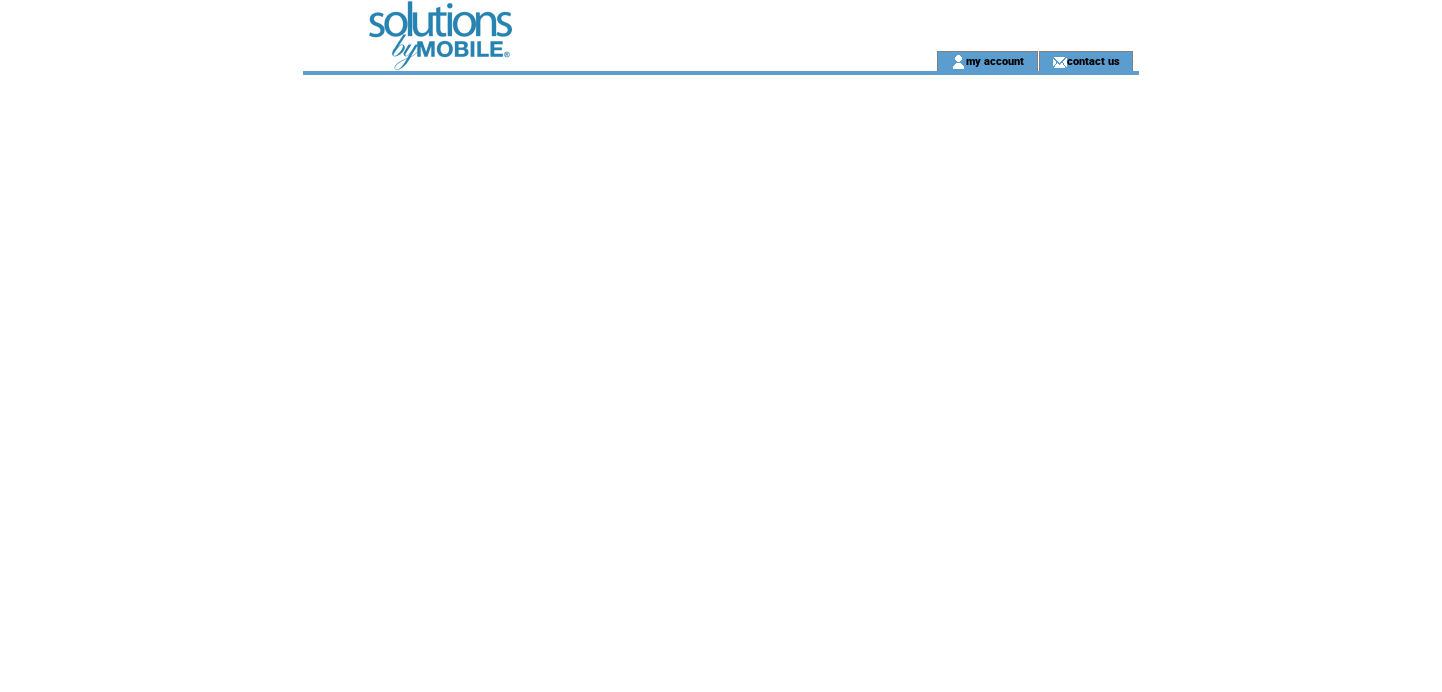 scroll, scrollTop: 0, scrollLeft: 0, axis: both 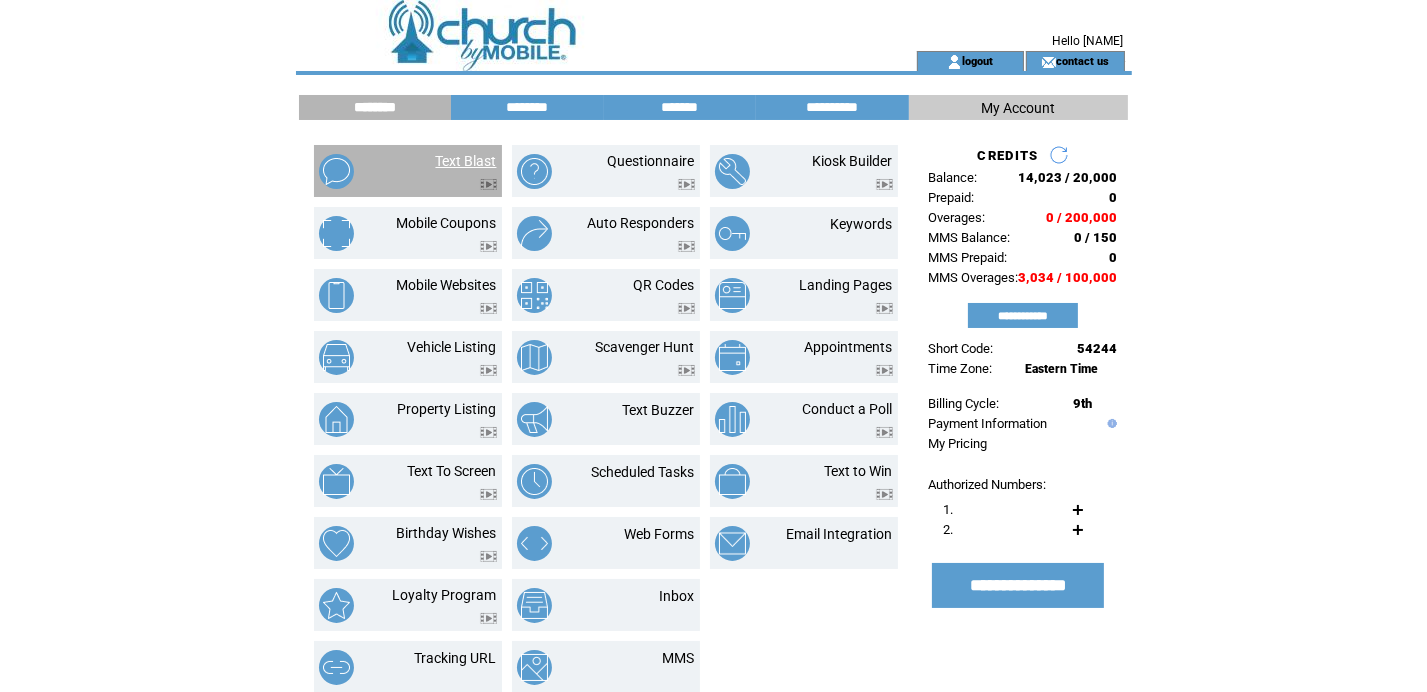 click on "Text Blast" at bounding box center (466, 161) 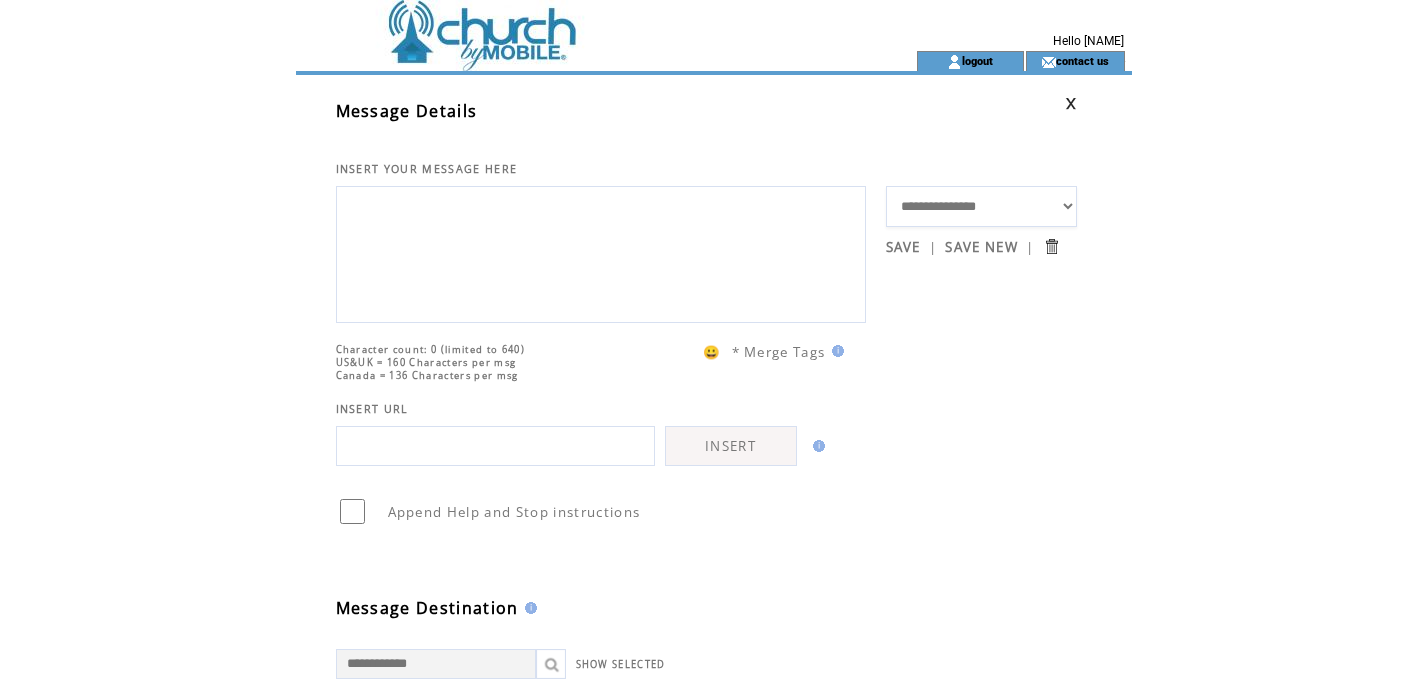 scroll, scrollTop: 0, scrollLeft: 0, axis: both 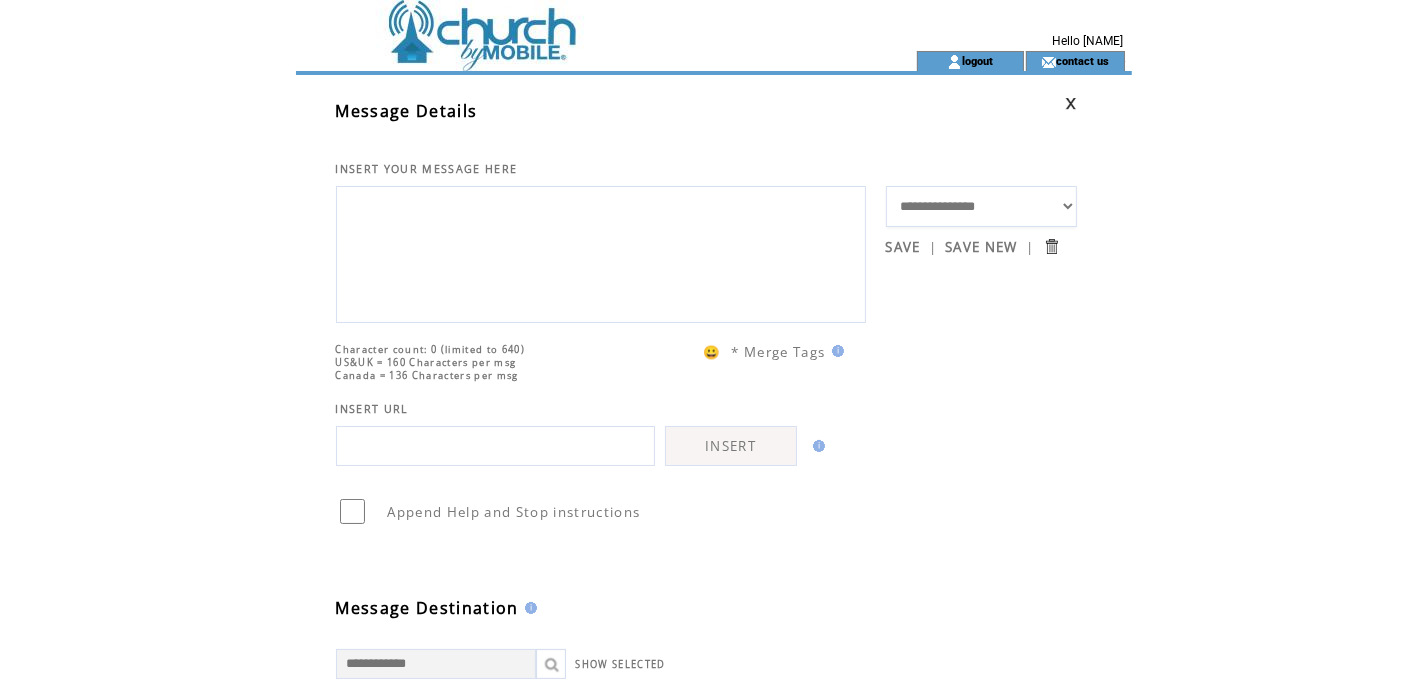 click on "**********" at bounding box center (981, 206) 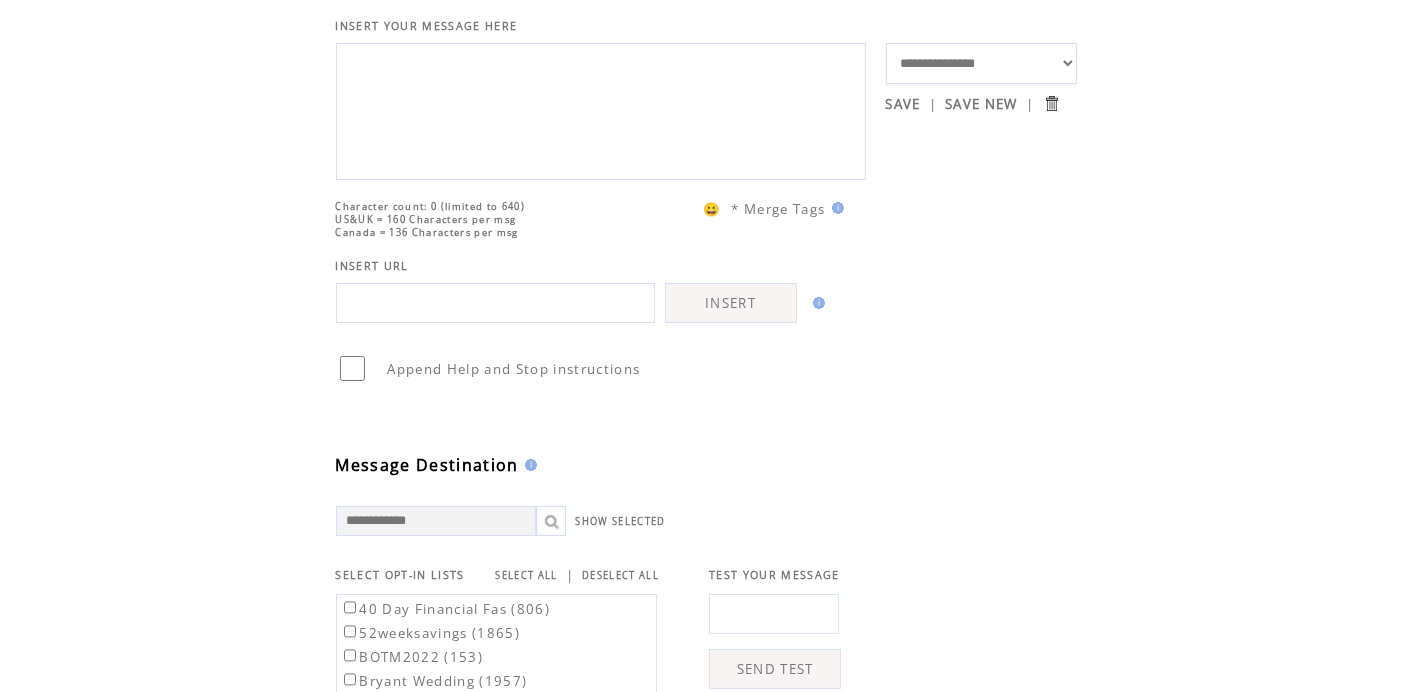 scroll, scrollTop: 0, scrollLeft: 0, axis: both 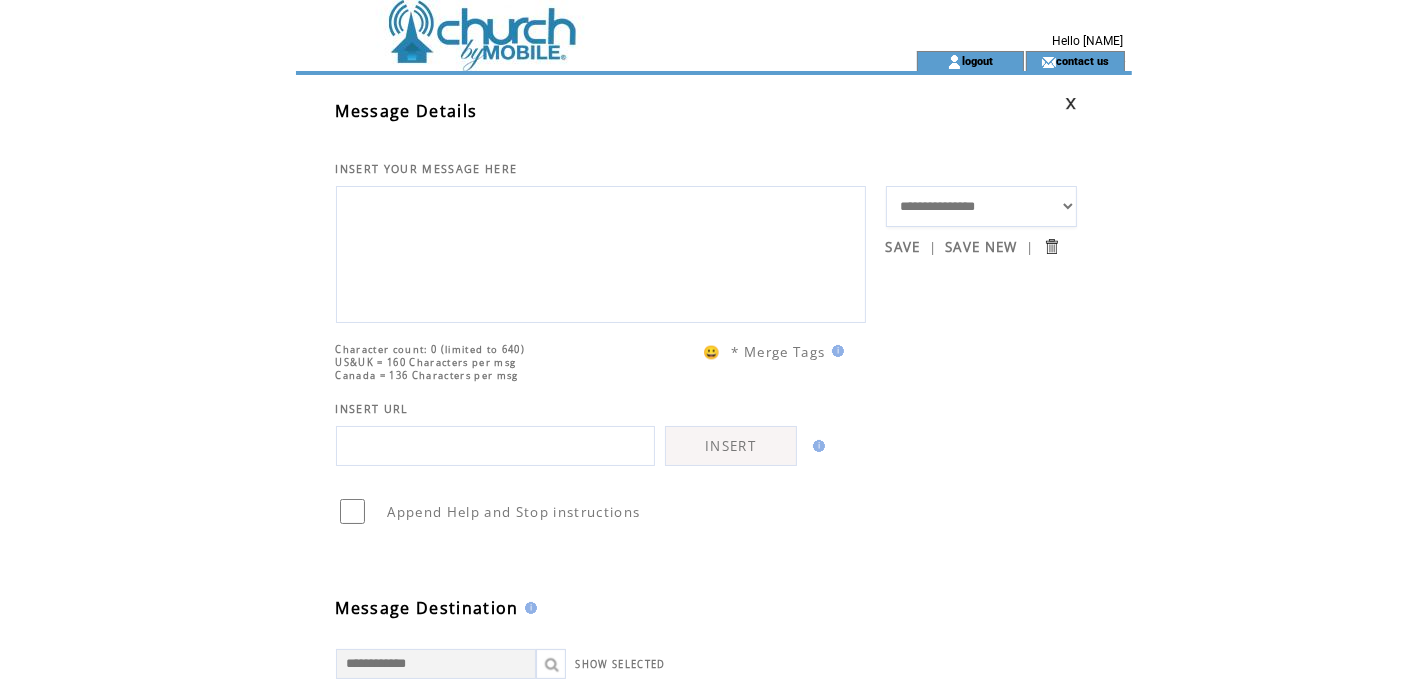 click on "**********" at bounding box center [981, 206] 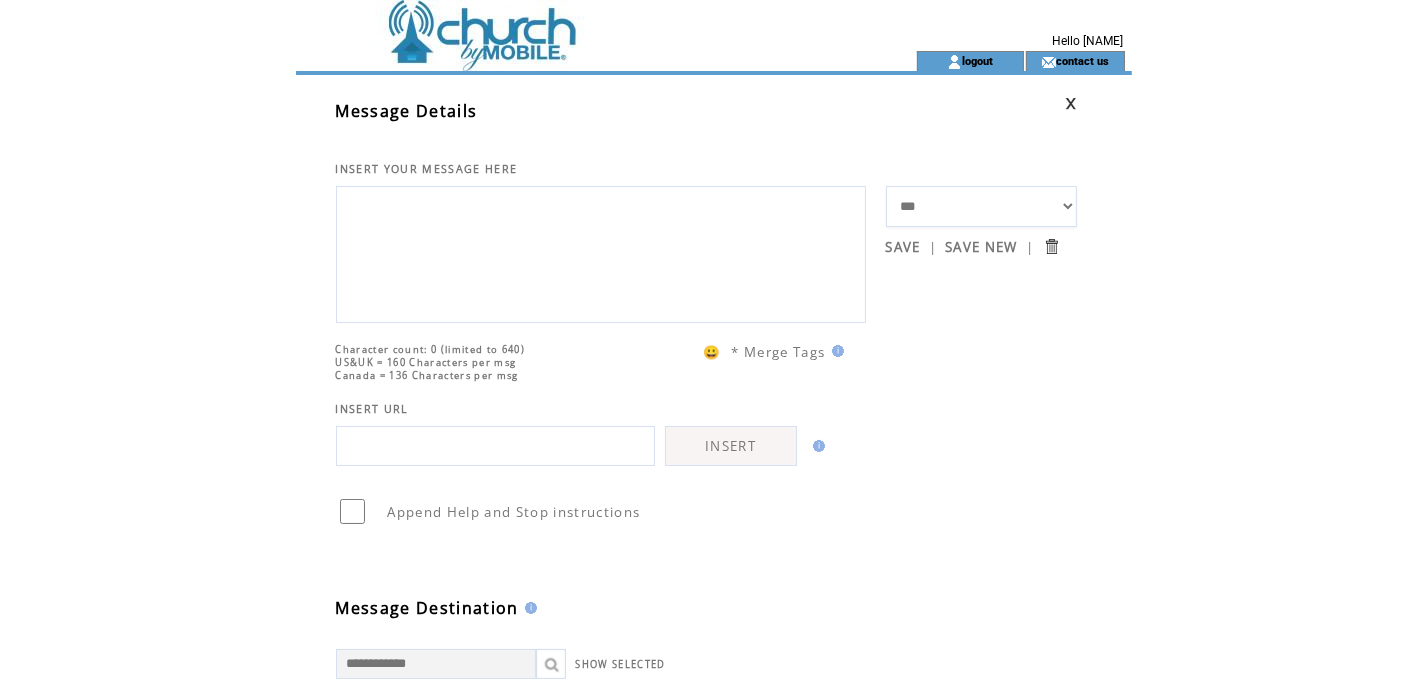 click on "**********" at bounding box center (981, 206) 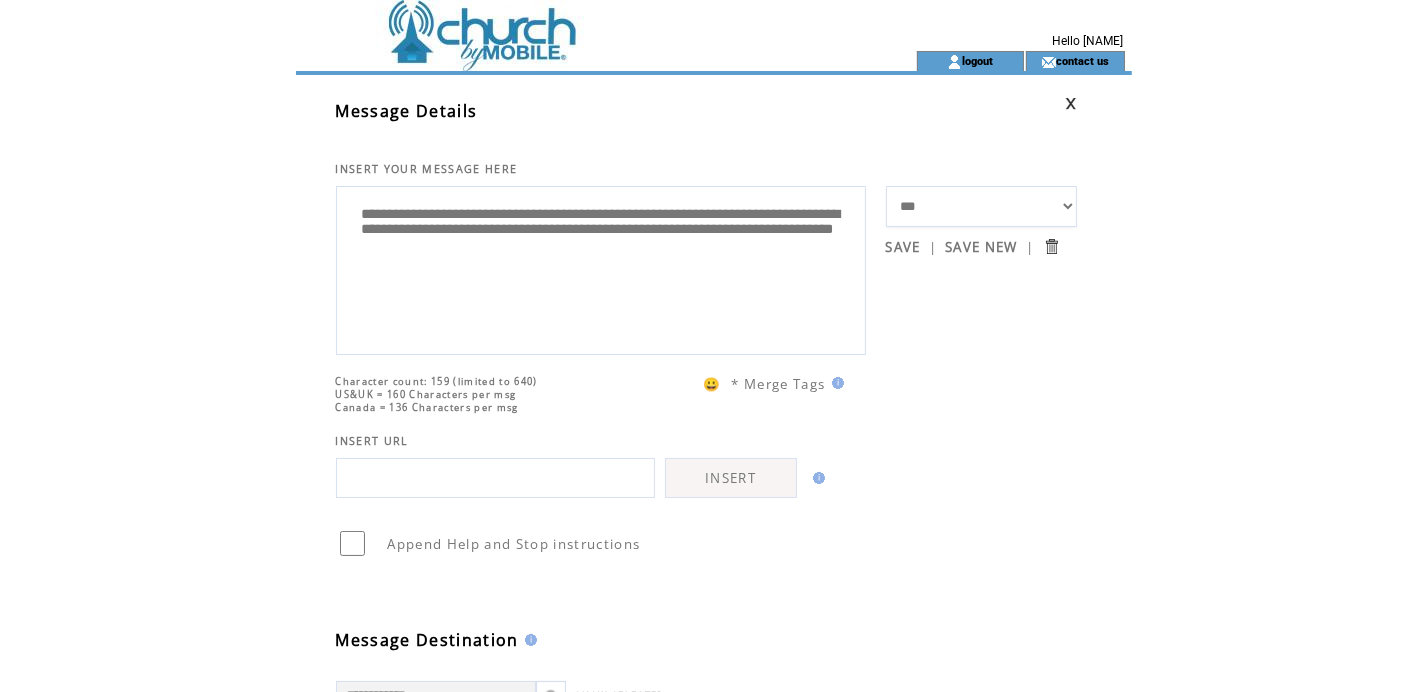 drag, startPoint x: 775, startPoint y: 262, endPoint x: 566, endPoint y: 265, distance: 209.02153 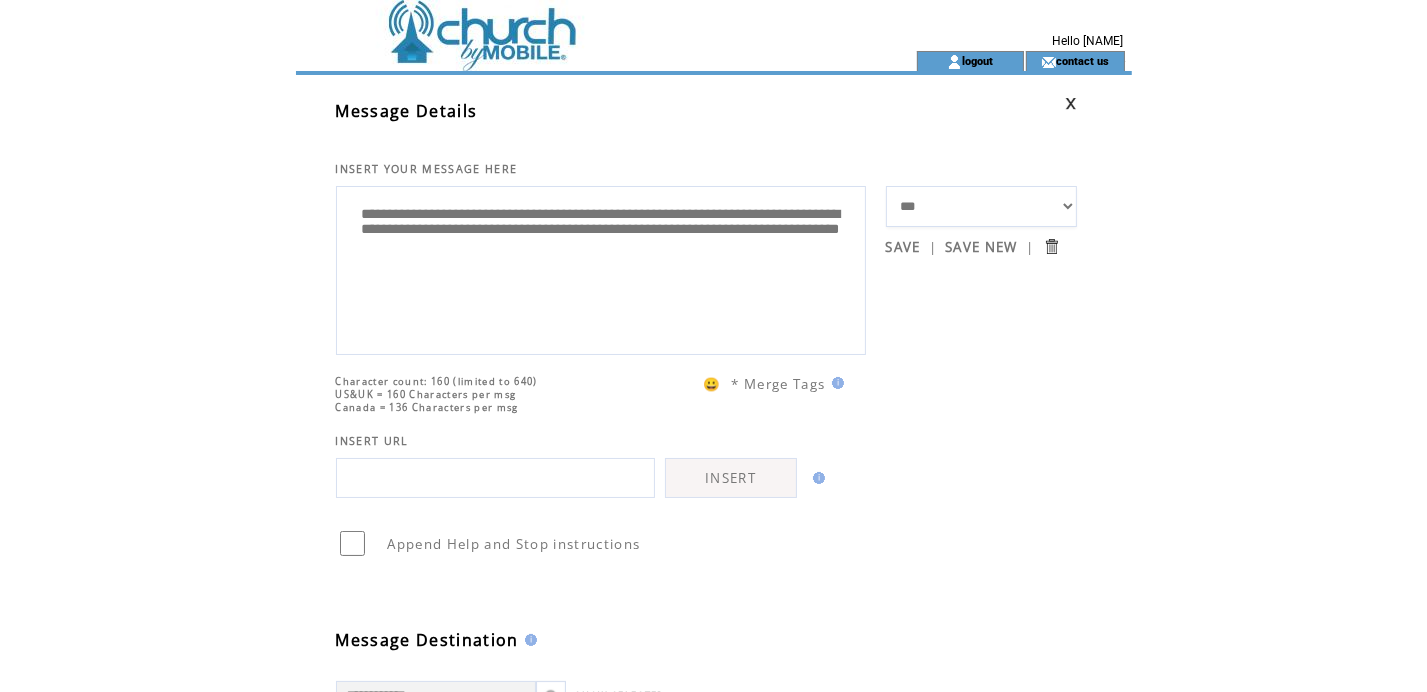 drag, startPoint x: 497, startPoint y: 259, endPoint x: 286, endPoint y: 196, distance: 220.20445 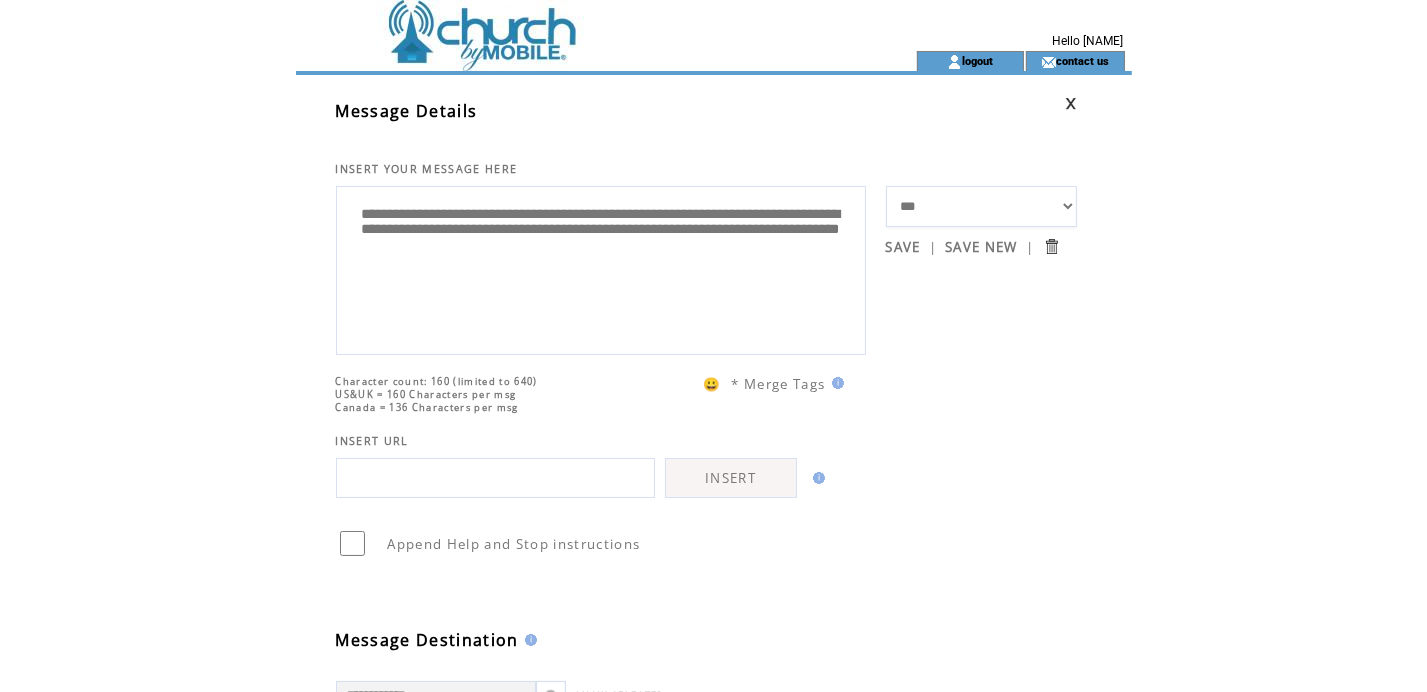 click on "**********" at bounding box center [601, 268] 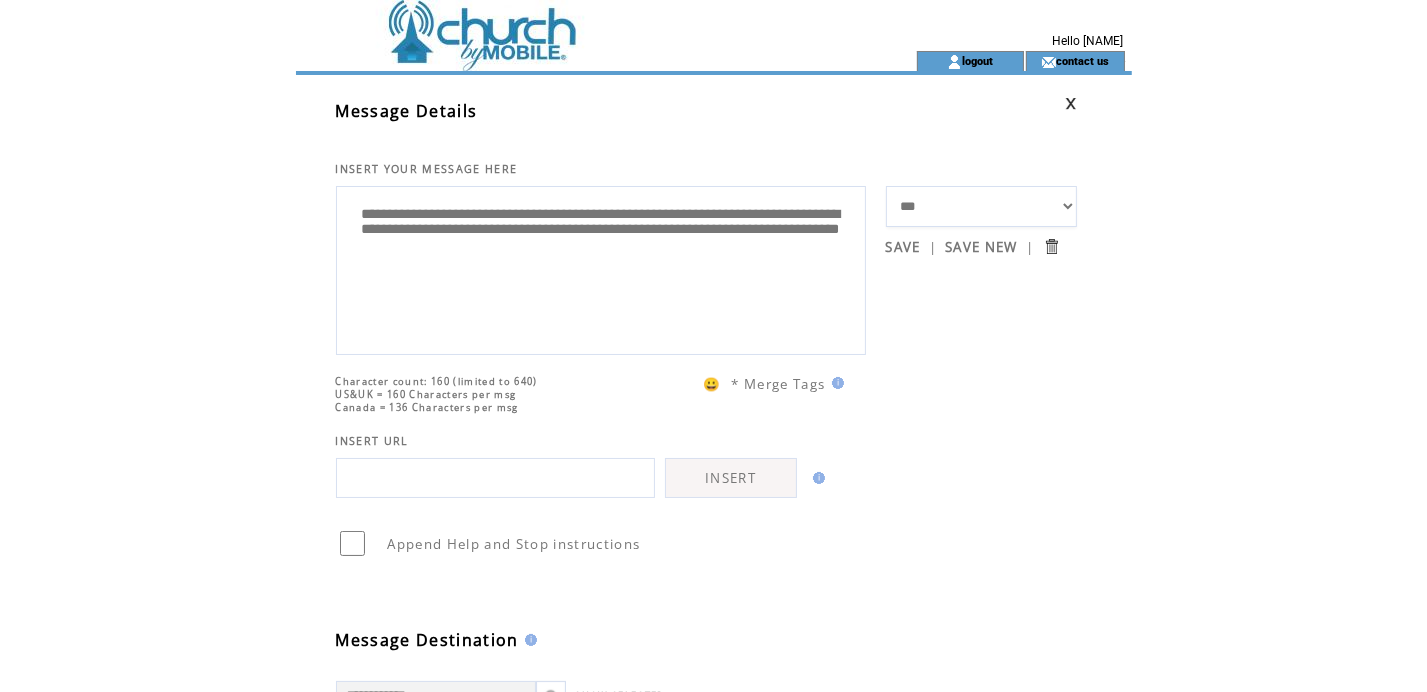 drag, startPoint x: 493, startPoint y: 261, endPoint x: 451, endPoint y: 213, distance: 63.780876 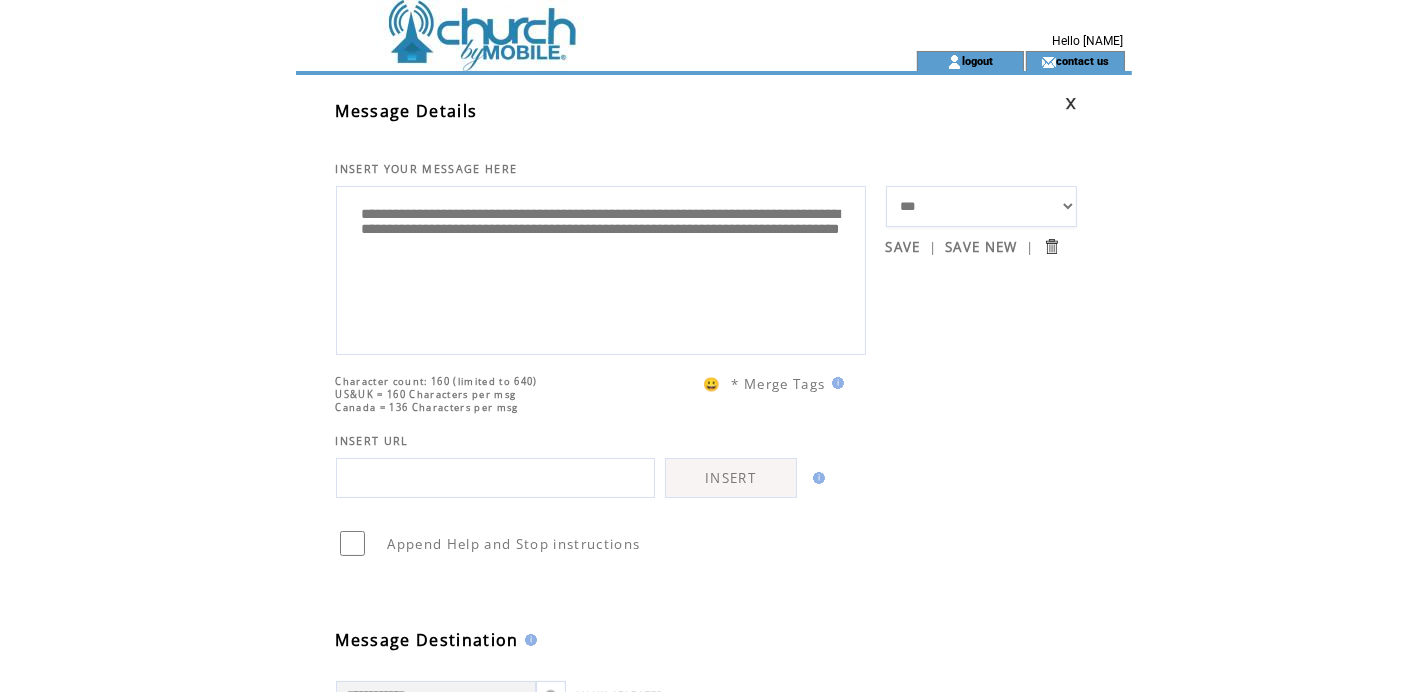 paste on "**********" 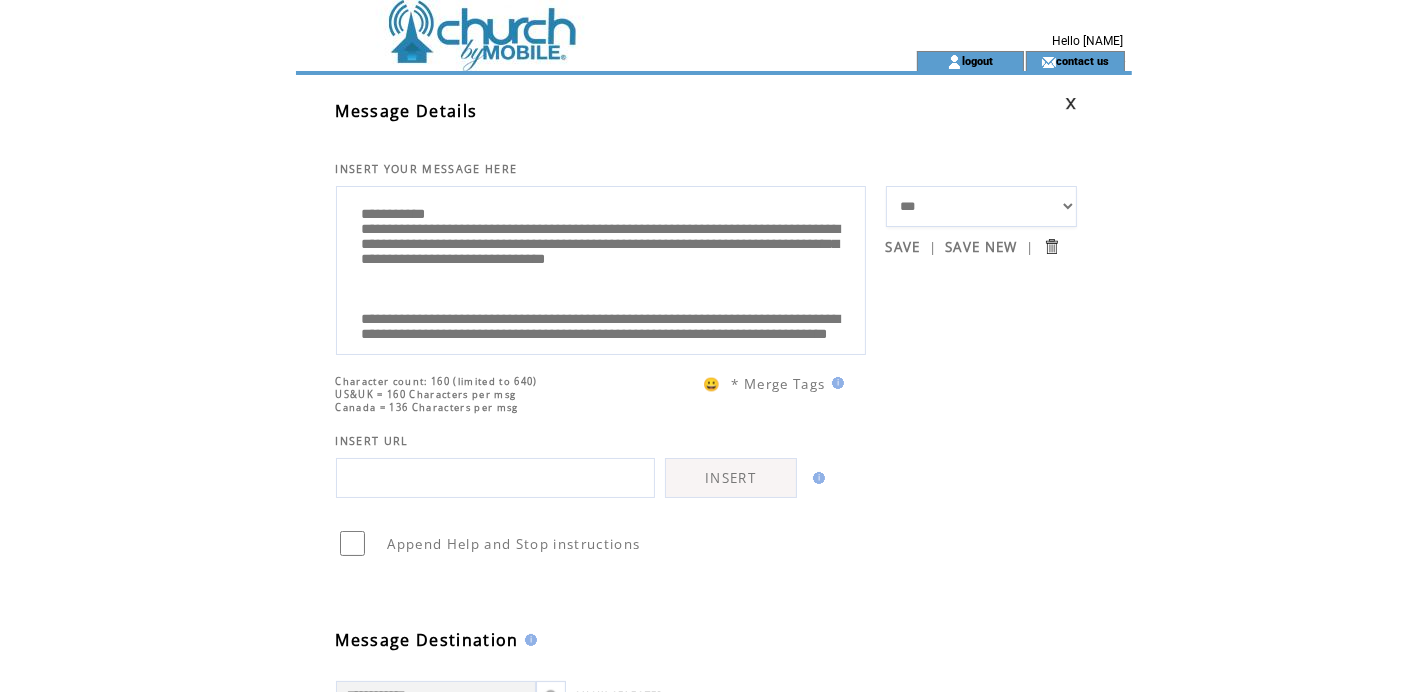 scroll, scrollTop: 87, scrollLeft: 0, axis: vertical 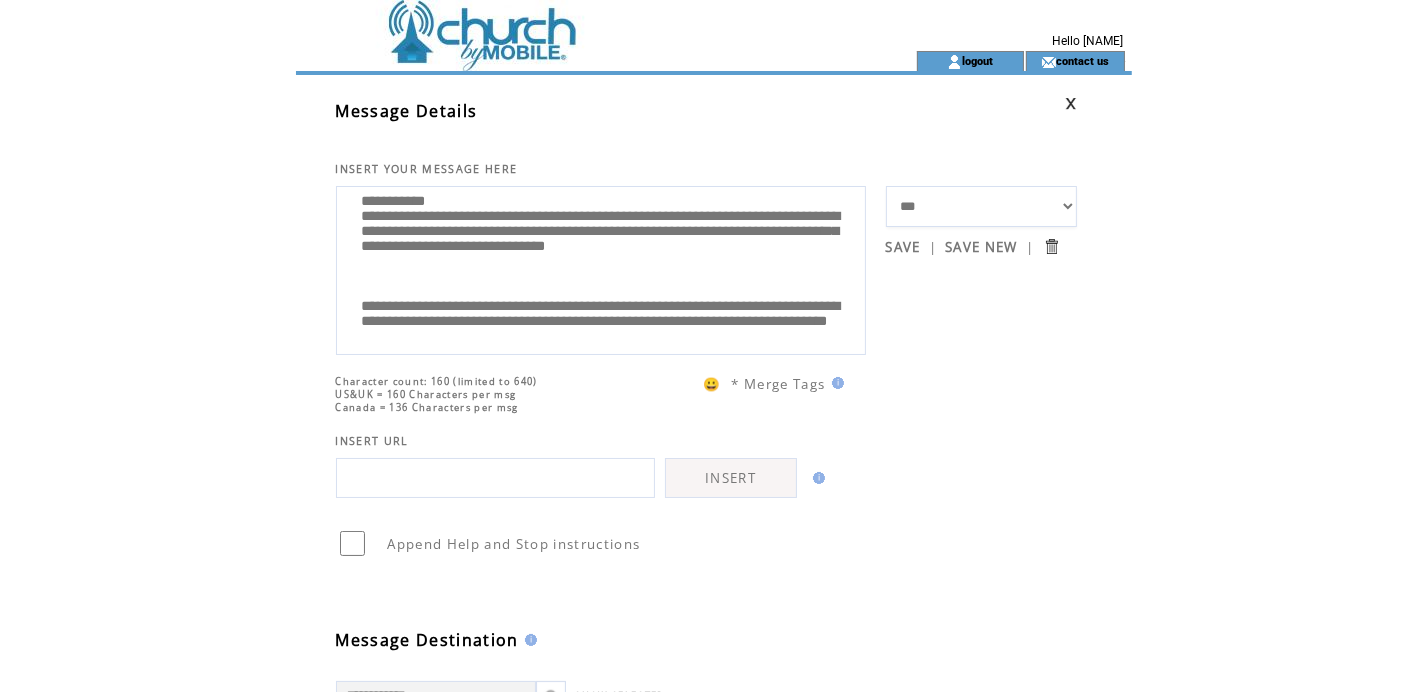 click on "**********" at bounding box center [601, 268] 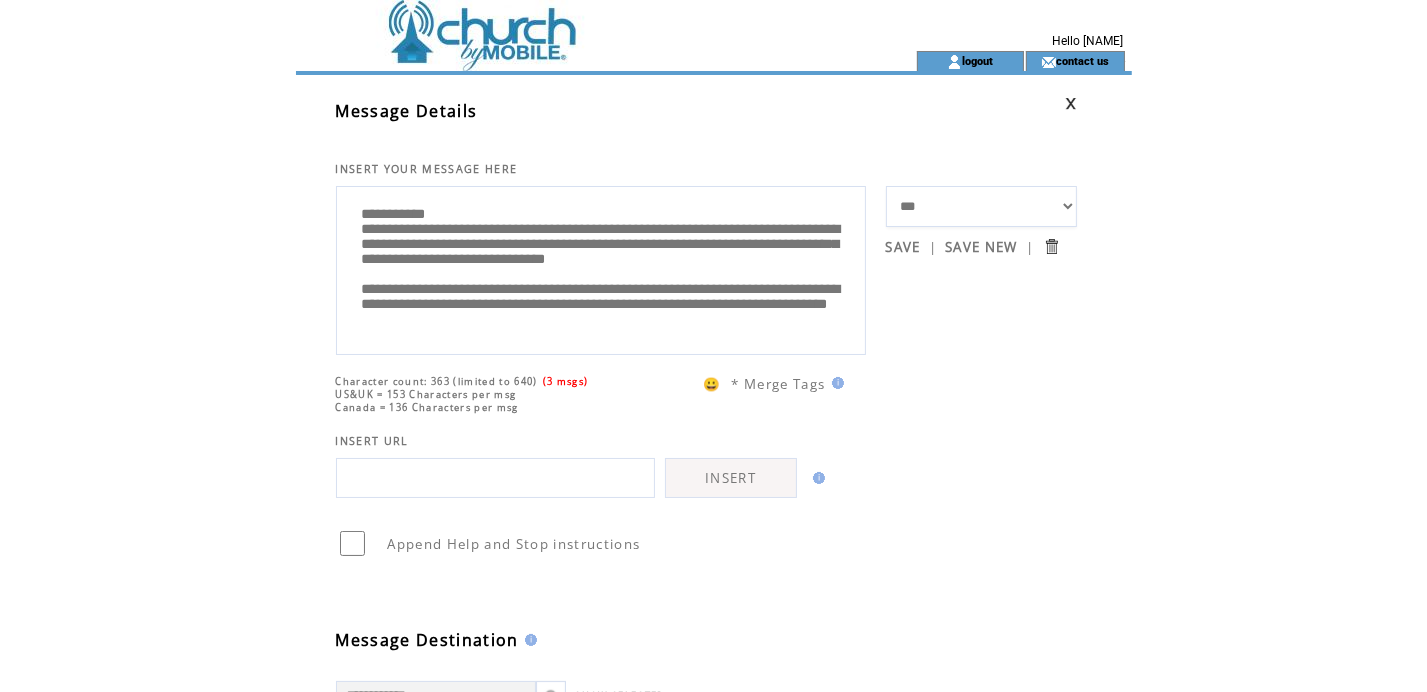 scroll, scrollTop: 0, scrollLeft: 0, axis: both 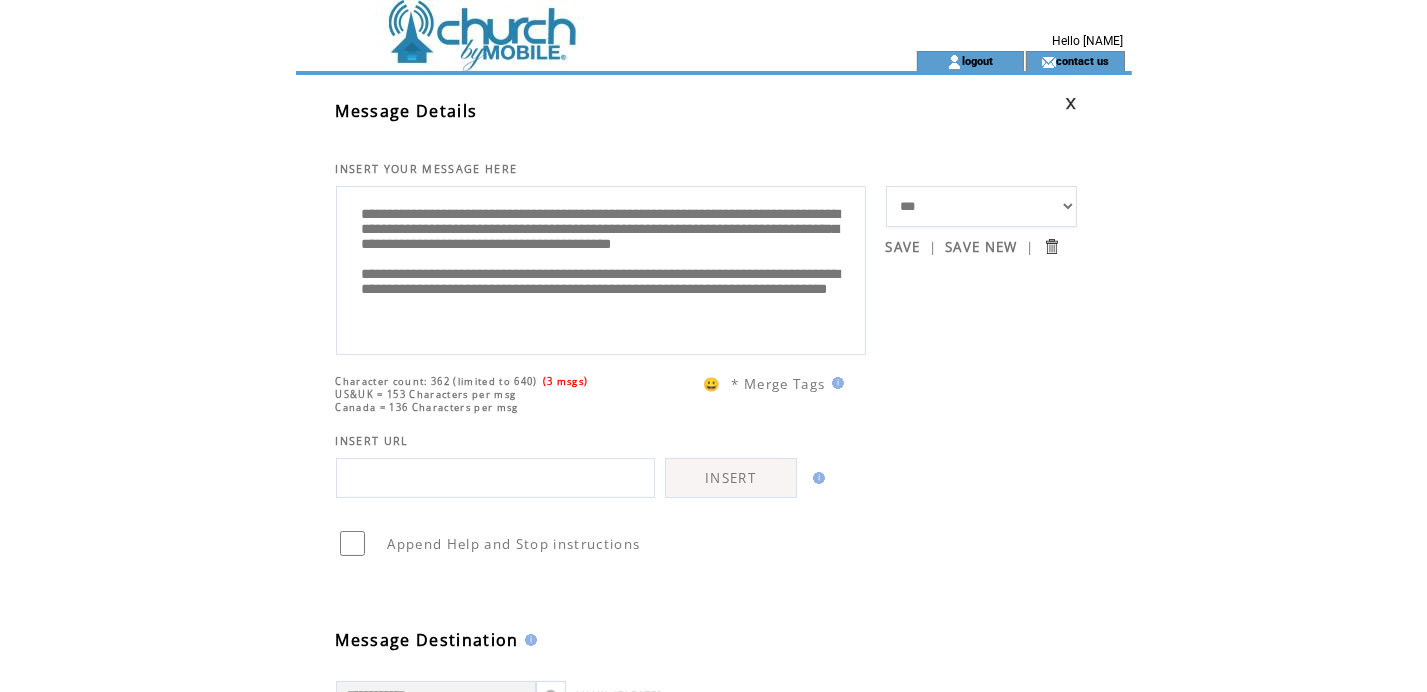 click on "**********" at bounding box center [601, 268] 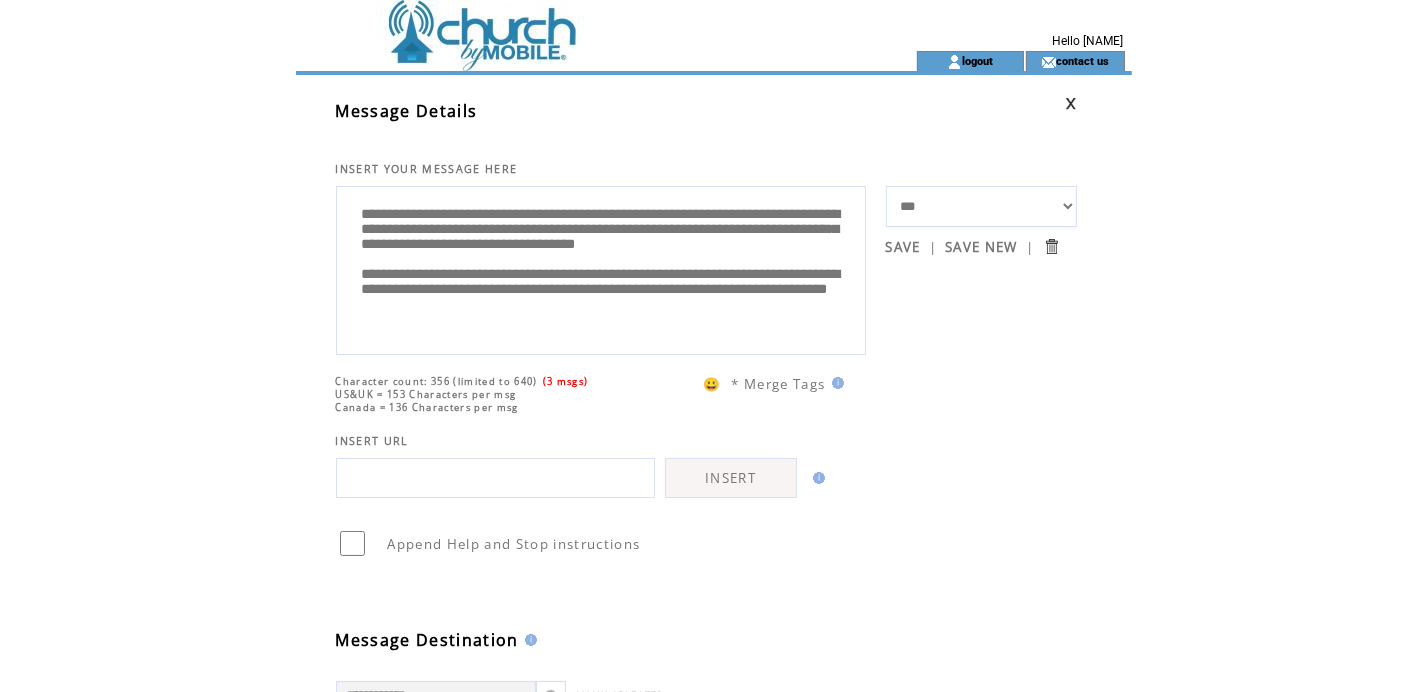 scroll, scrollTop: 40, scrollLeft: 0, axis: vertical 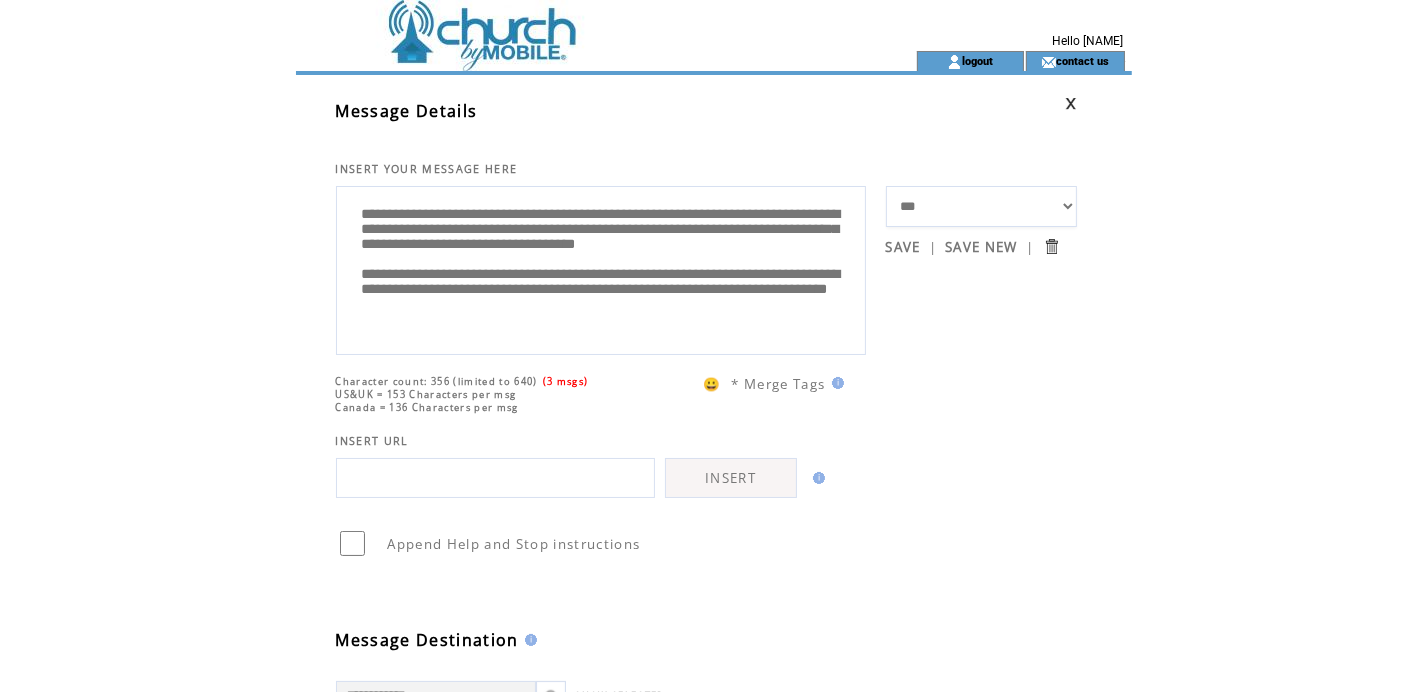 click on "**********" at bounding box center (601, 270) 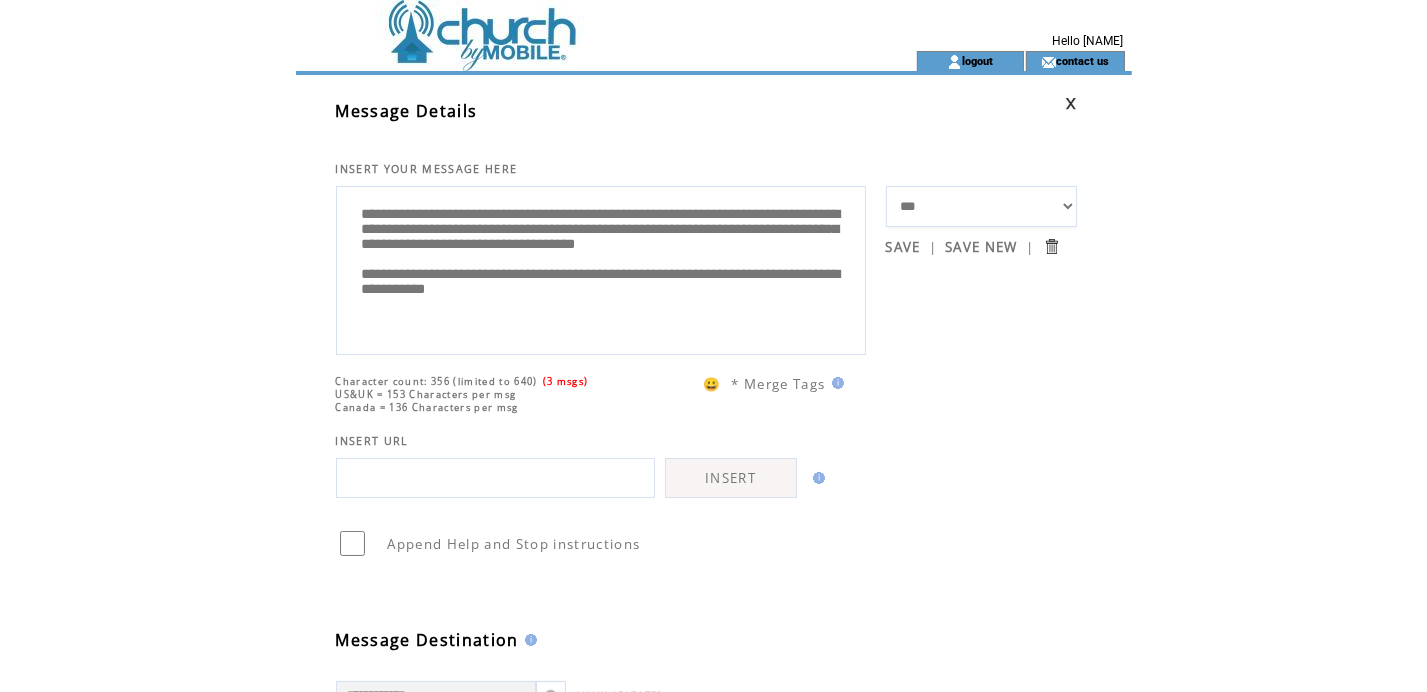 scroll, scrollTop: 20, scrollLeft: 0, axis: vertical 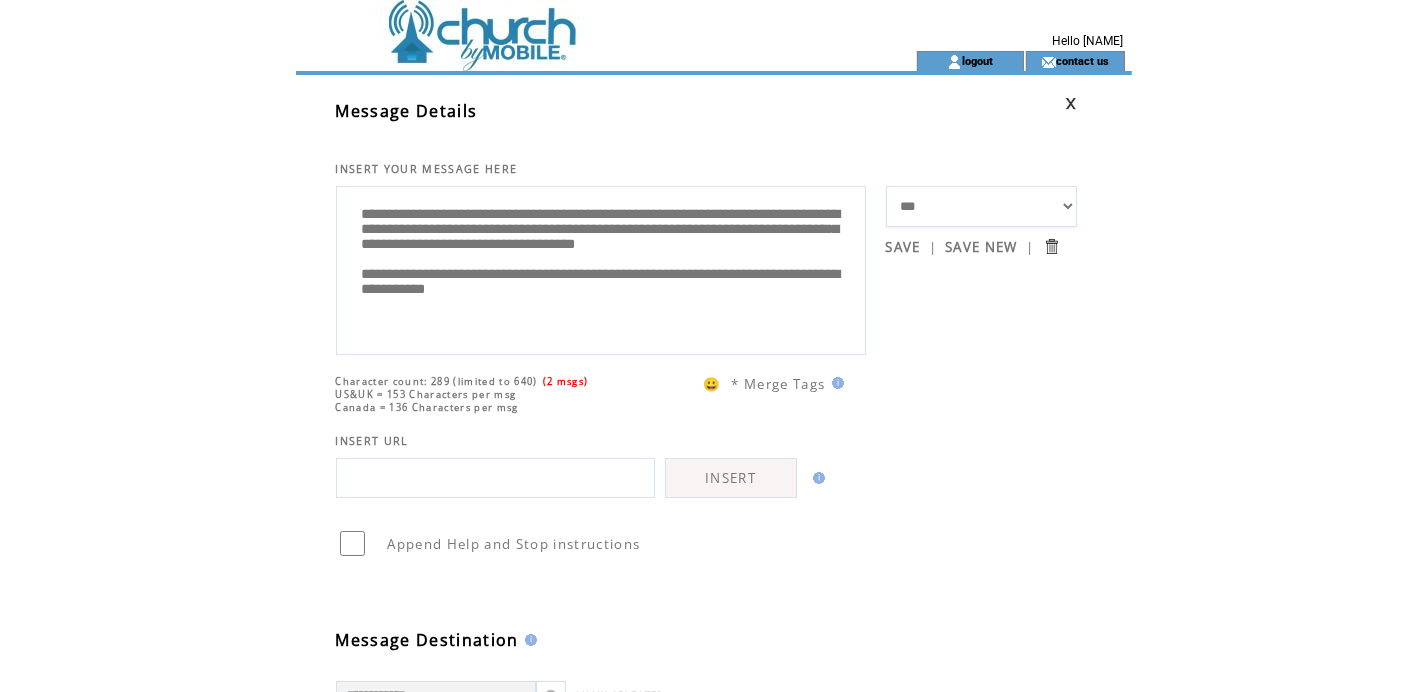 click on "**********" at bounding box center (601, 268) 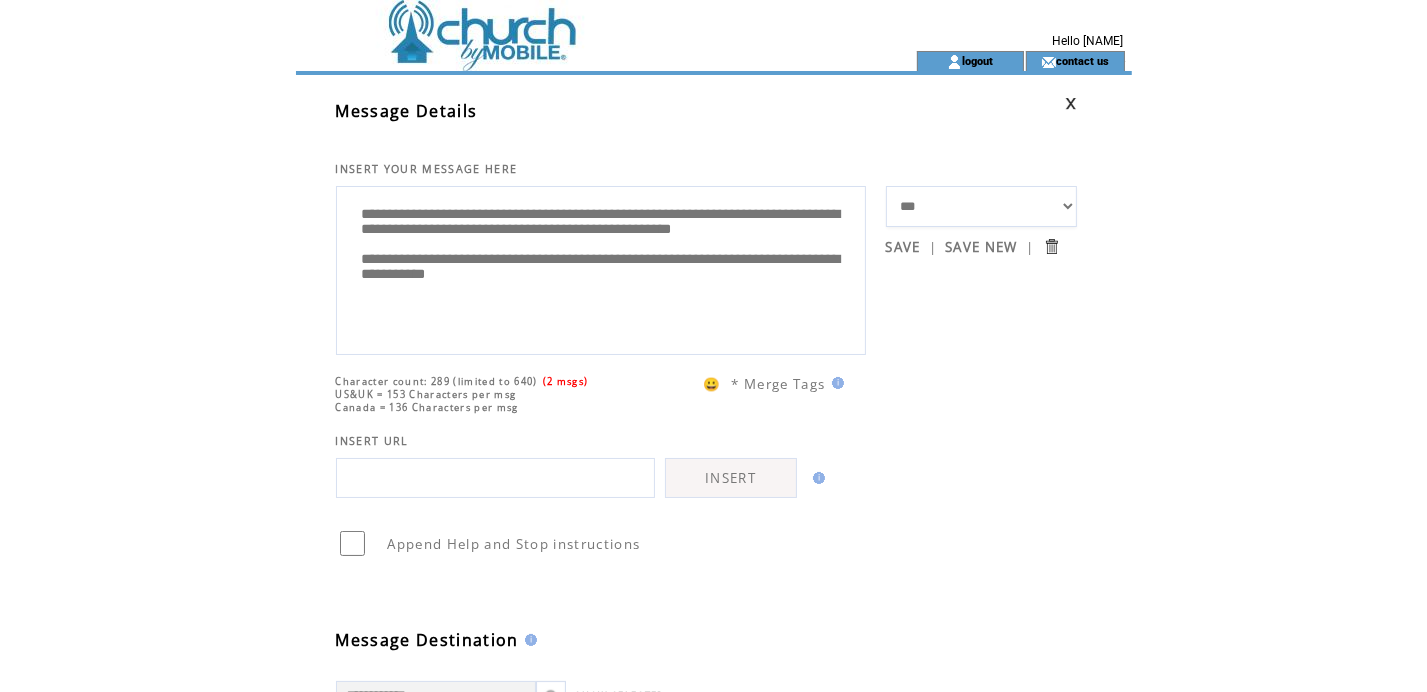 scroll, scrollTop: 0, scrollLeft: 0, axis: both 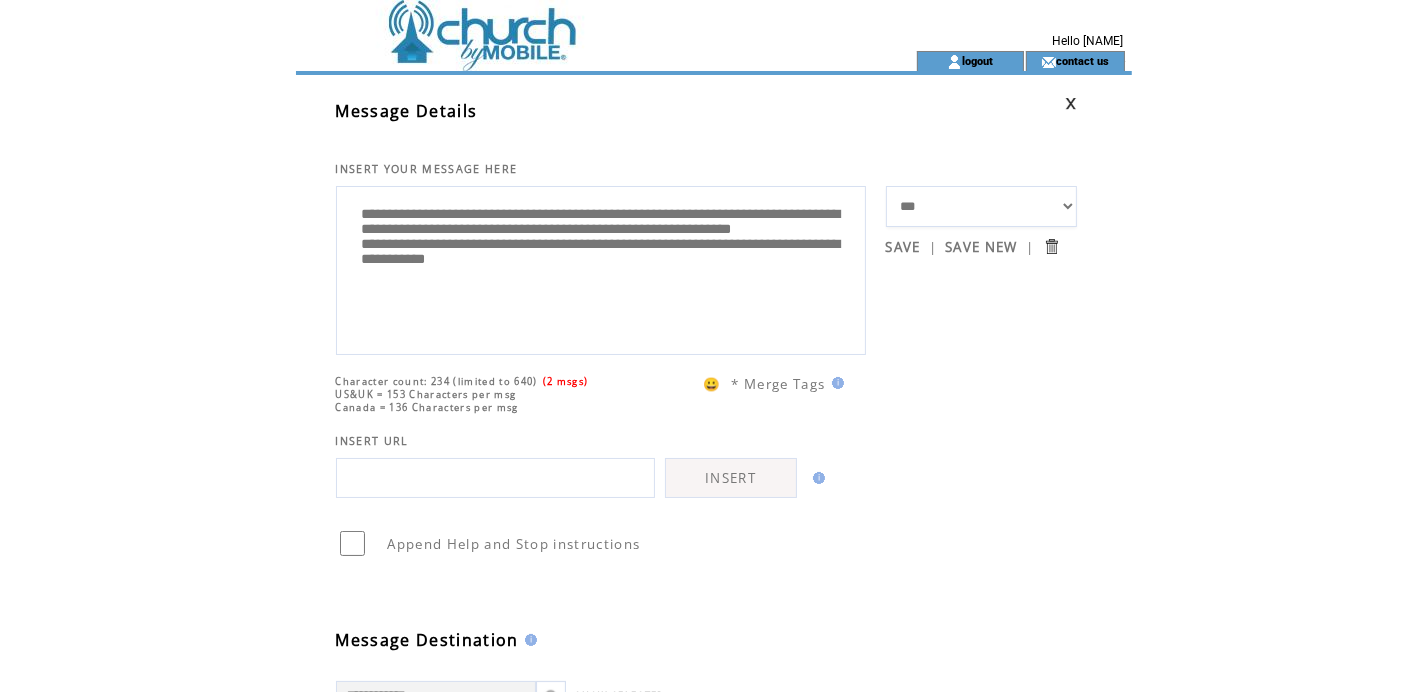 drag, startPoint x: 713, startPoint y: 263, endPoint x: 643, endPoint y: 247, distance: 71.80529 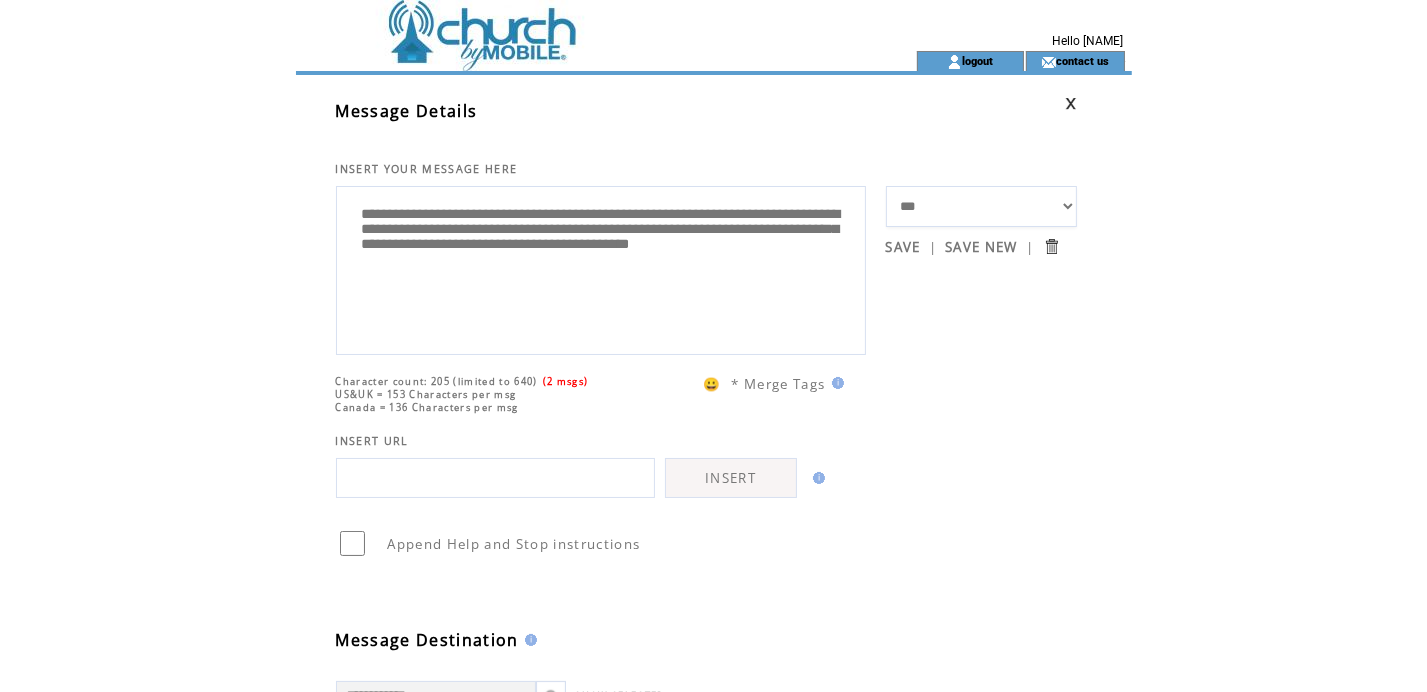 click on "**********" at bounding box center [601, 268] 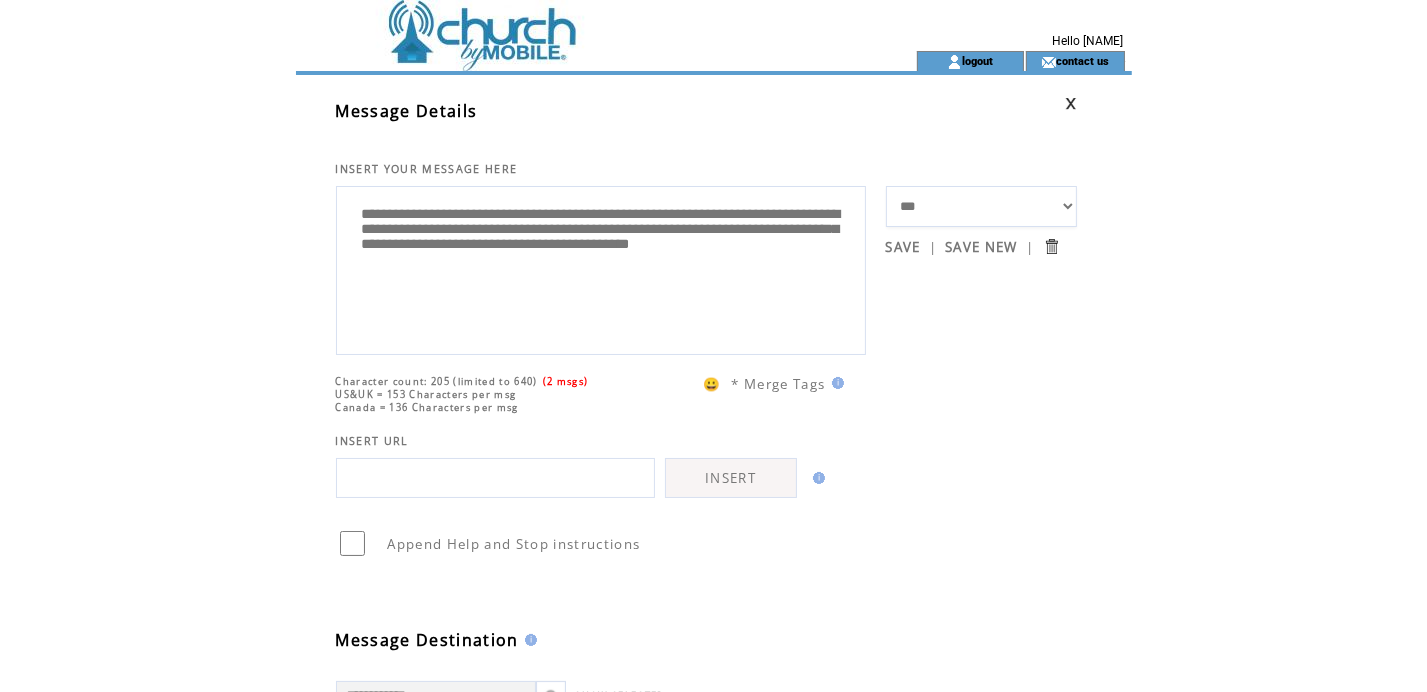 click on "**********" at bounding box center (601, 268) 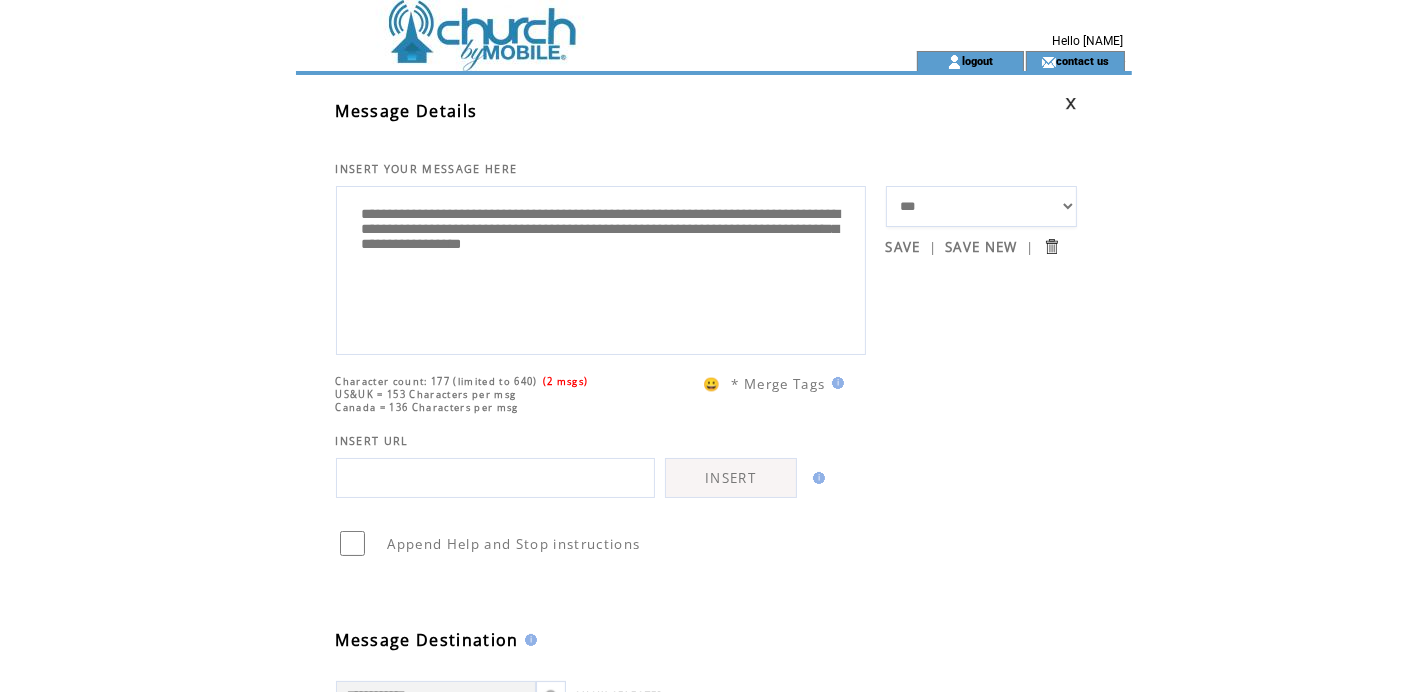 click on "**********" at bounding box center [601, 268] 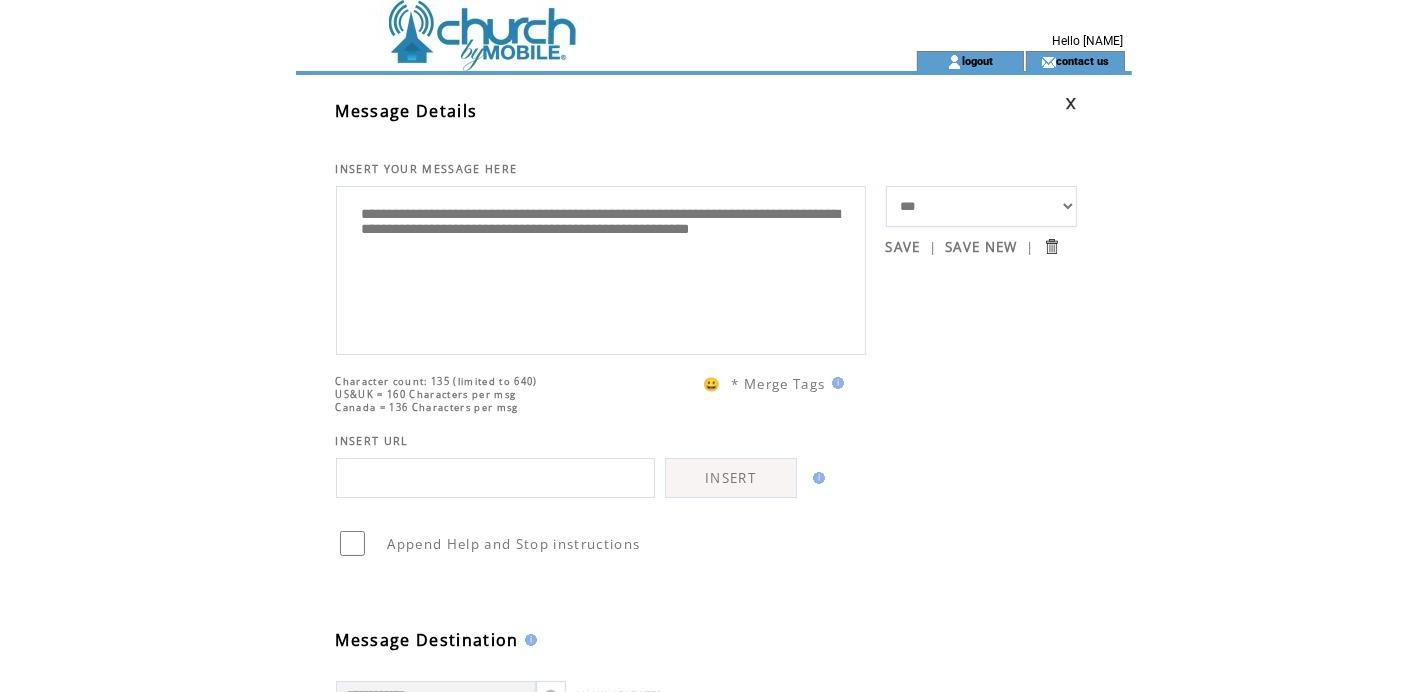 click on "**********" at bounding box center [601, 268] 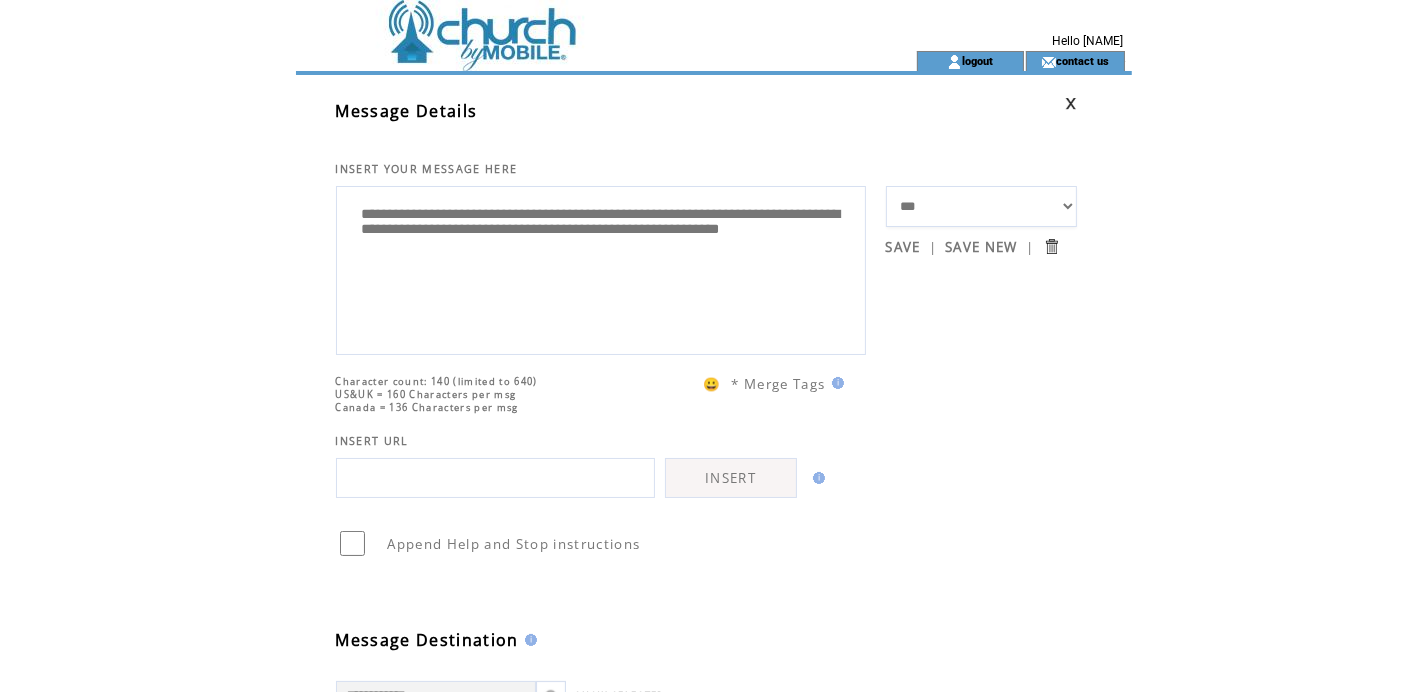 type on "**********" 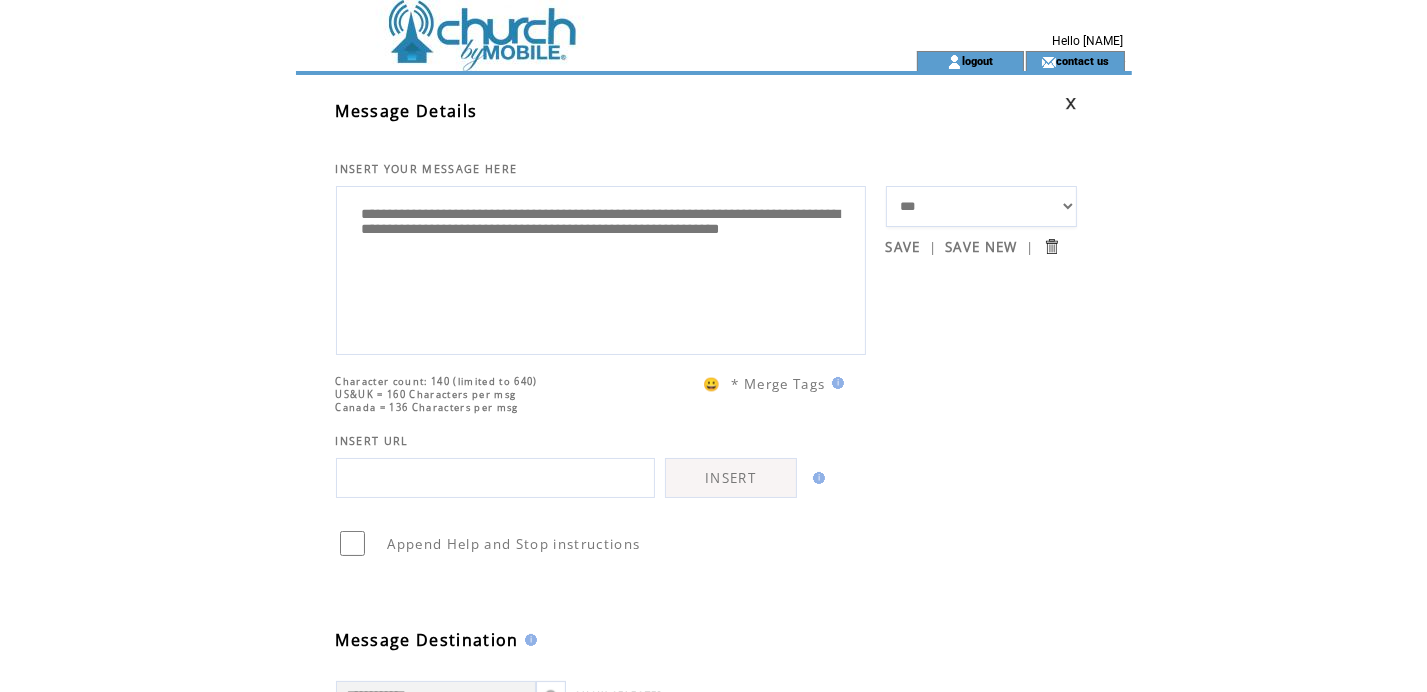 click on "SAVE" at bounding box center (903, 246) 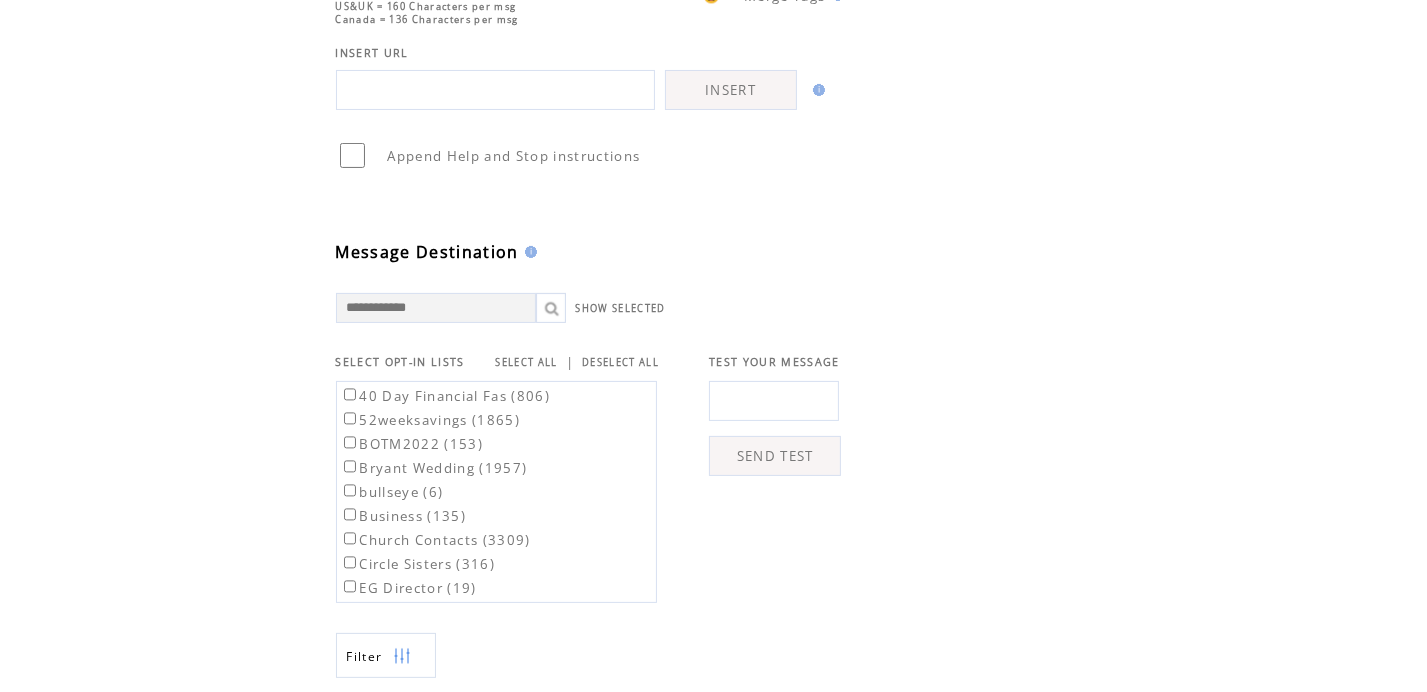 scroll, scrollTop: 549, scrollLeft: 0, axis: vertical 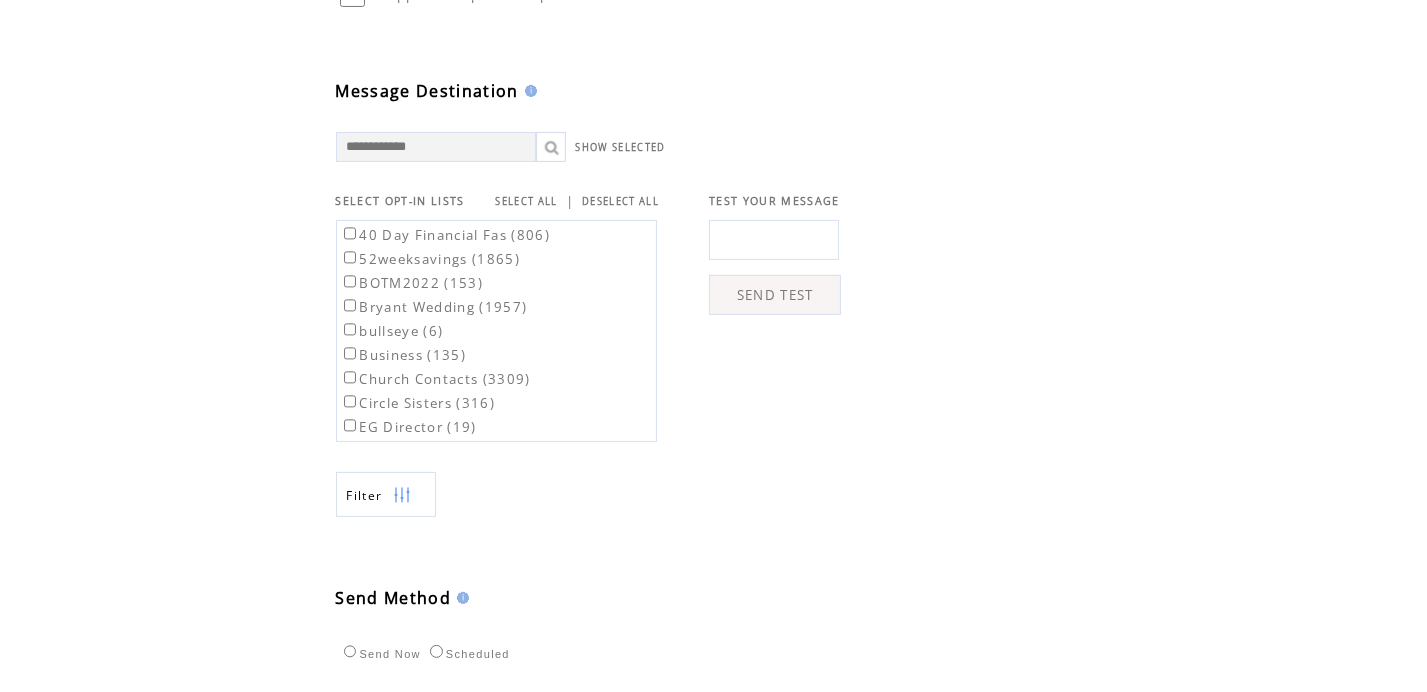 click at bounding box center (774, 240) 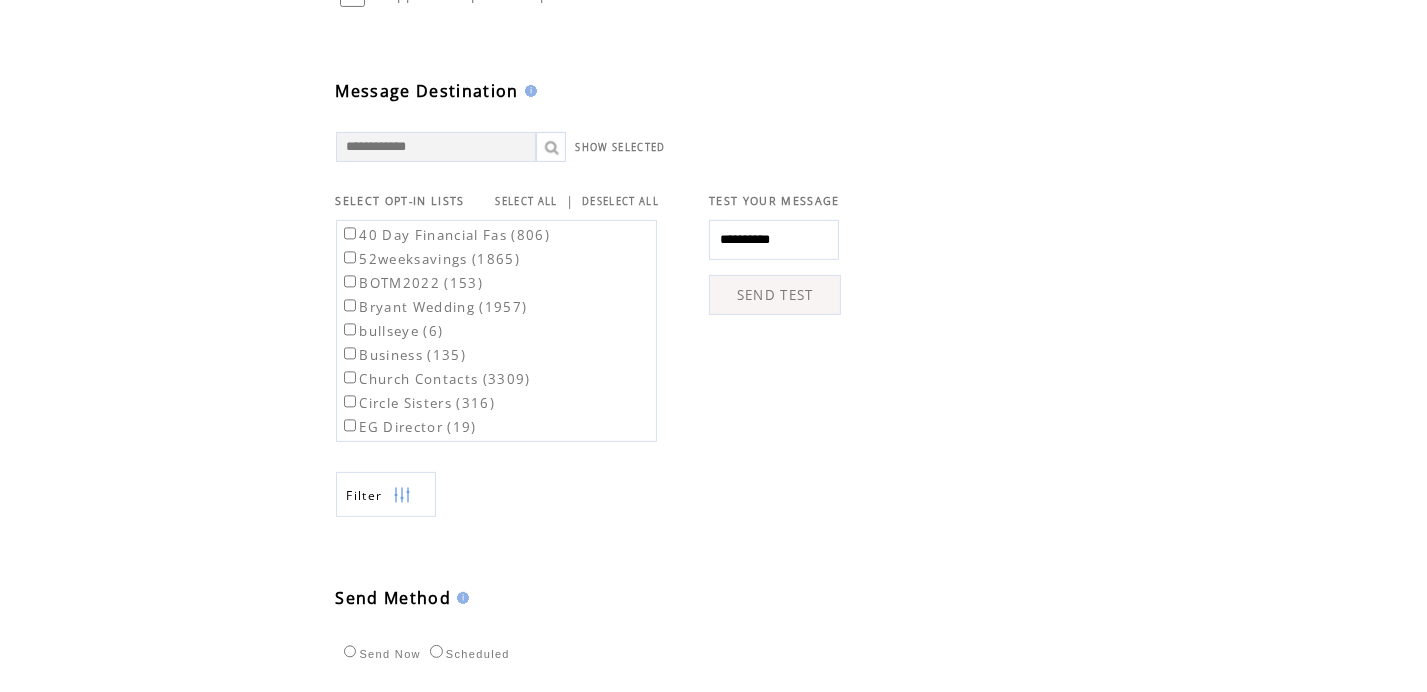 click on "SEND TEST" at bounding box center [775, 295] 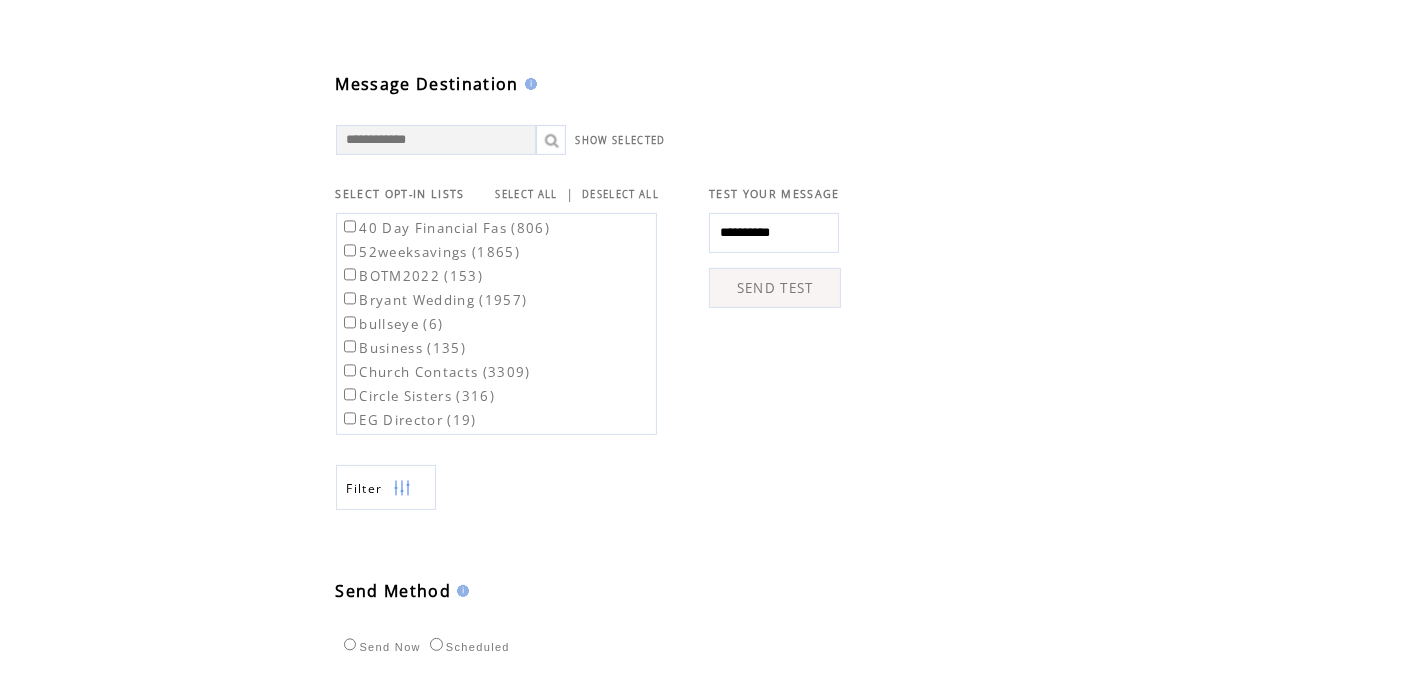 scroll, scrollTop: 349, scrollLeft: 0, axis: vertical 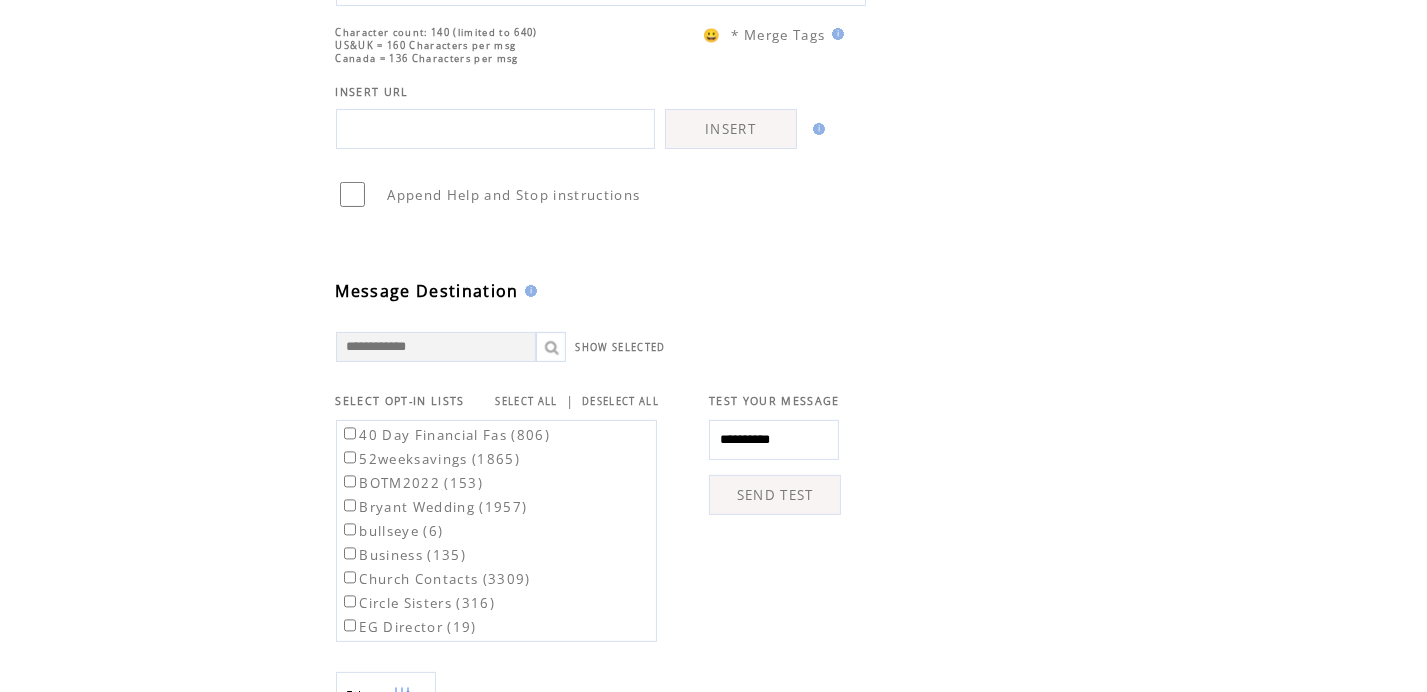click on "SEND TEST" at bounding box center (775, 495) 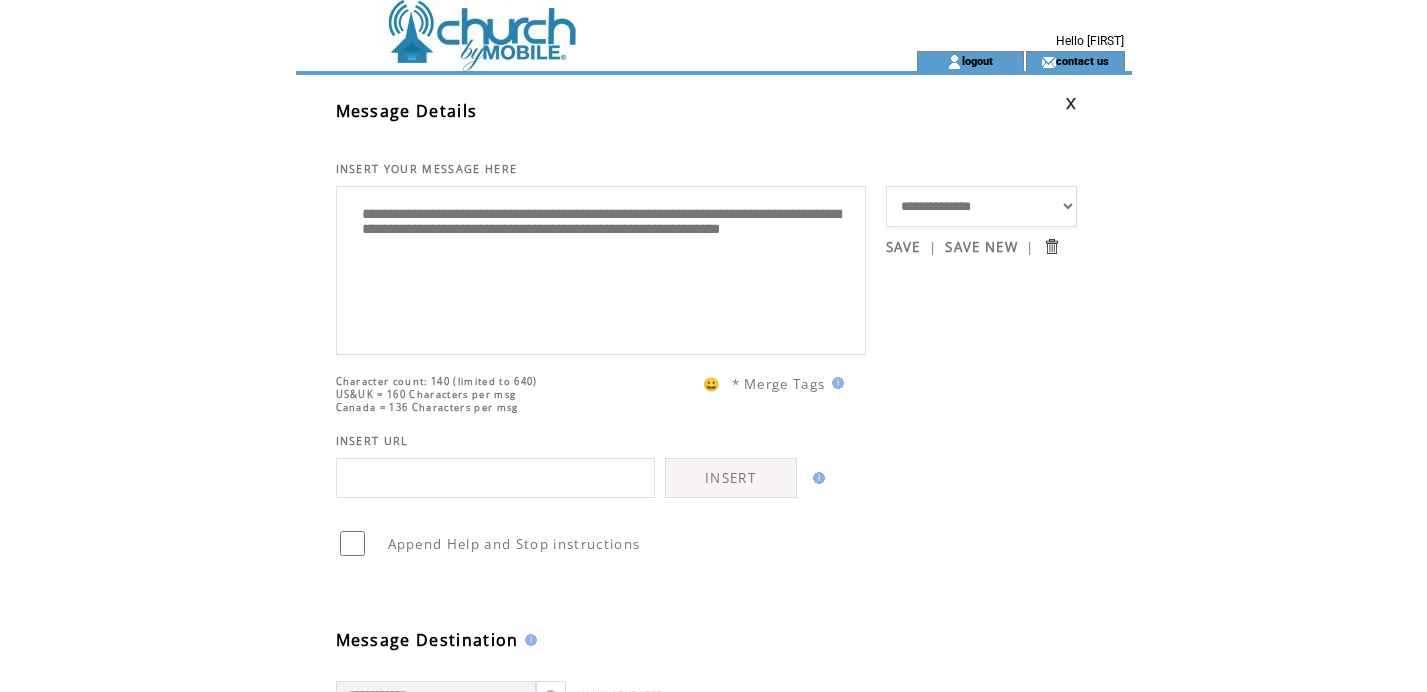 scroll, scrollTop: 0, scrollLeft: 0, axis: both 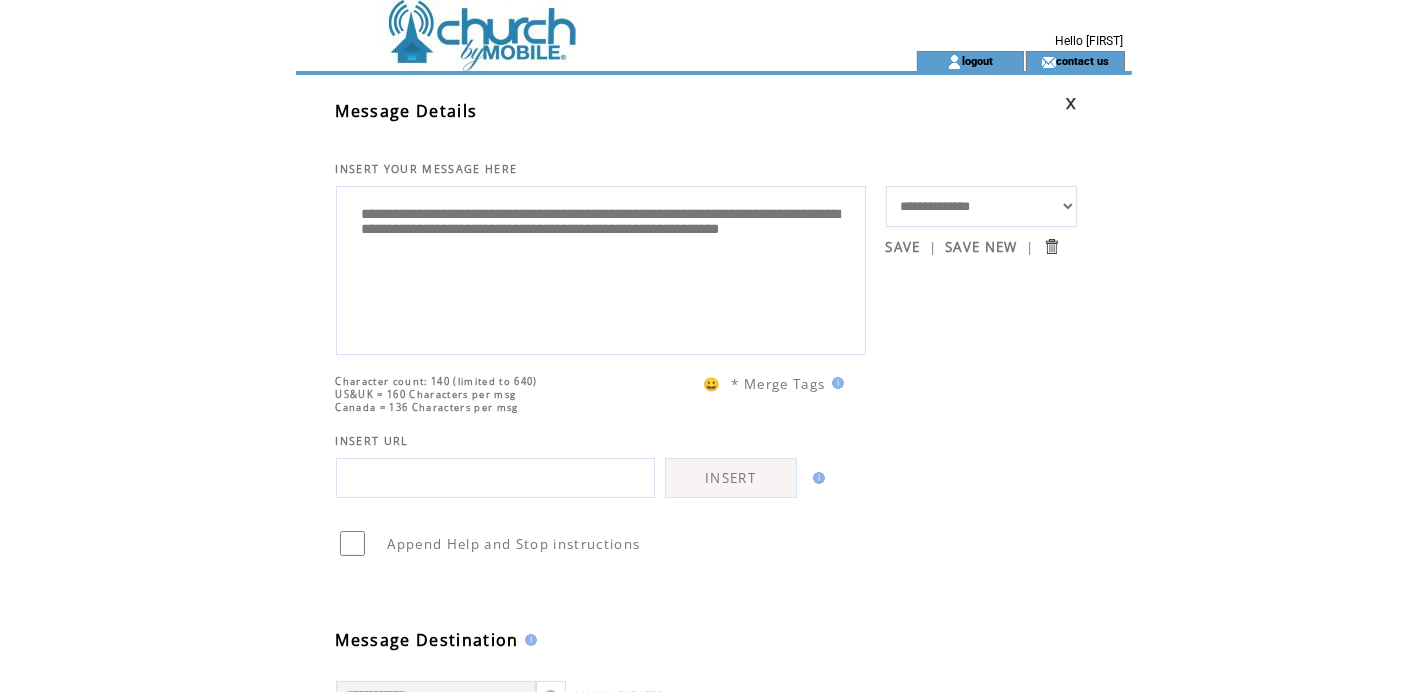 click on "**********" at bounding box center [601, 268] 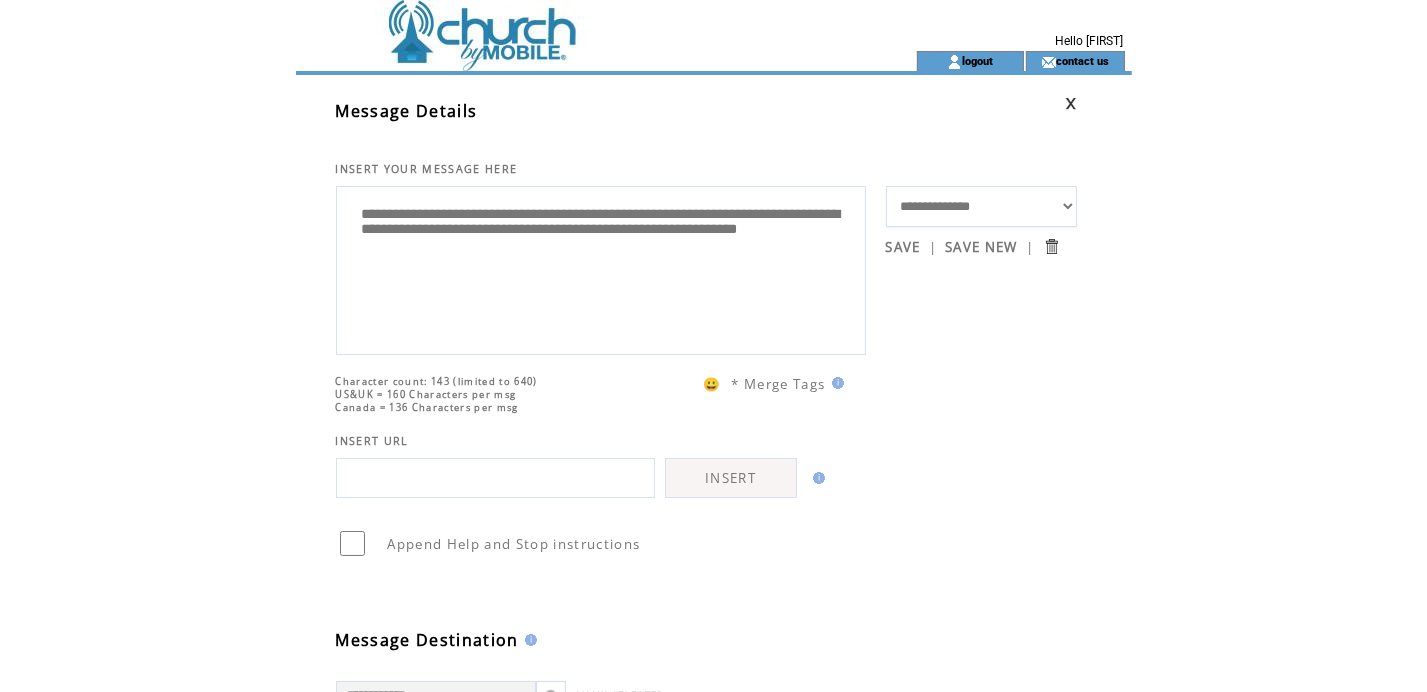 type on "**********" 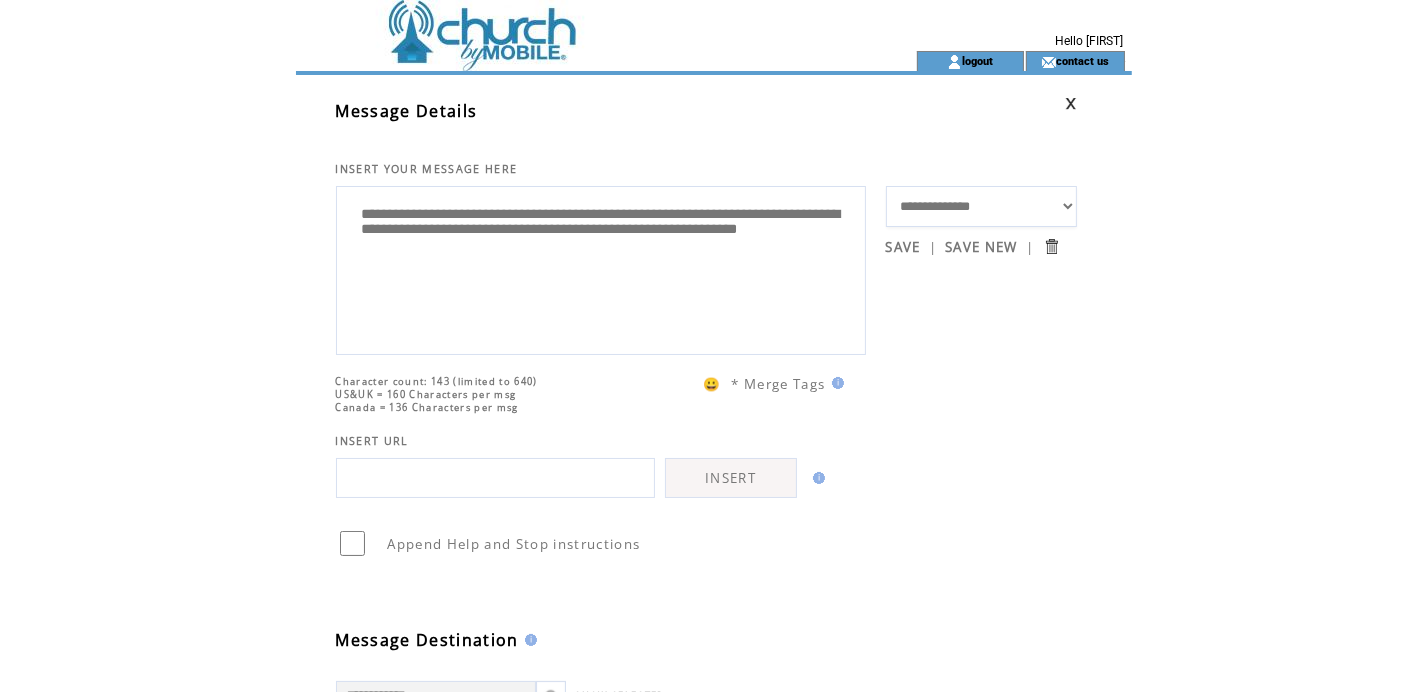 click on "SAVE" at bounding box center (903, 247) 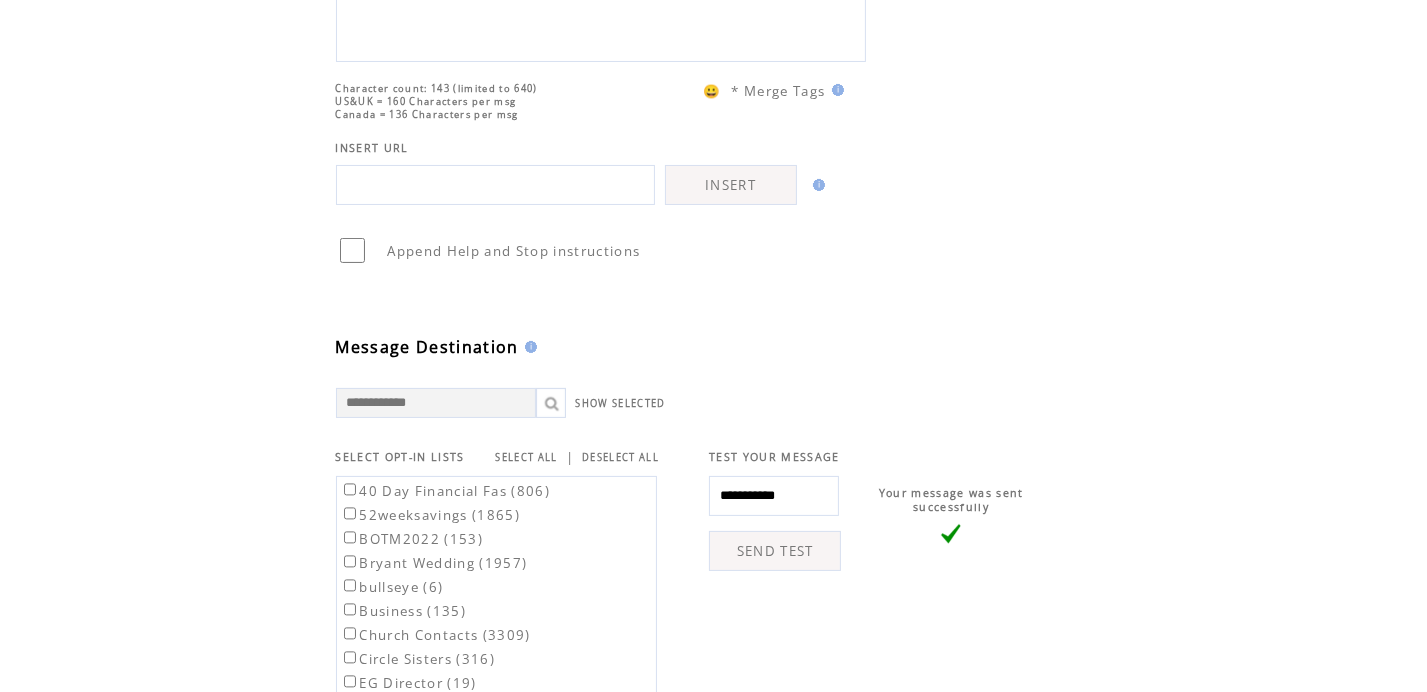 scroll, scrollTop: 300, scrollLeft: 0, axis: vertical 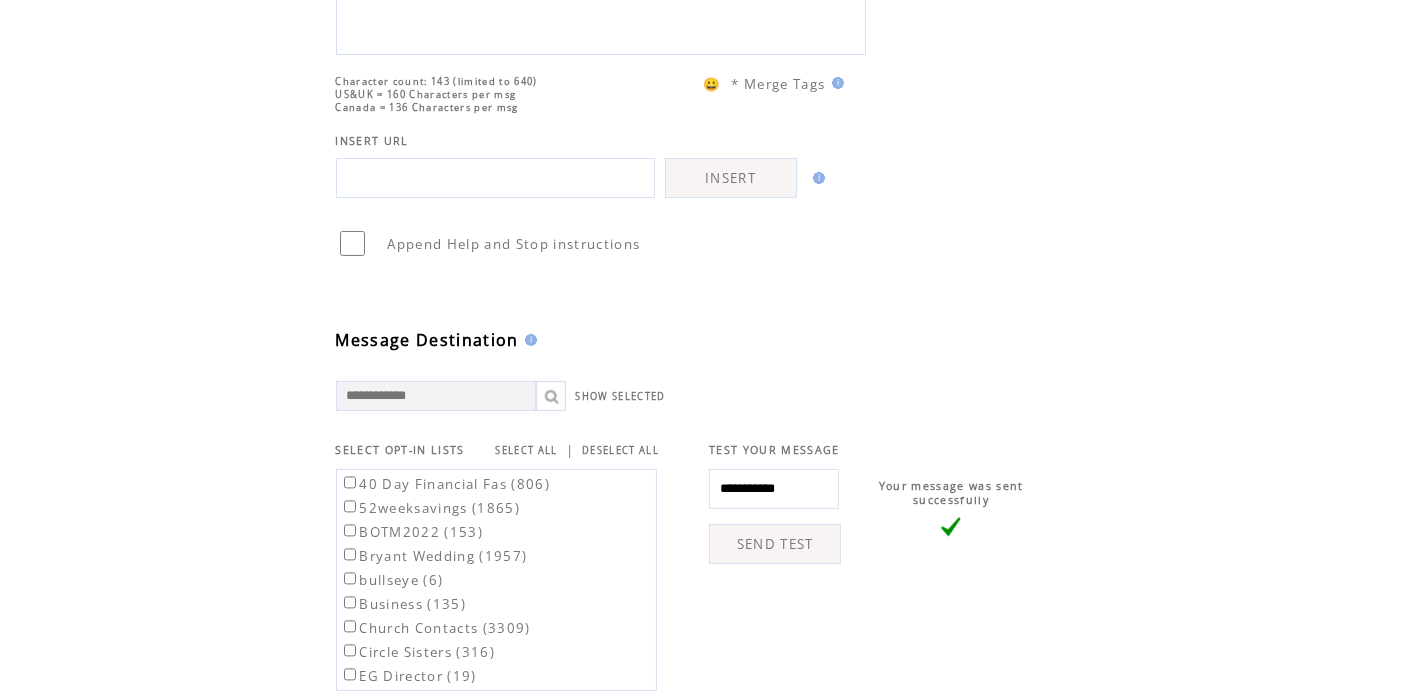 click on "SEND TEST" at bounding box center (775, 544) 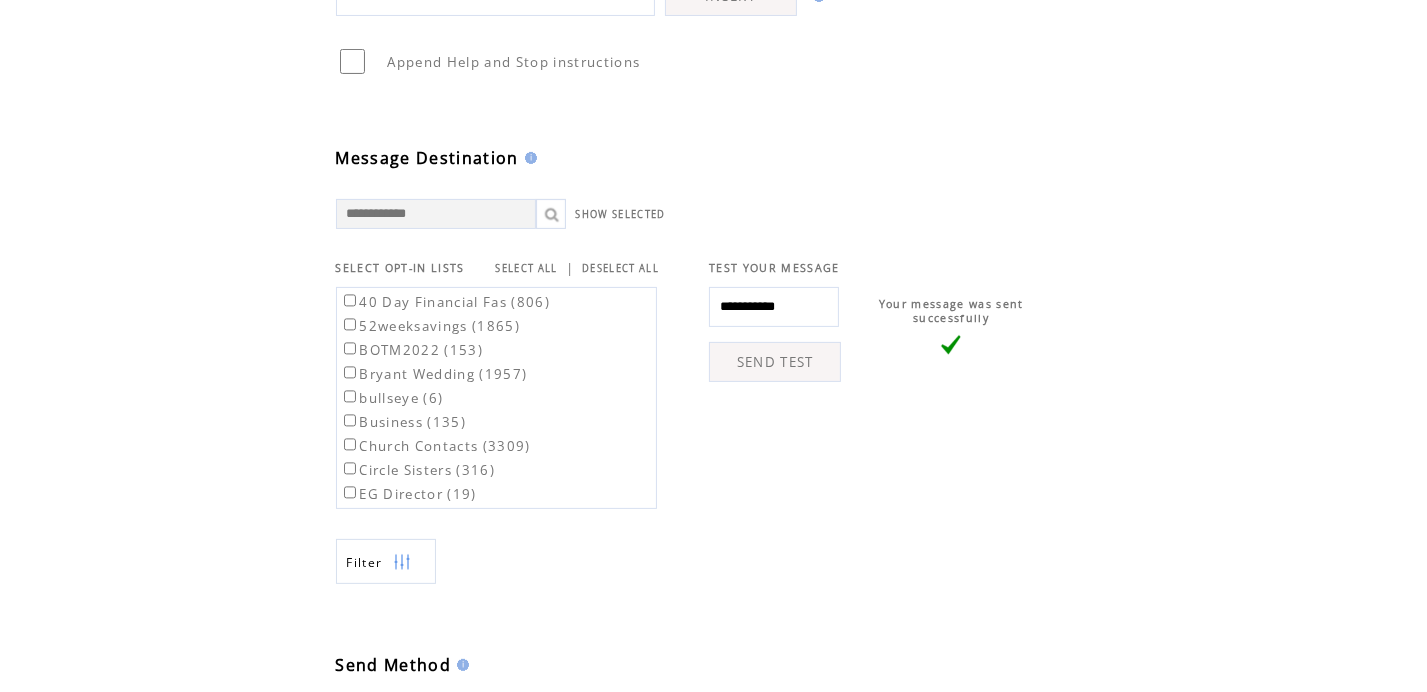 scroll, scrollTop: 500, scrollLeft: 0, axis: vertical 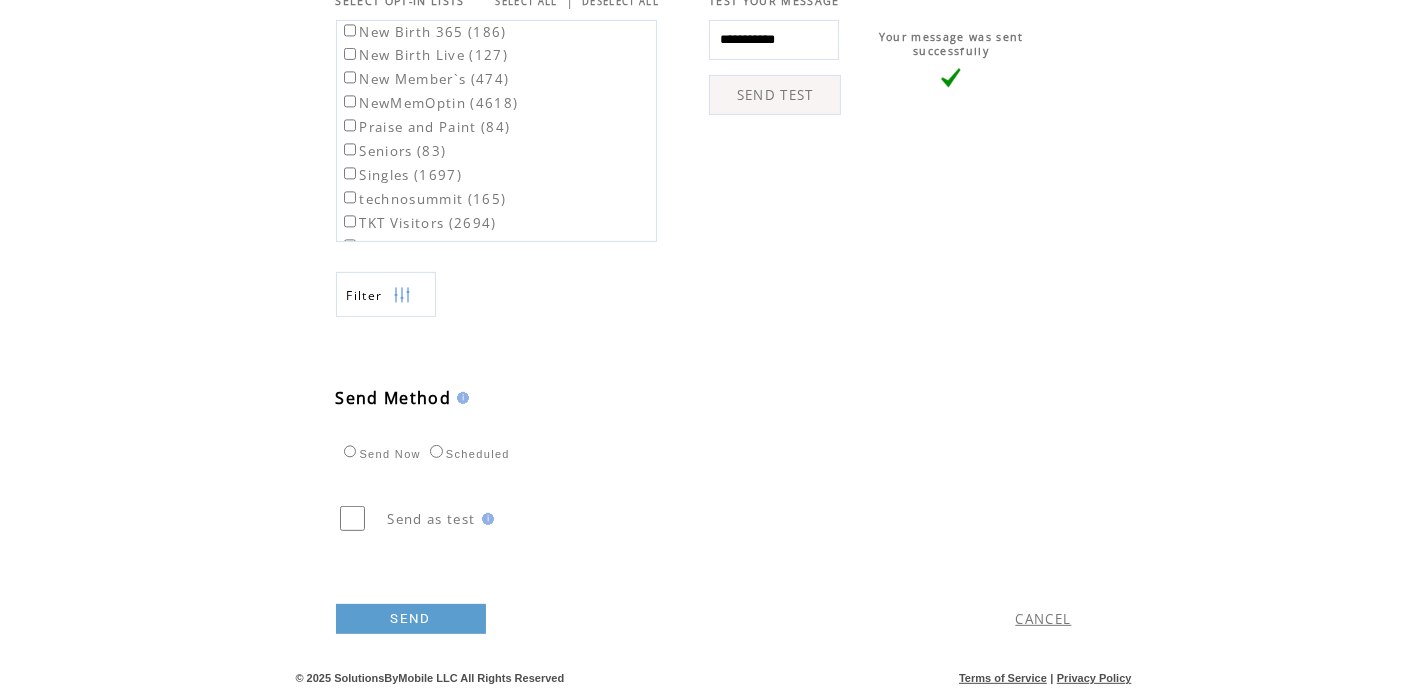 click on "SEND" at bounding box center [411, 619] 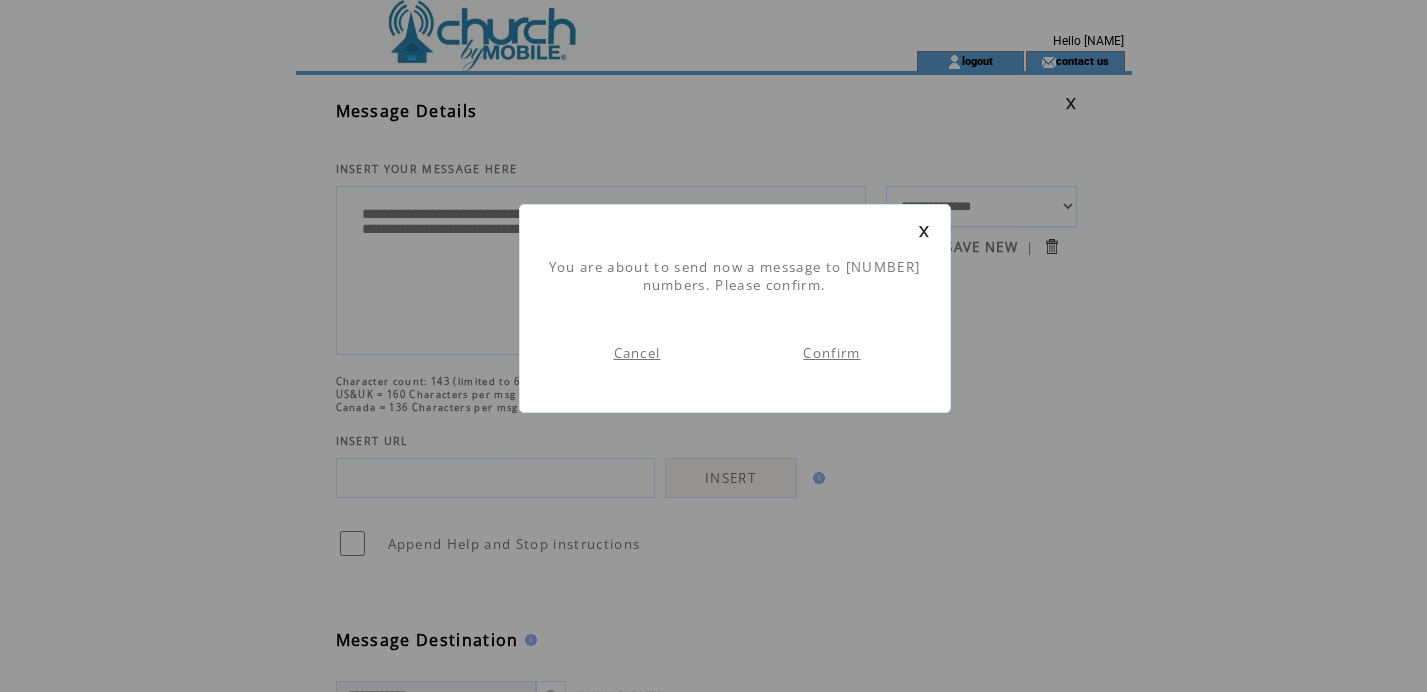 scroll, scrollTop: 0, scrollLeft: 0, axis: both 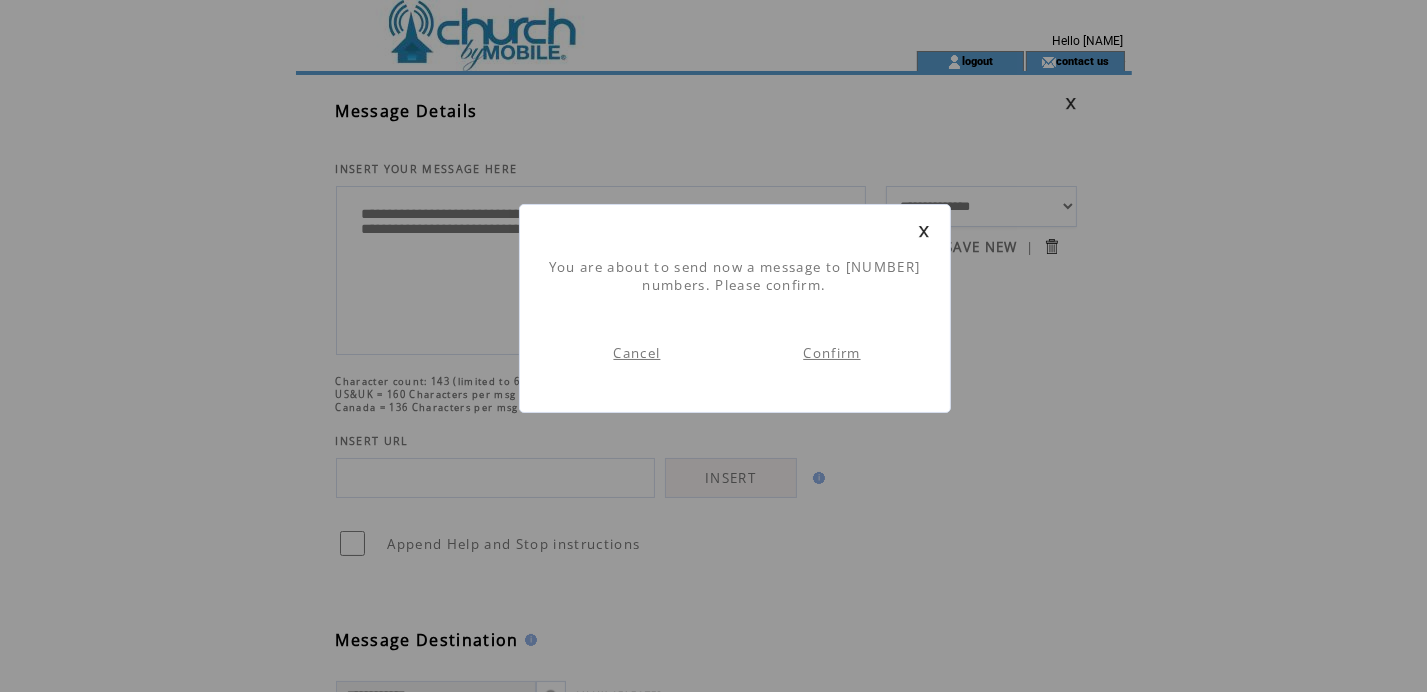 click on "Confirm" at bounding box center [831, 353] 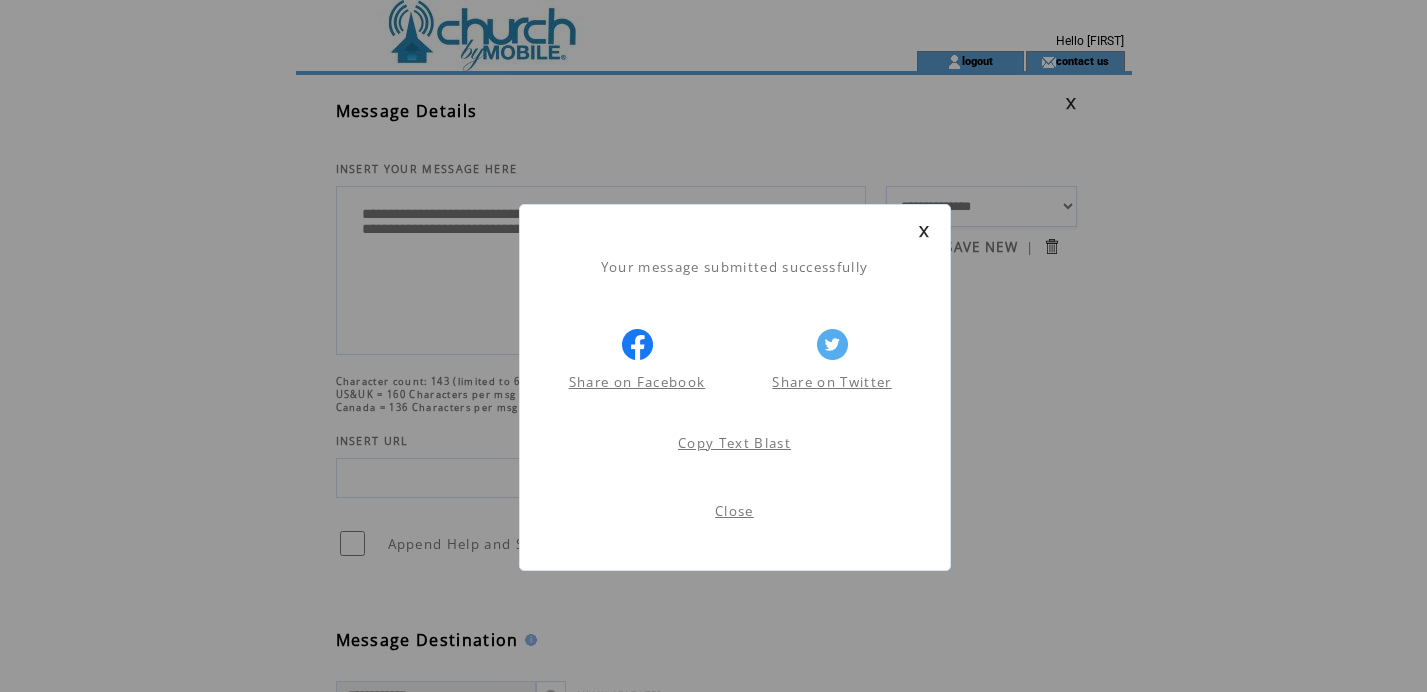 scroll, scrollTop: 0, scrollLeft: 0, axis: both 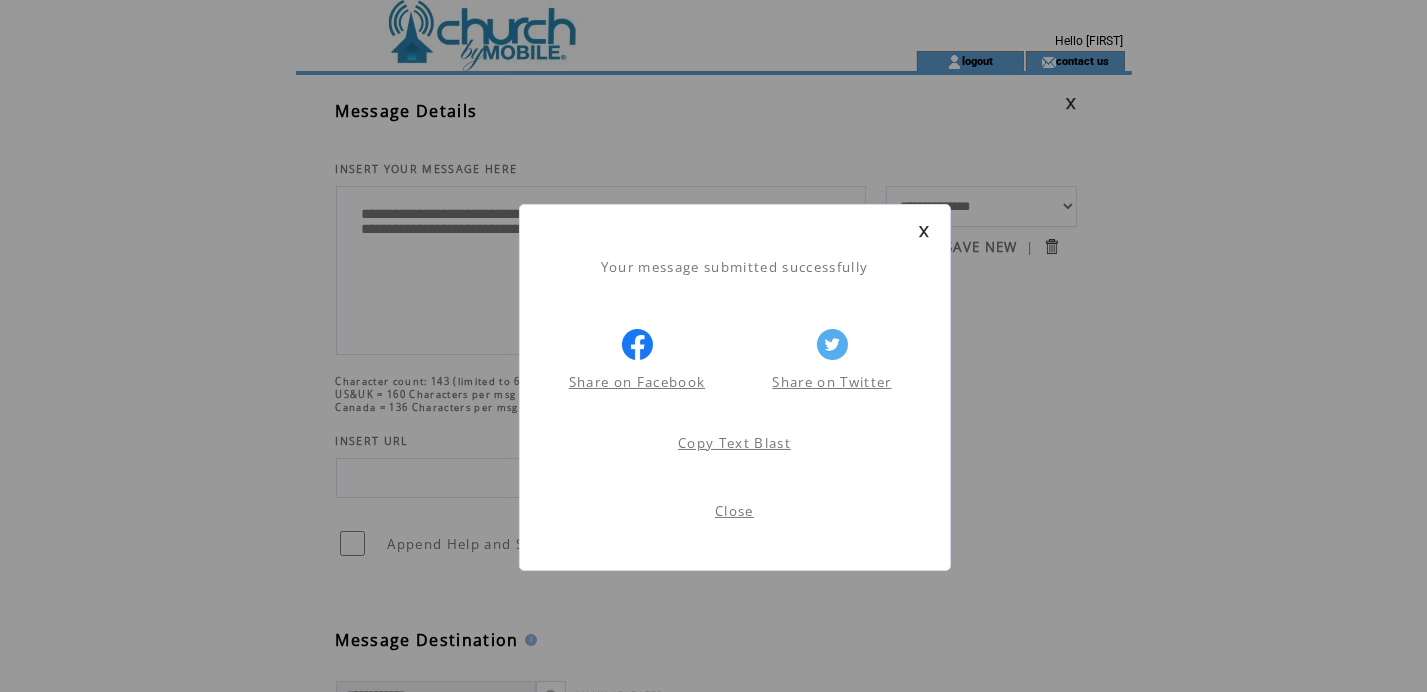 click on "Close" at bounding box center [734, 511] 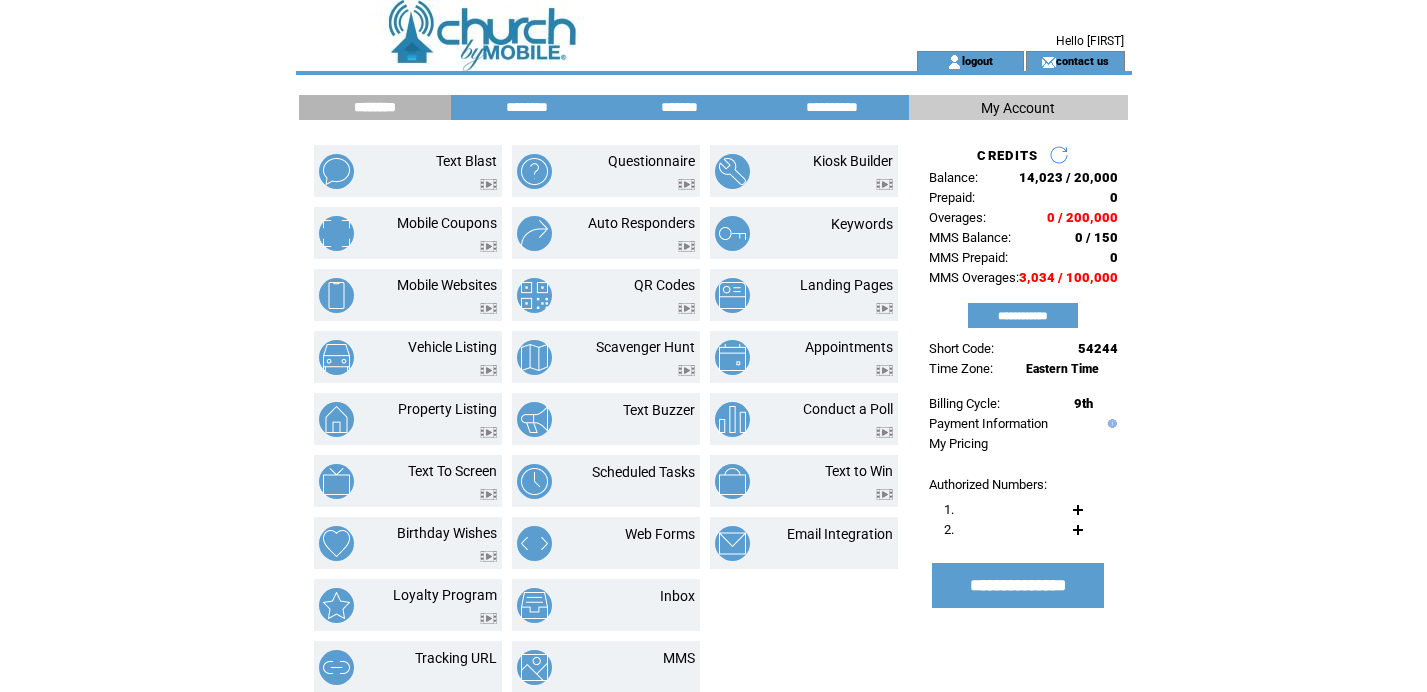 scroll, scrollTop: 0, scrollLeft: 0, axis: both 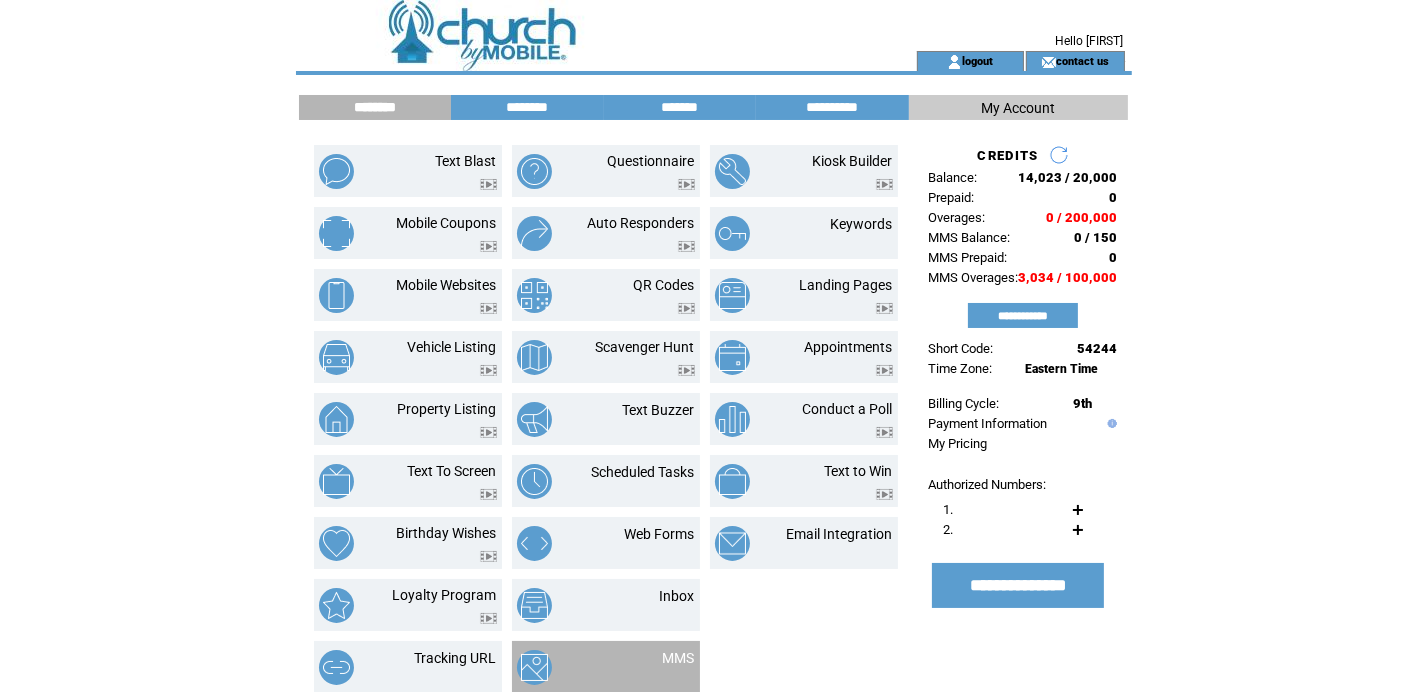 click at bounding box center [679, 669] 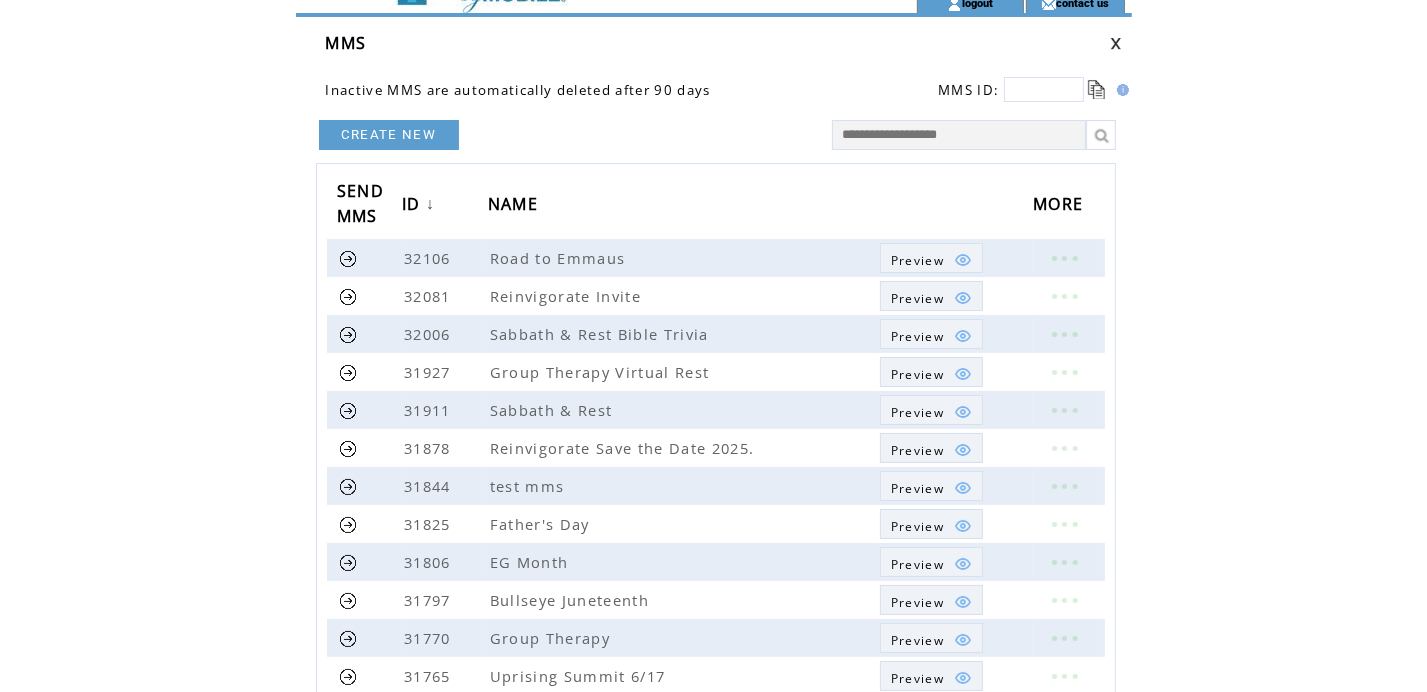 scroll, scrollTop: 100, scrollLeft: 0, axis: vertical 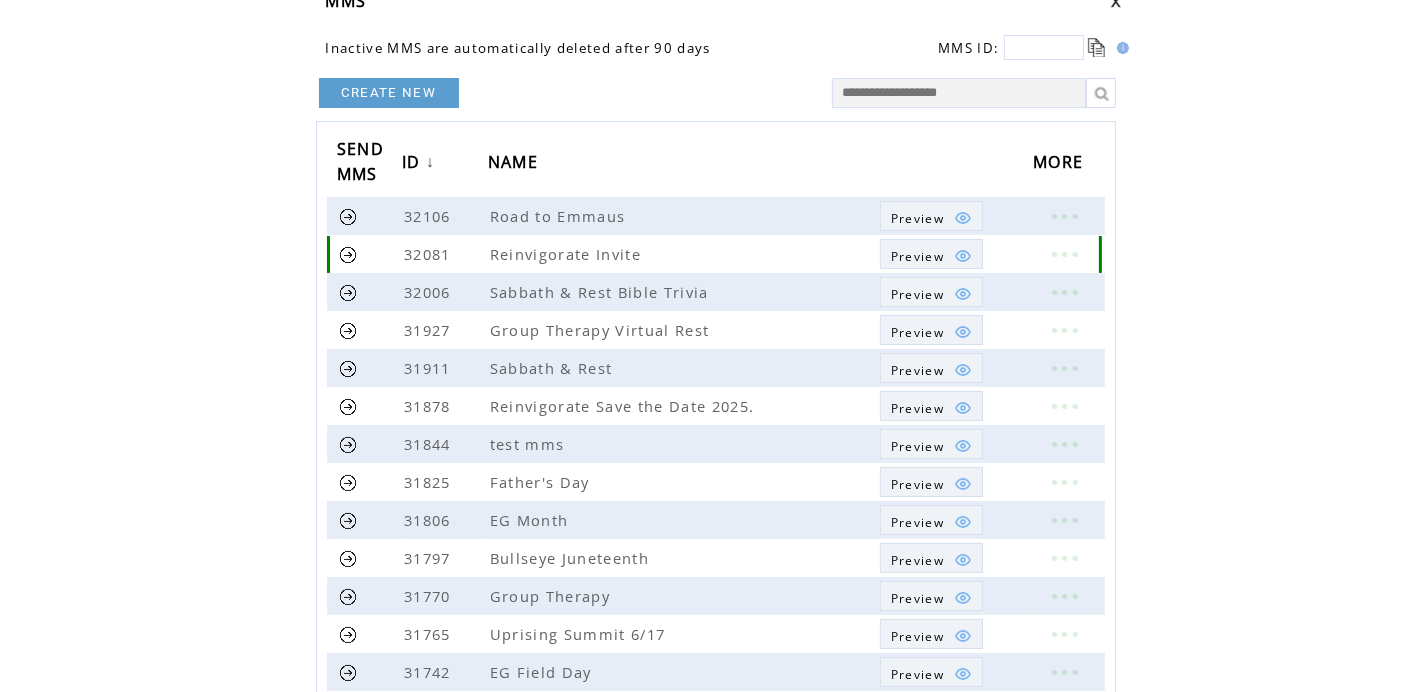 click at bounding box center (1064, 254) 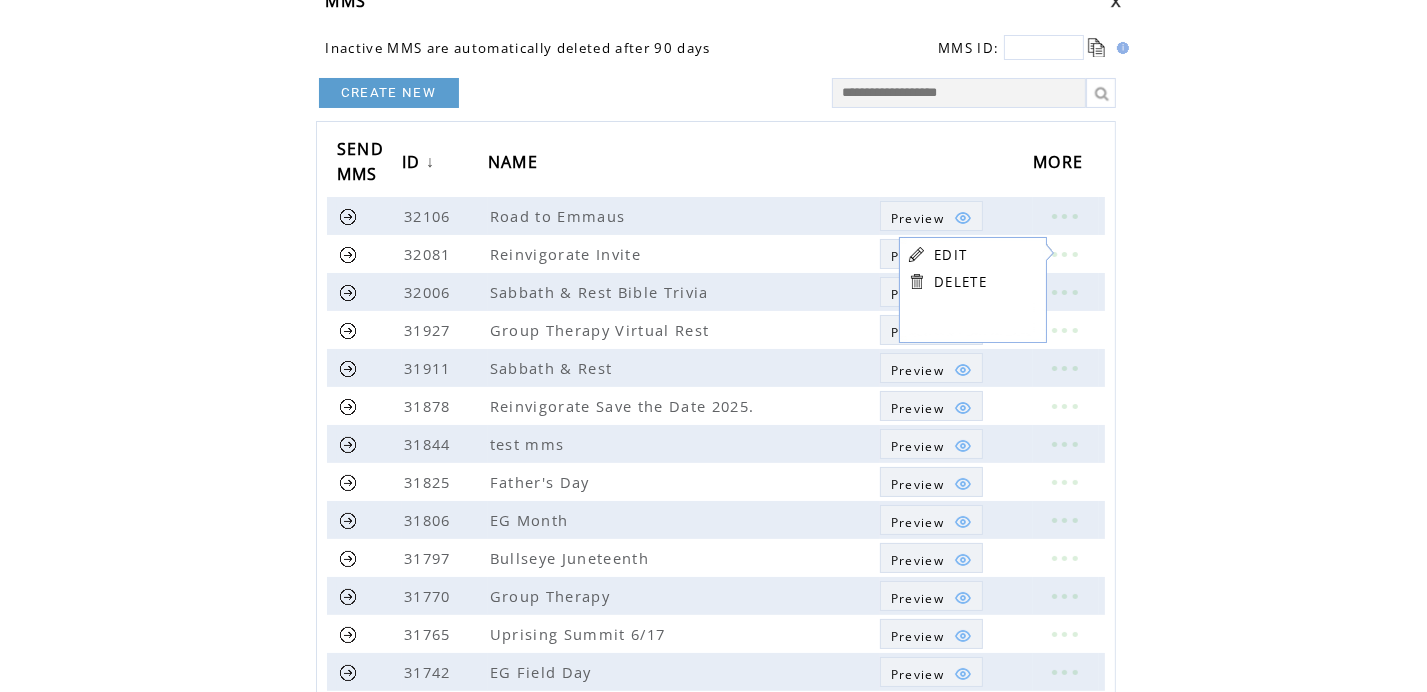 click on "EDIT" at bounding box center [950, 255] 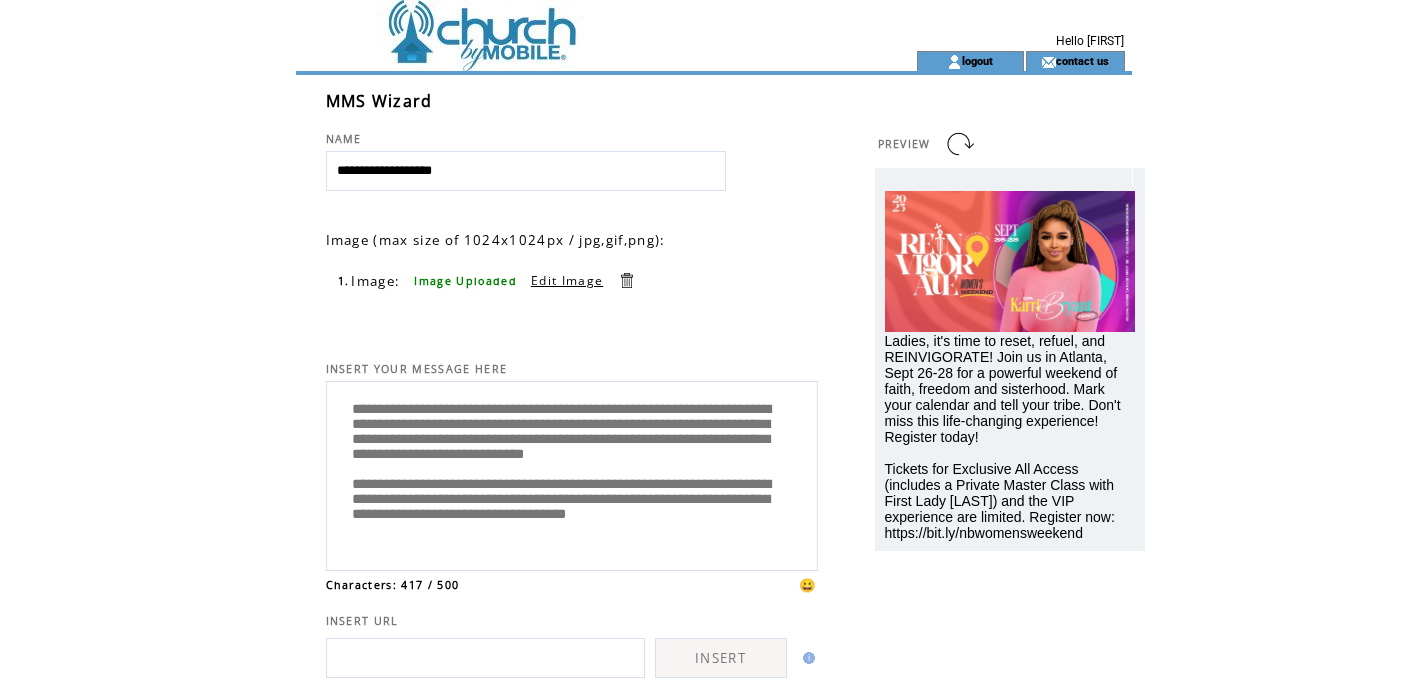 scroll, scrollTop: 0, scrollLeft: 0, axis: both 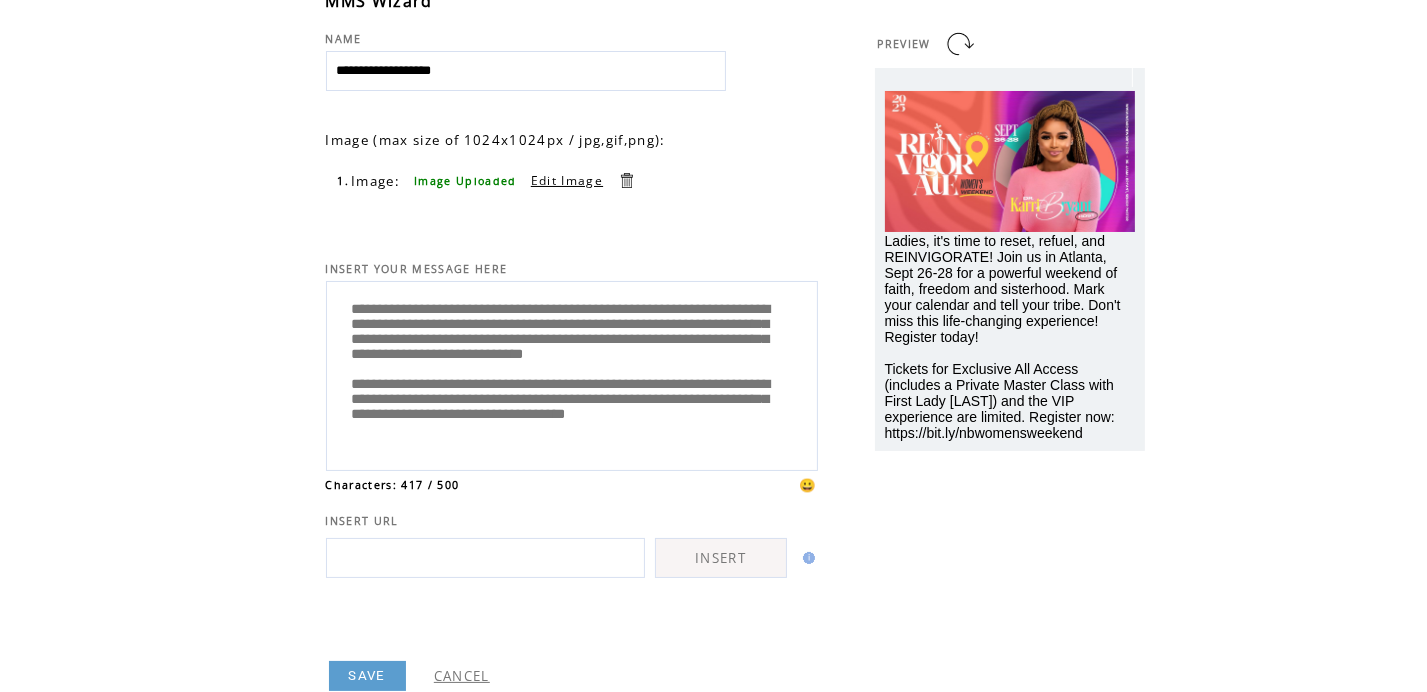 click on "**********" at bounding box center [572, 373] 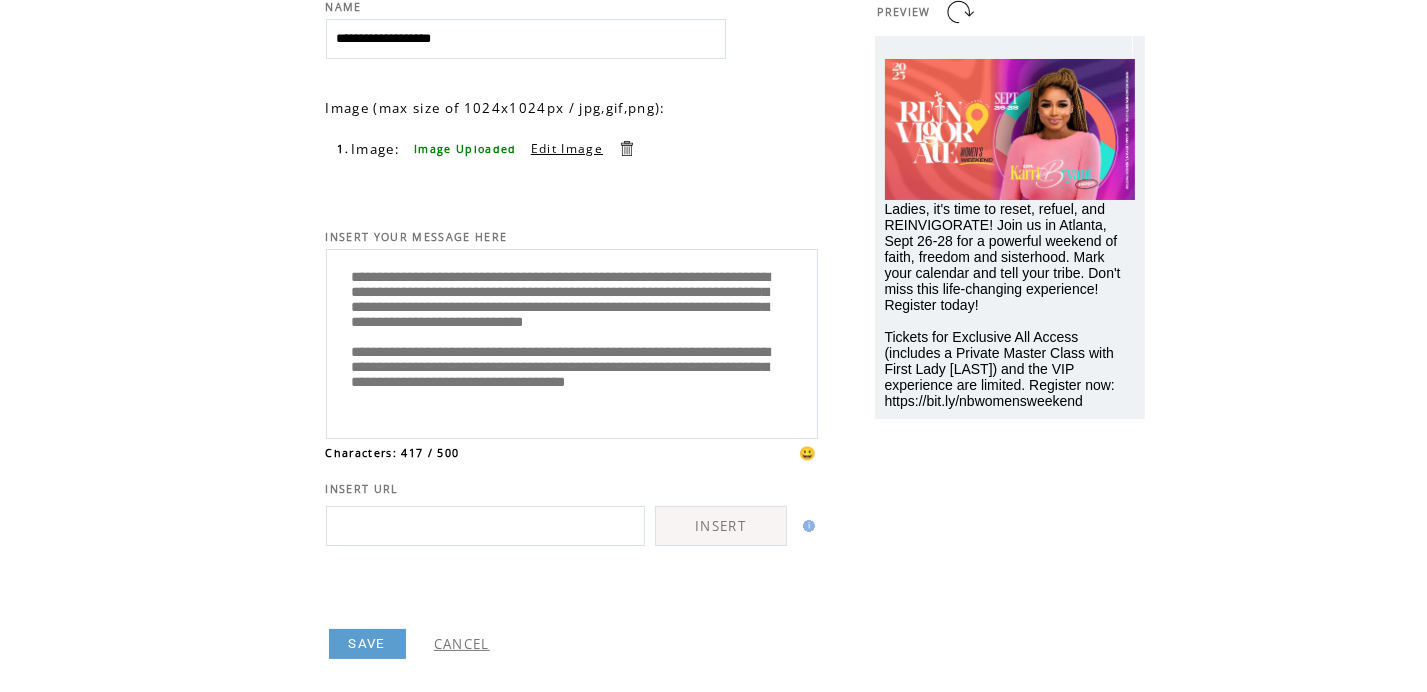 scroll, scrollTop: 160, scrollLeft: 0, axis: vertical 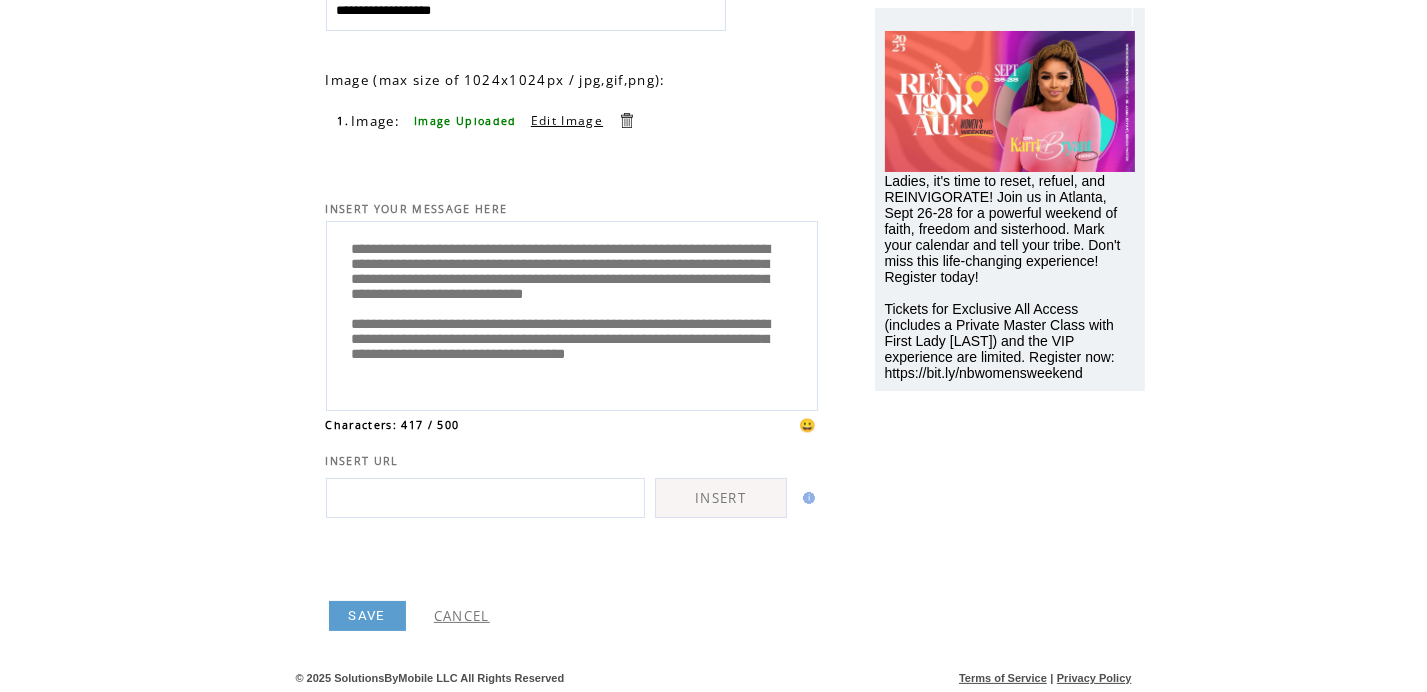 click on "**********" at bounding box center [572, 313] 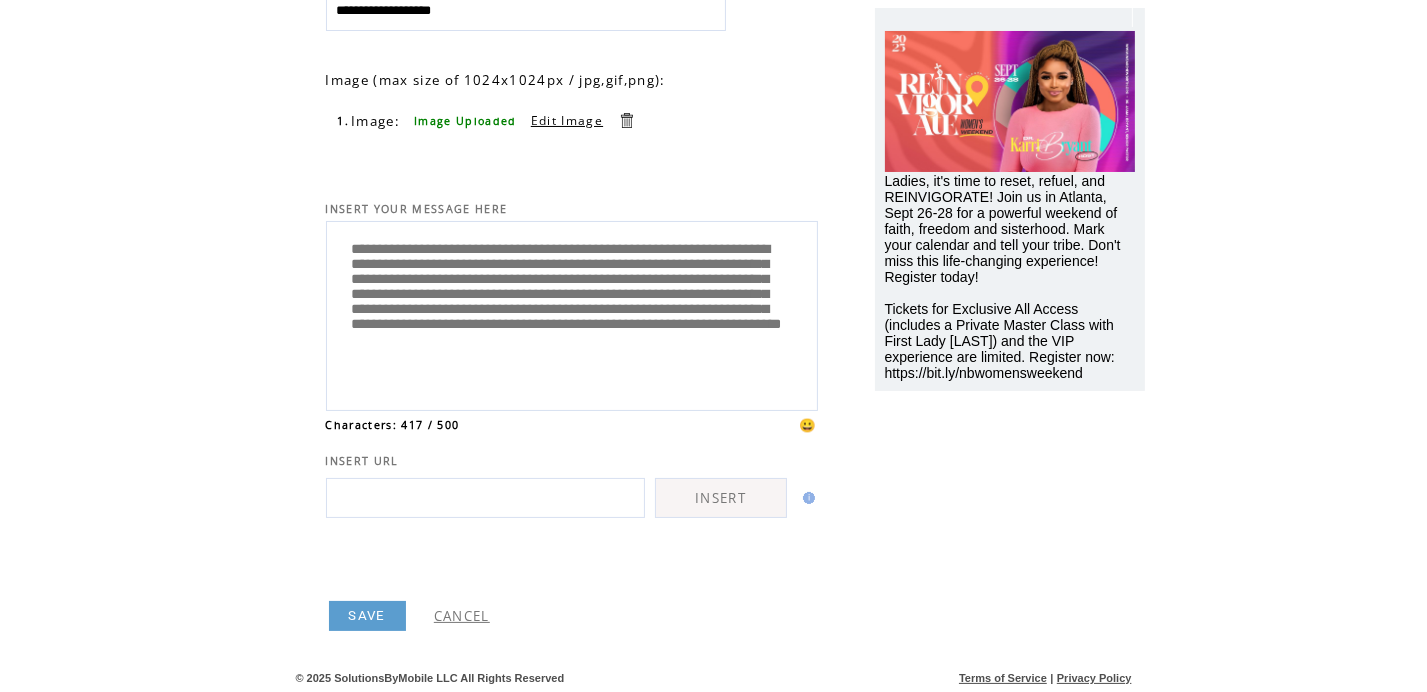 scroll, scrollTop: 46, scrollLeft: 0, axis: vertical 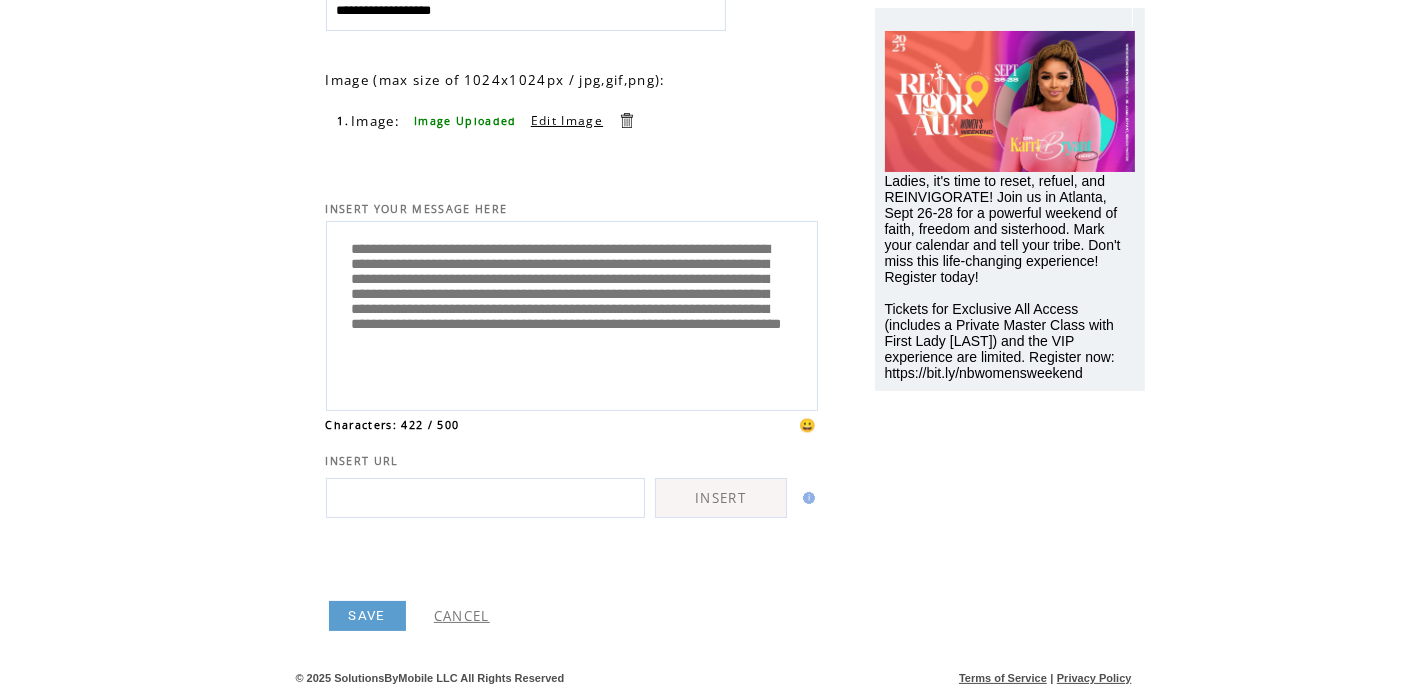 click on "**********" at bounding box center [572, 313] 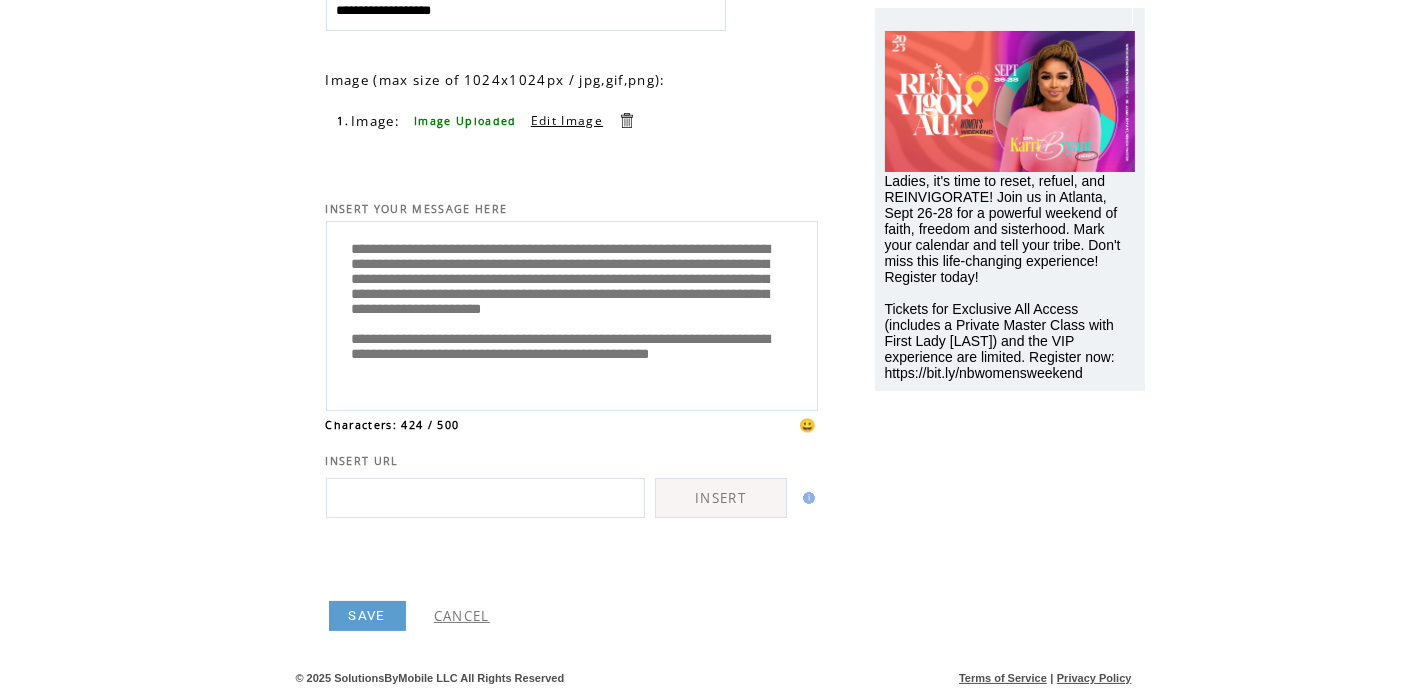 scroll, scrollTop: 0, scrollLeft: 0, axis: both 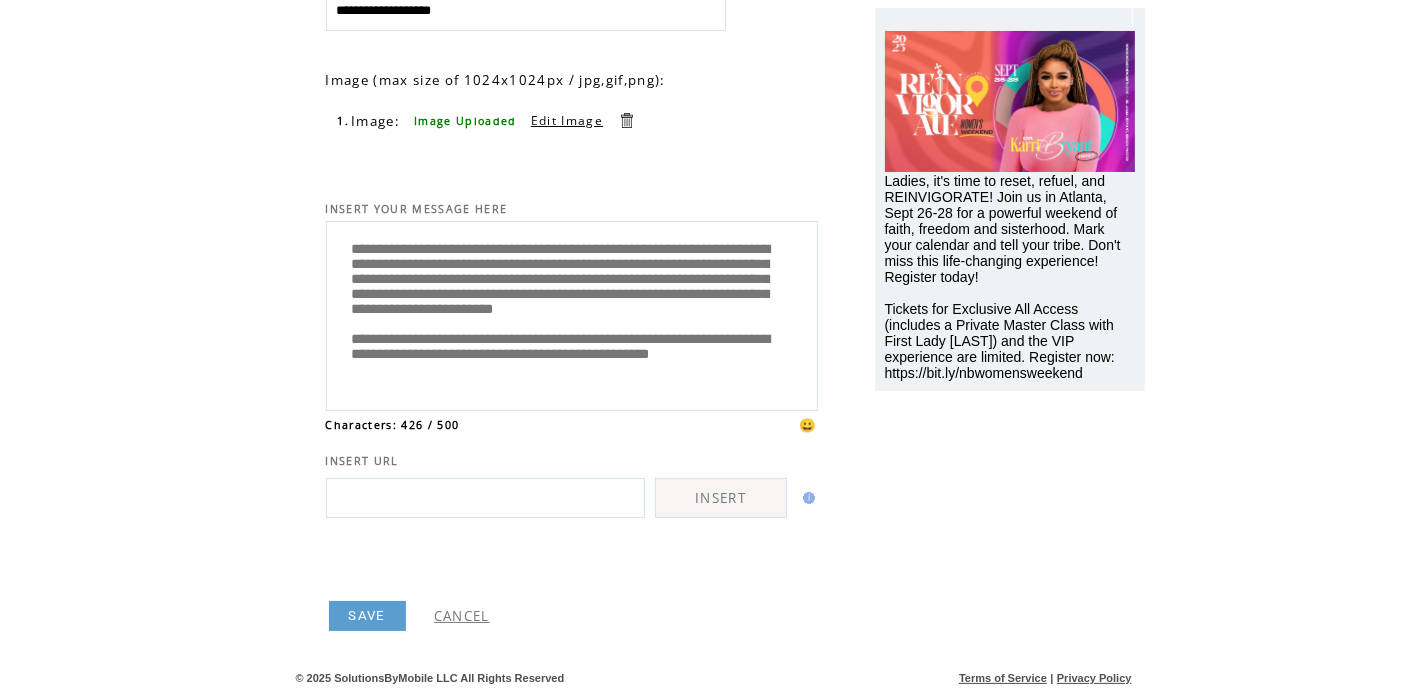 click on "**********" at bounding box center (572, 313) 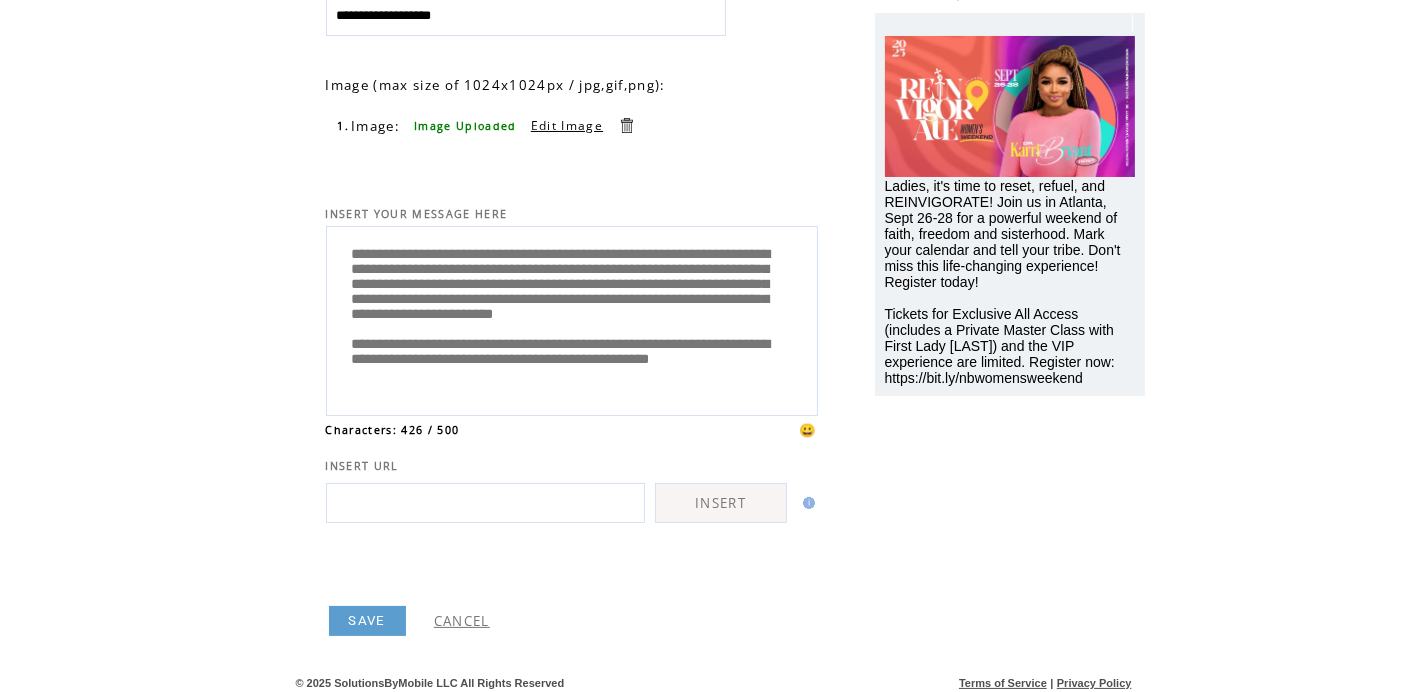 scroll, scrollTop: 160, scrollLeft: 0, axis: vertical 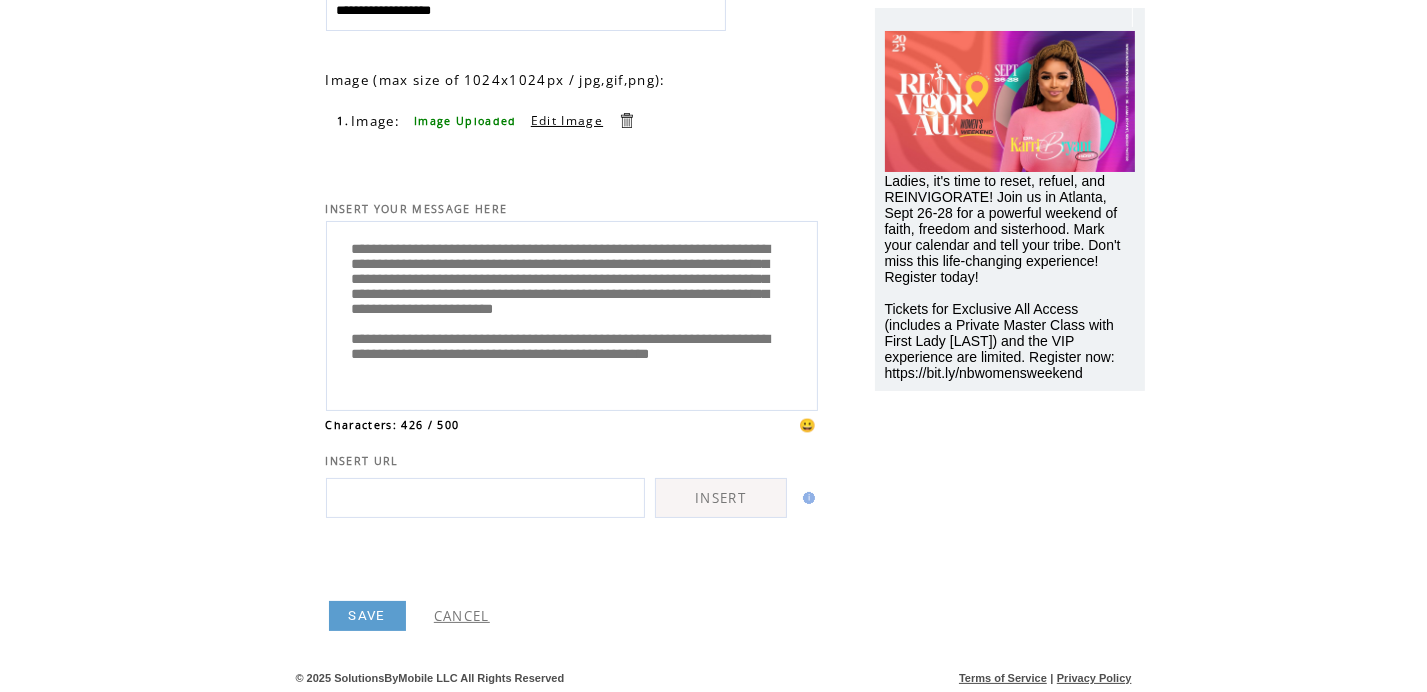 drag, startPoint x: 506, startPoint y: 383, endPoint x: 153, endPoint y: 173, distance: 410.742 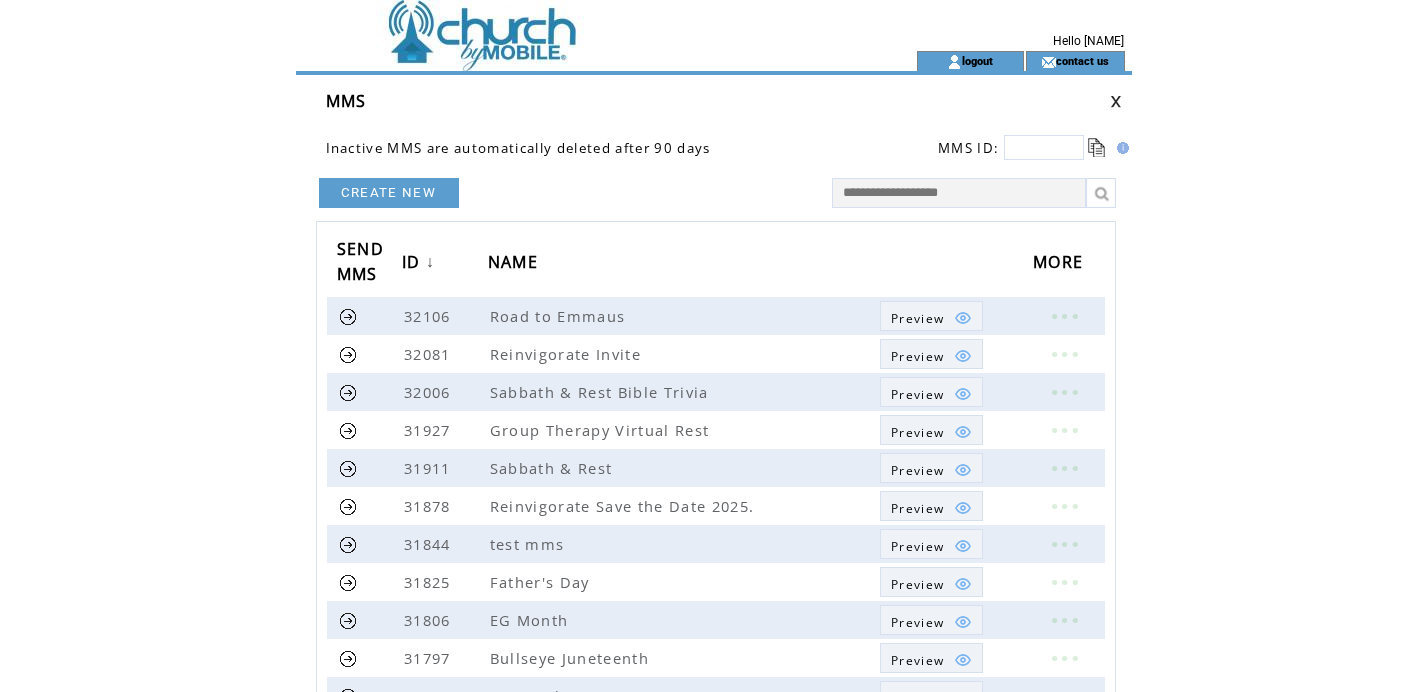 scroll, scrollTop: 0, scrollLeft: 0, axis: both 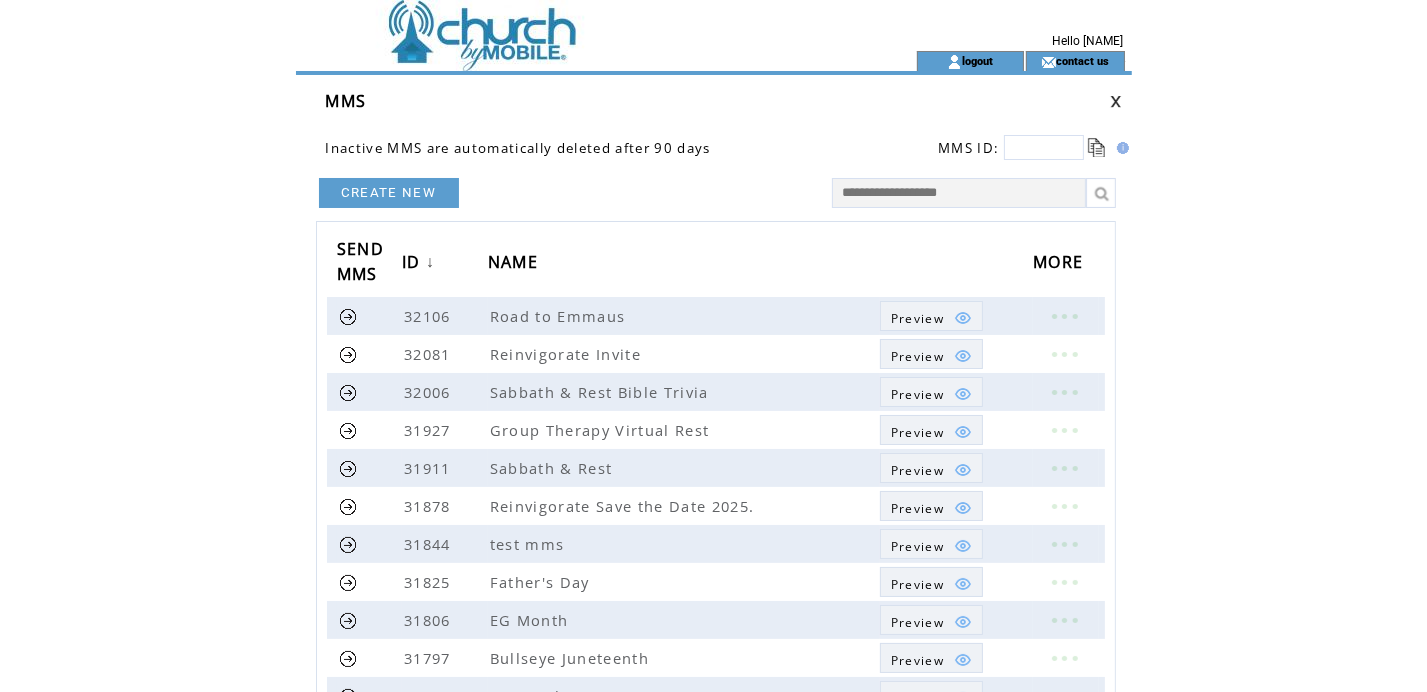 click on "CREATE NEW" at bounding box center [389, 193] 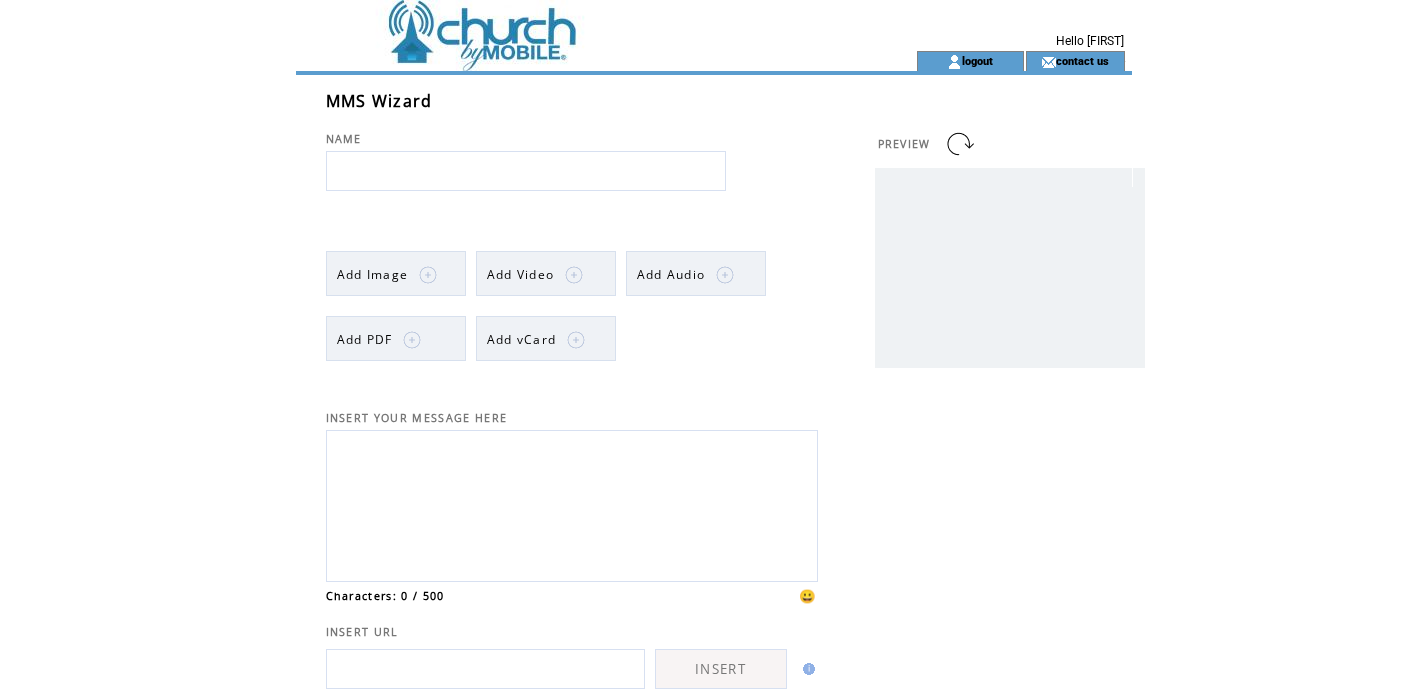 scroll, scrollTop: 0, scrollLeft: 0, axis: both 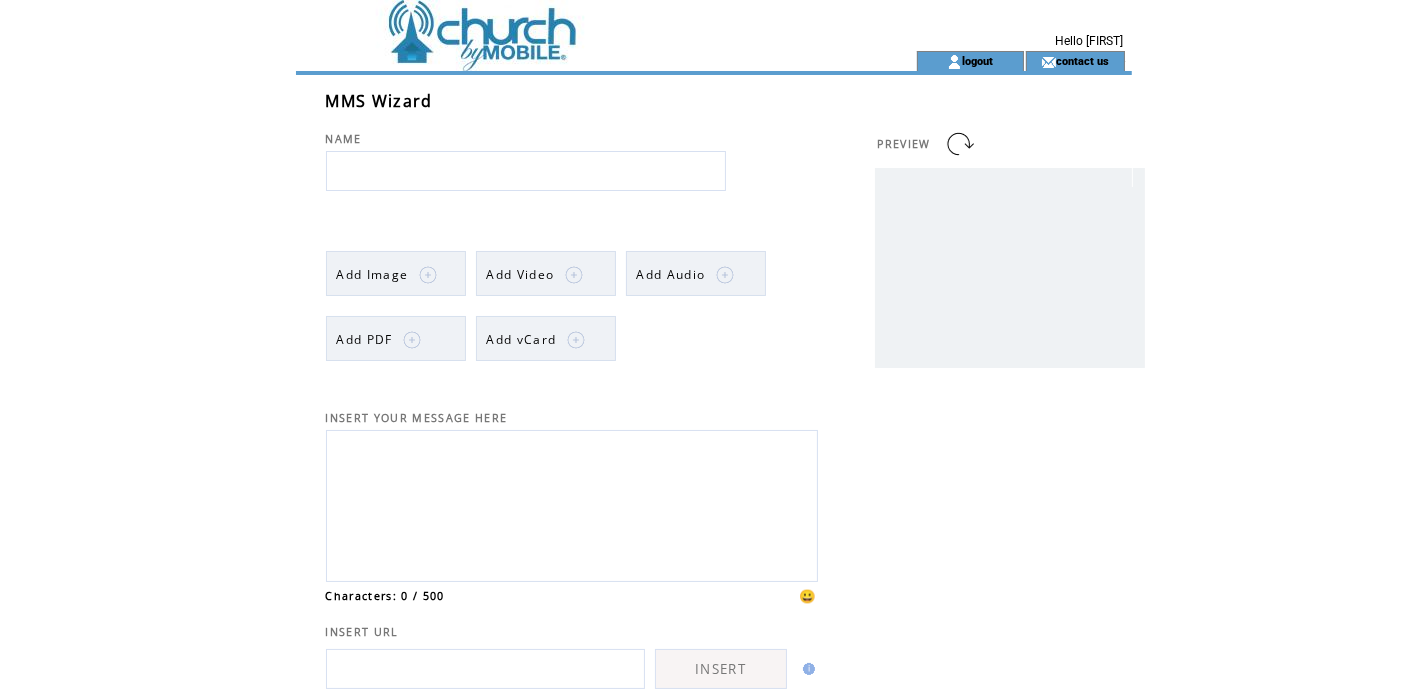 click on "Add Image" at bounding box center (373, 274) 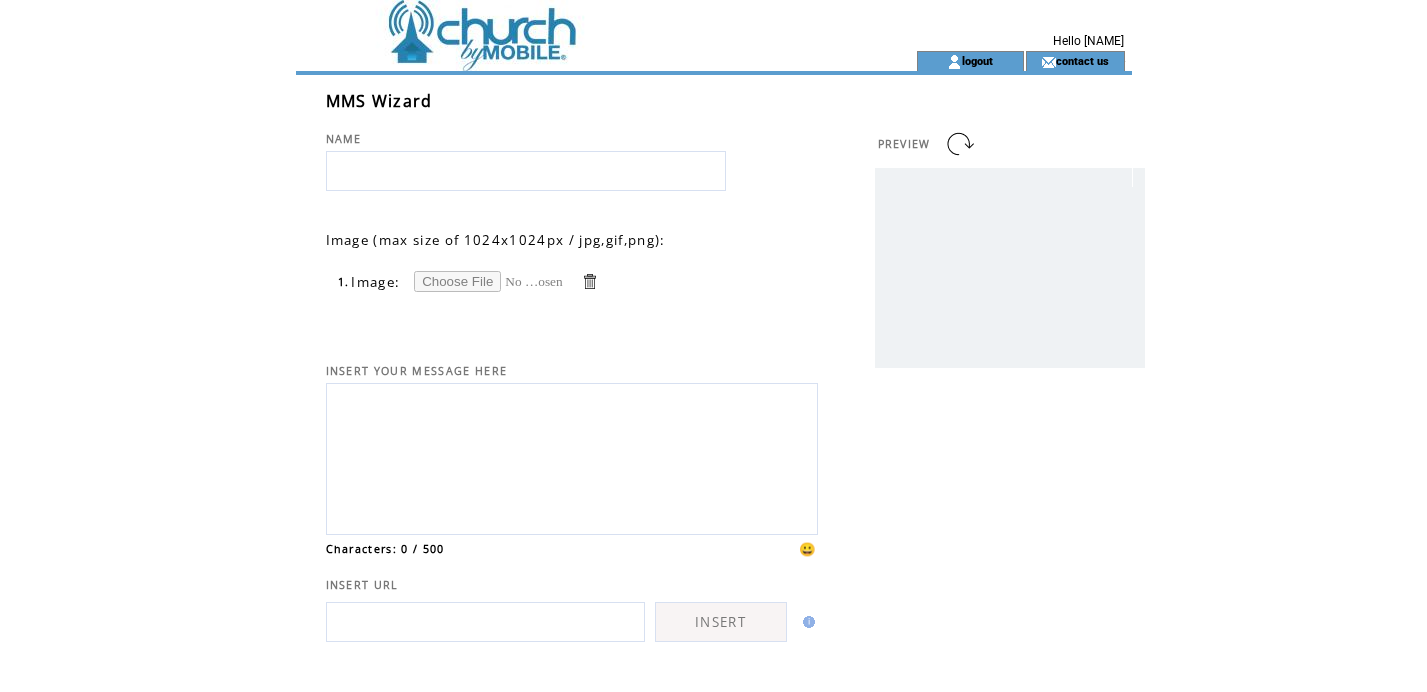 scroll, scrollTop: 0, scrollLeft: 0, axis: both 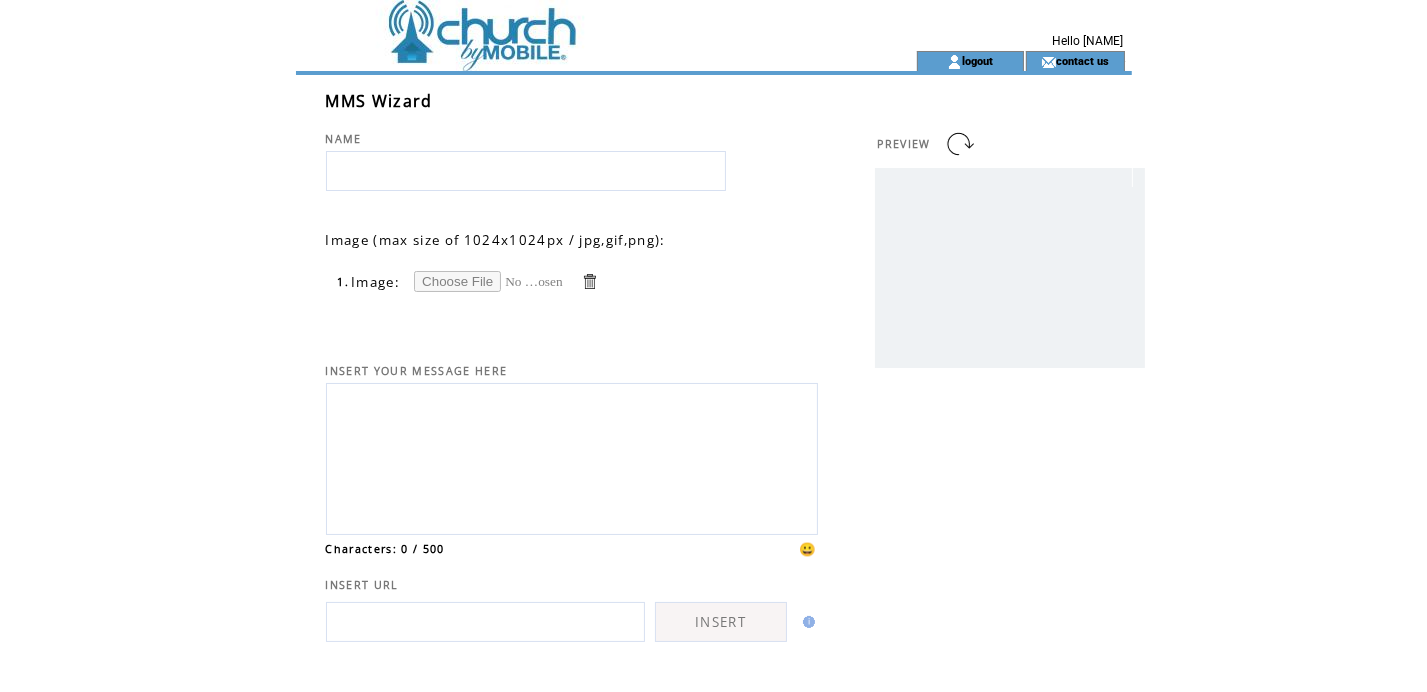 click at bounding box center (489, 281) 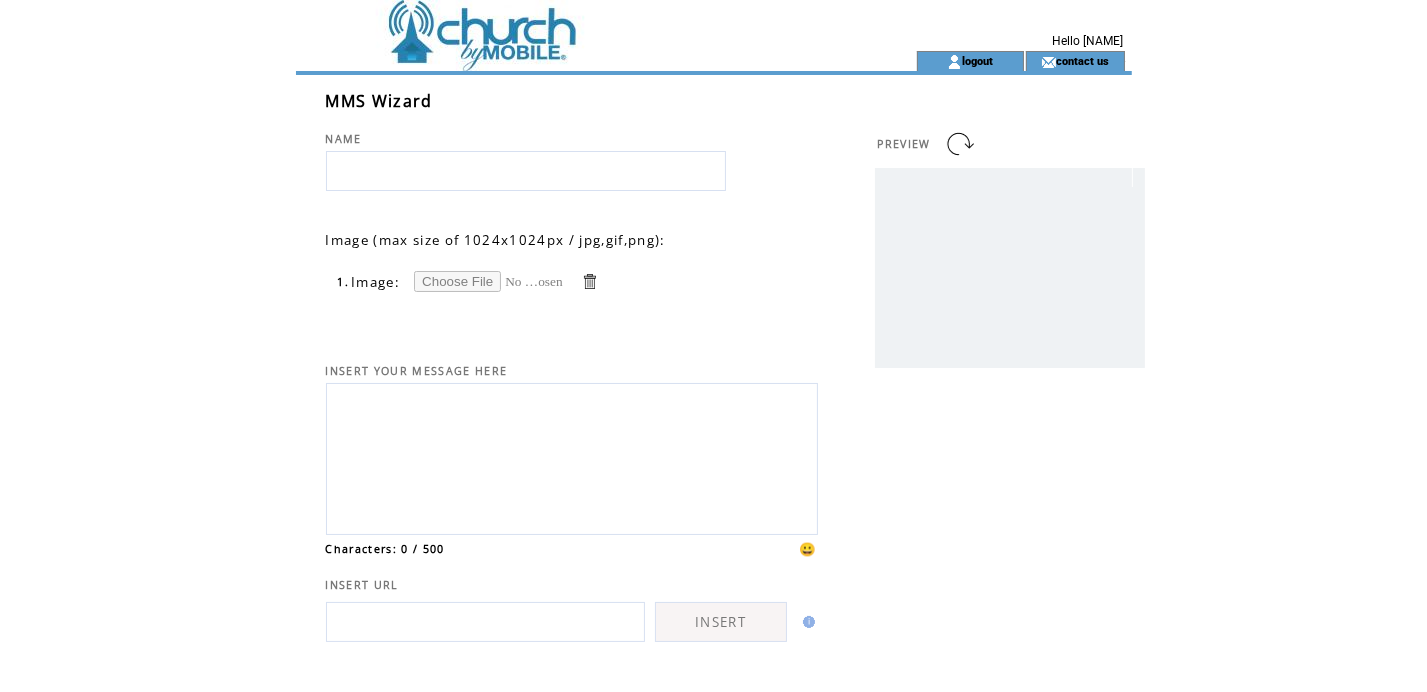 type on "**********" 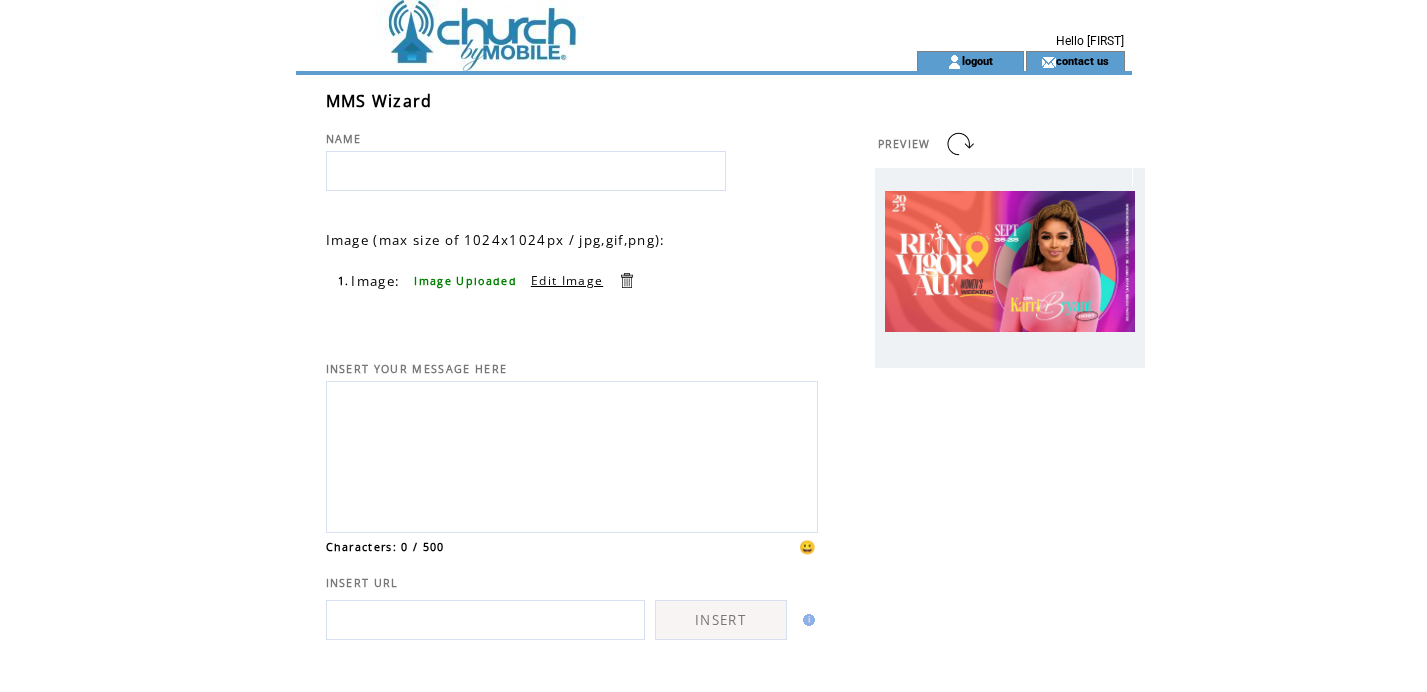 scroll, scrollTop: 0, scrollLeft: 0, axis: both 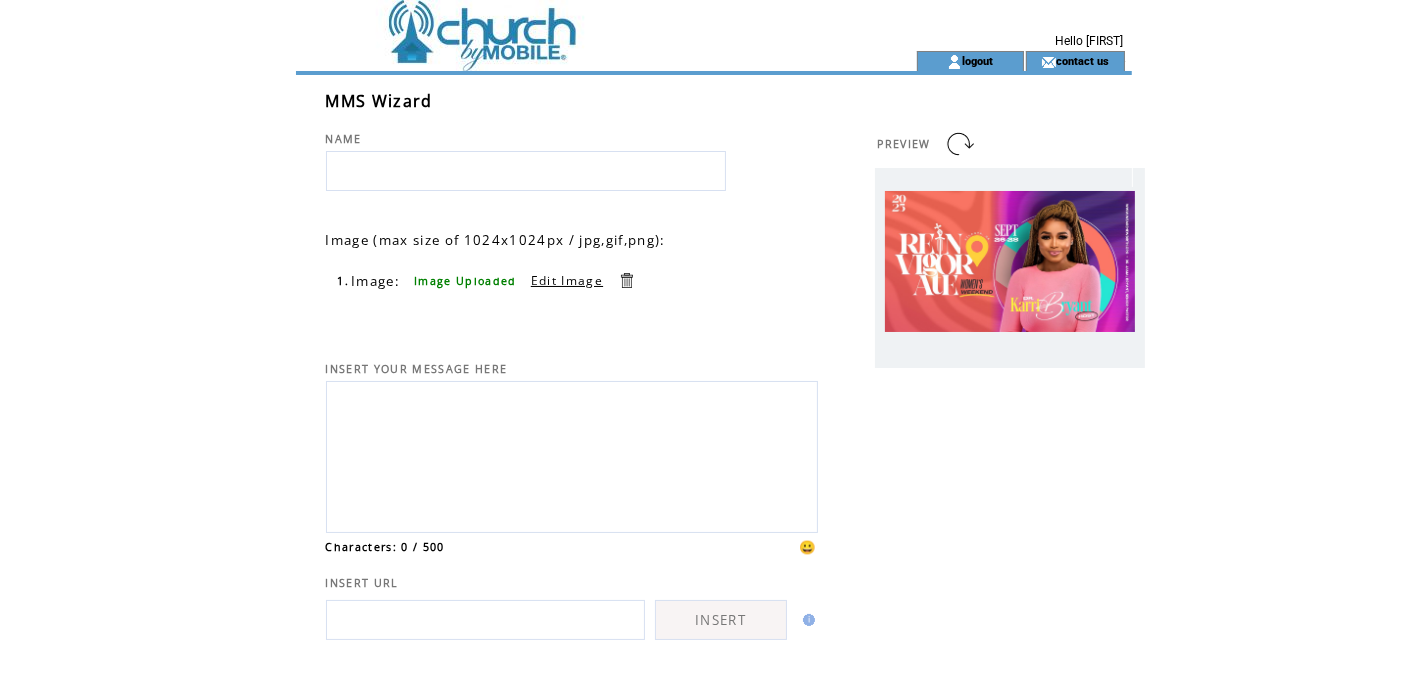 paste on "**********" 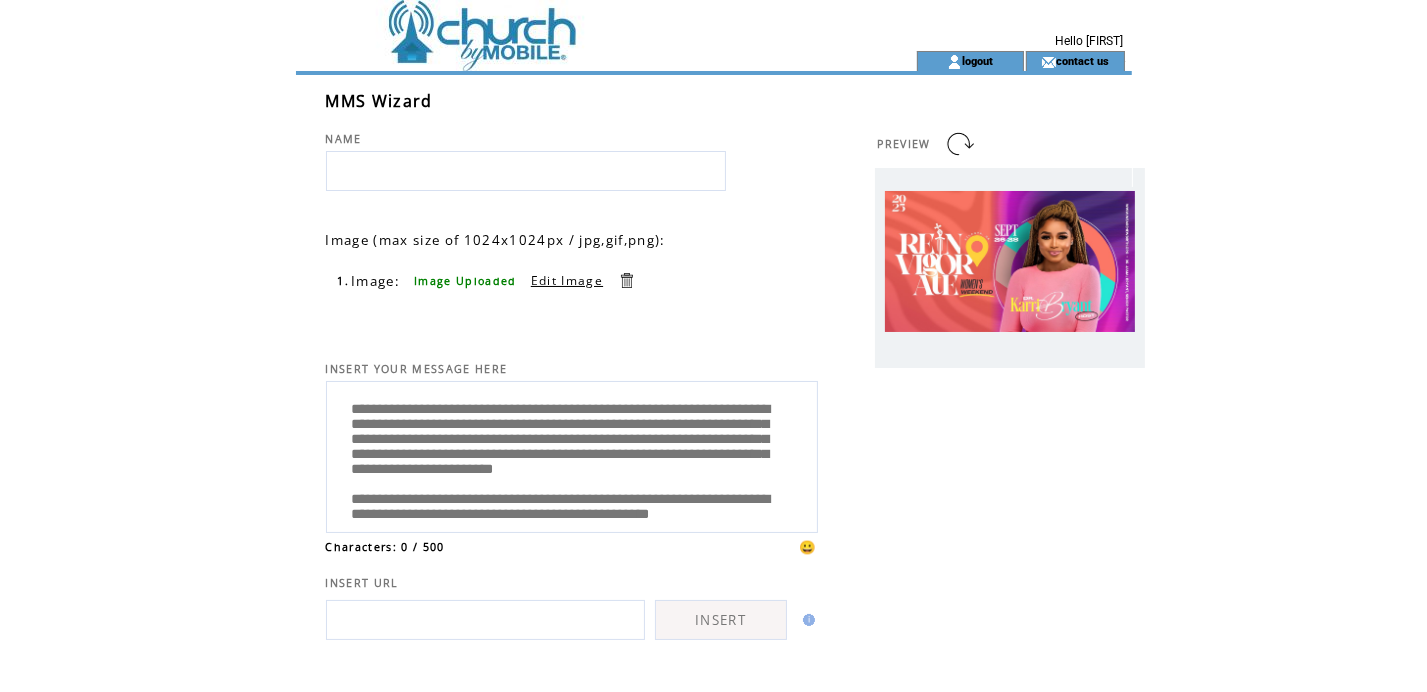 scroll, scrollTop: 66, scrollLeft: 0, axis: vertical 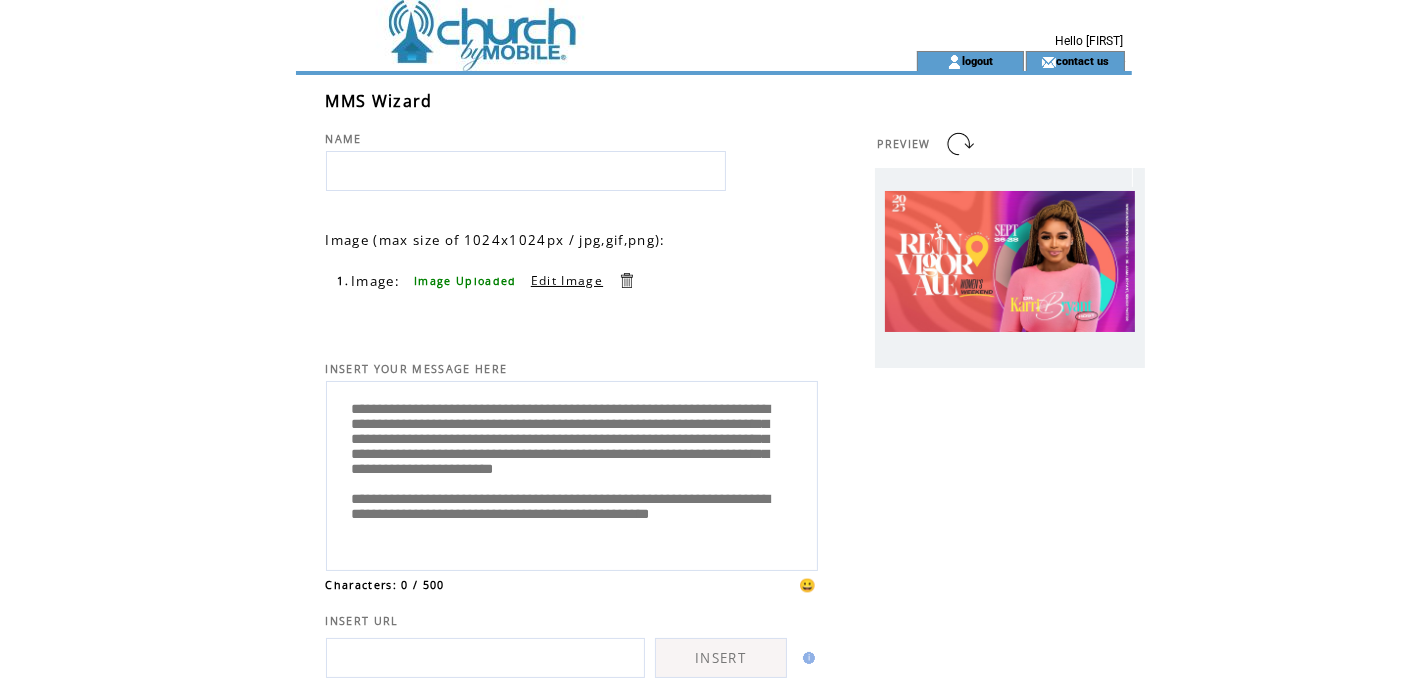 type on "**********" 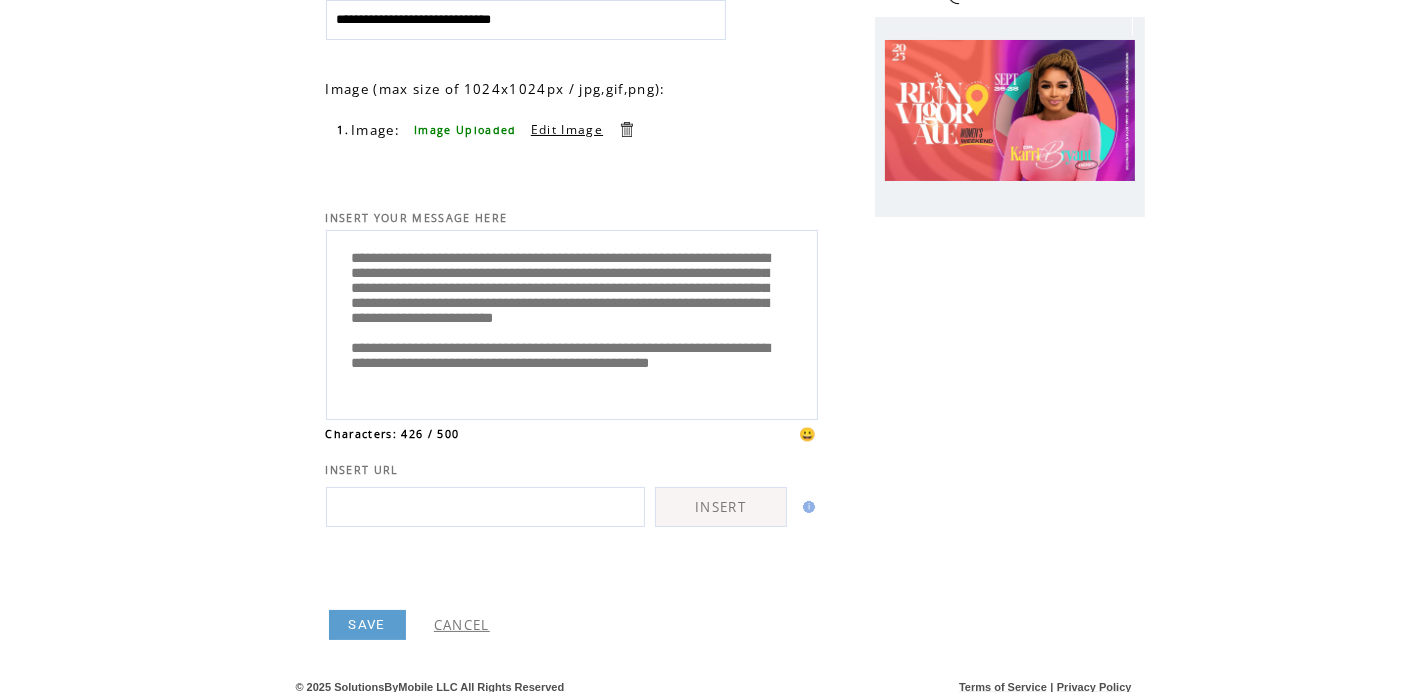 scroll, scrollTop: 160, scrollLeft: 0, axis: vertical 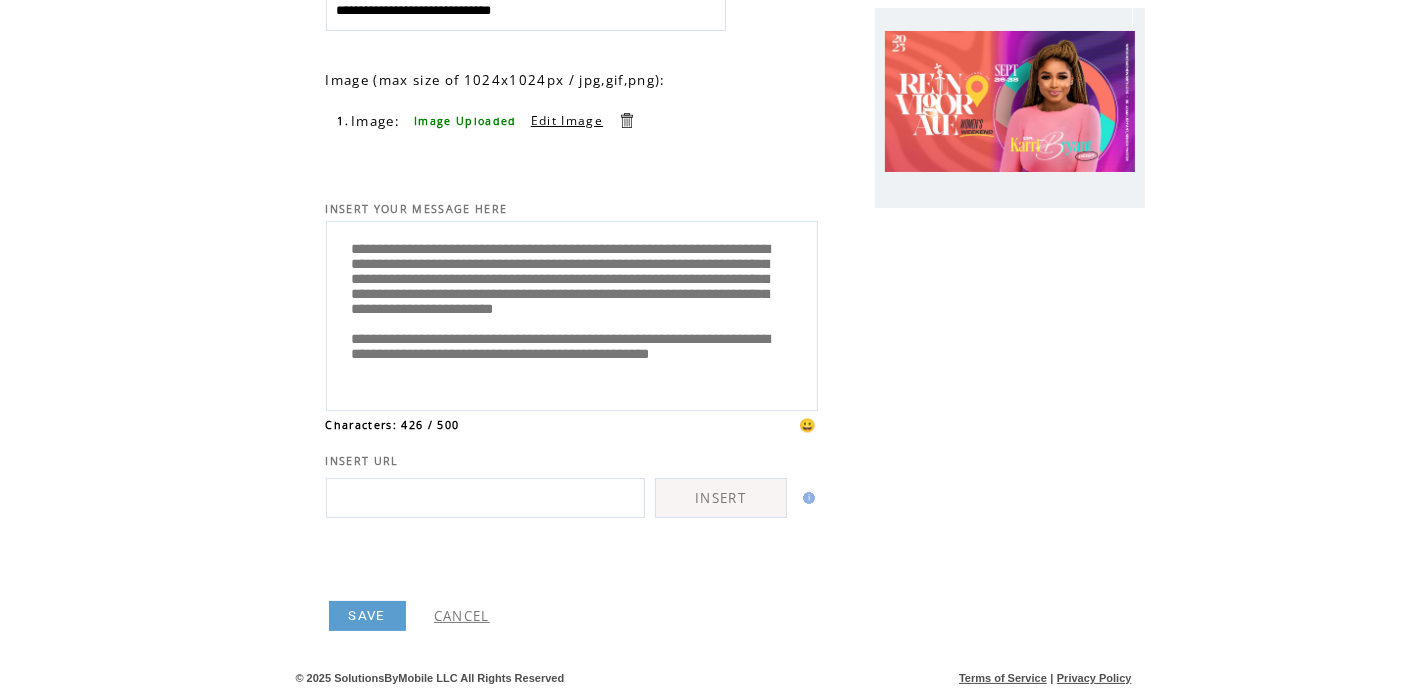 type on "**********" 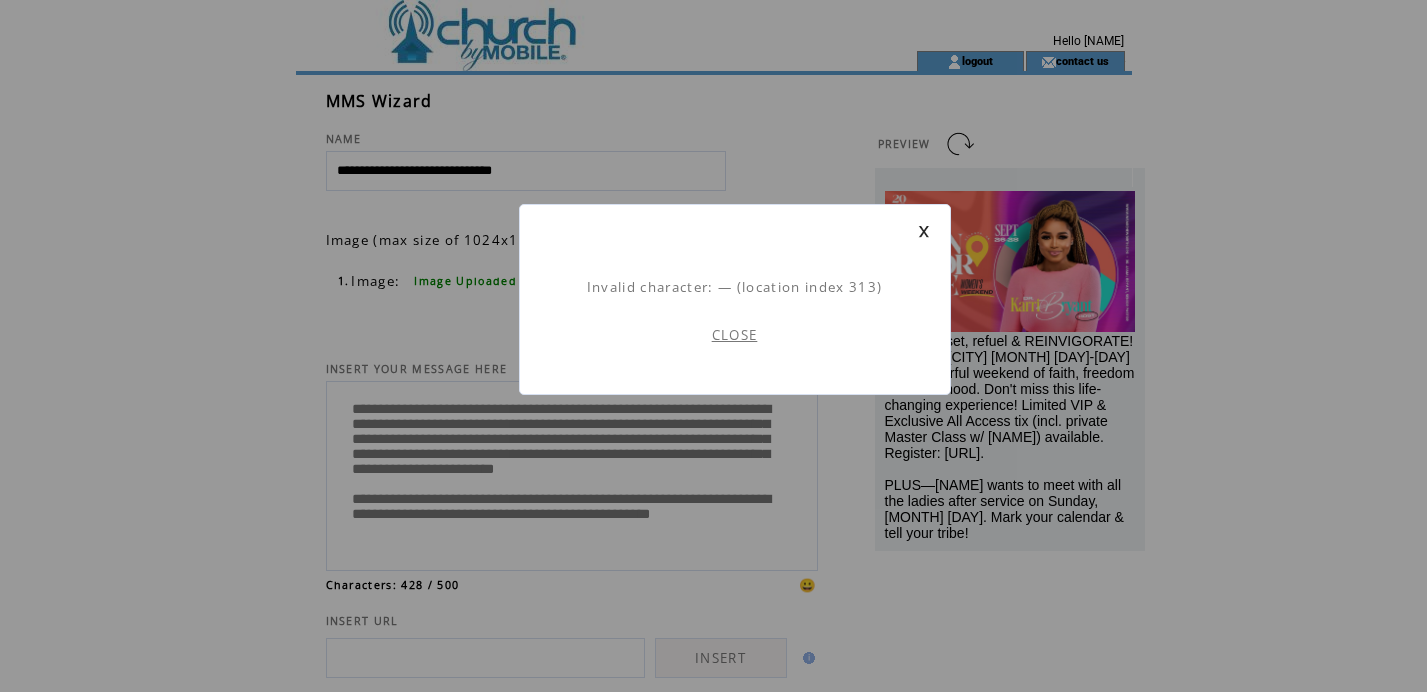 scroll, scrollTop: 0, scrollLeft: 0, axis: both 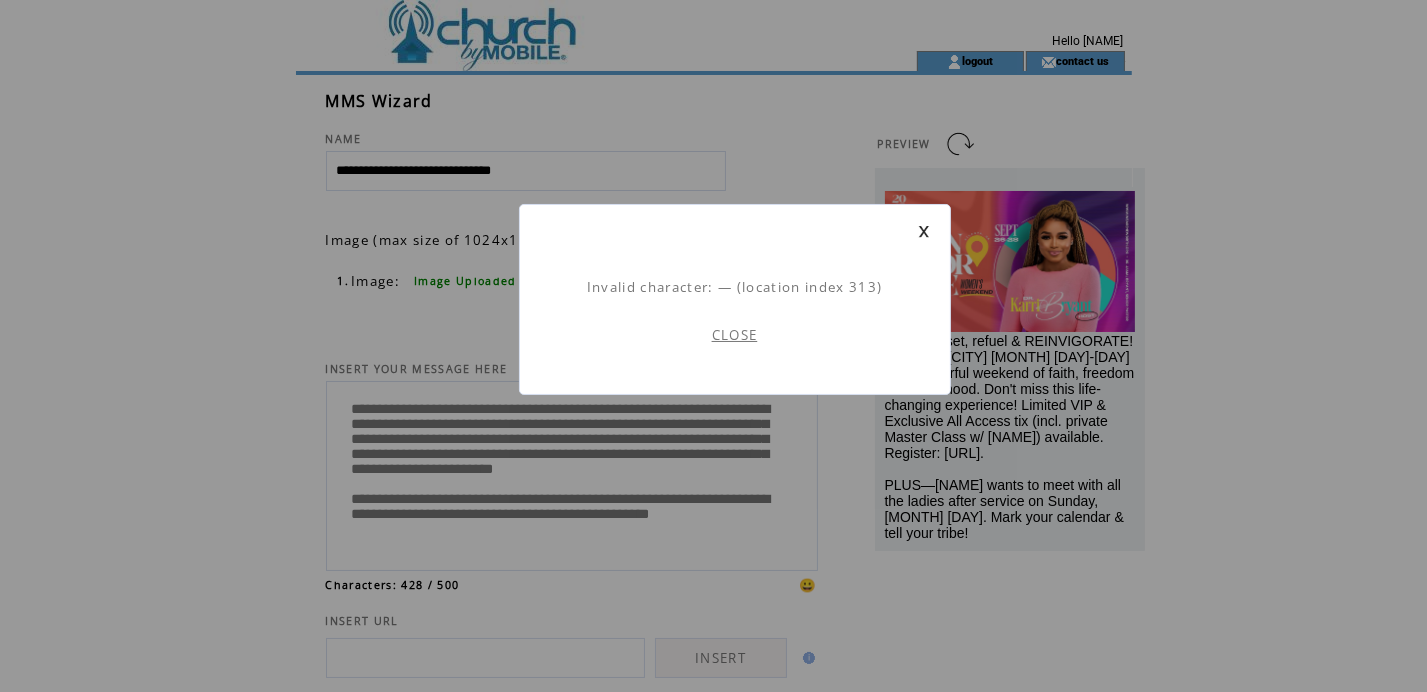 click on "CLOSE" at bounding box center (735, 335) 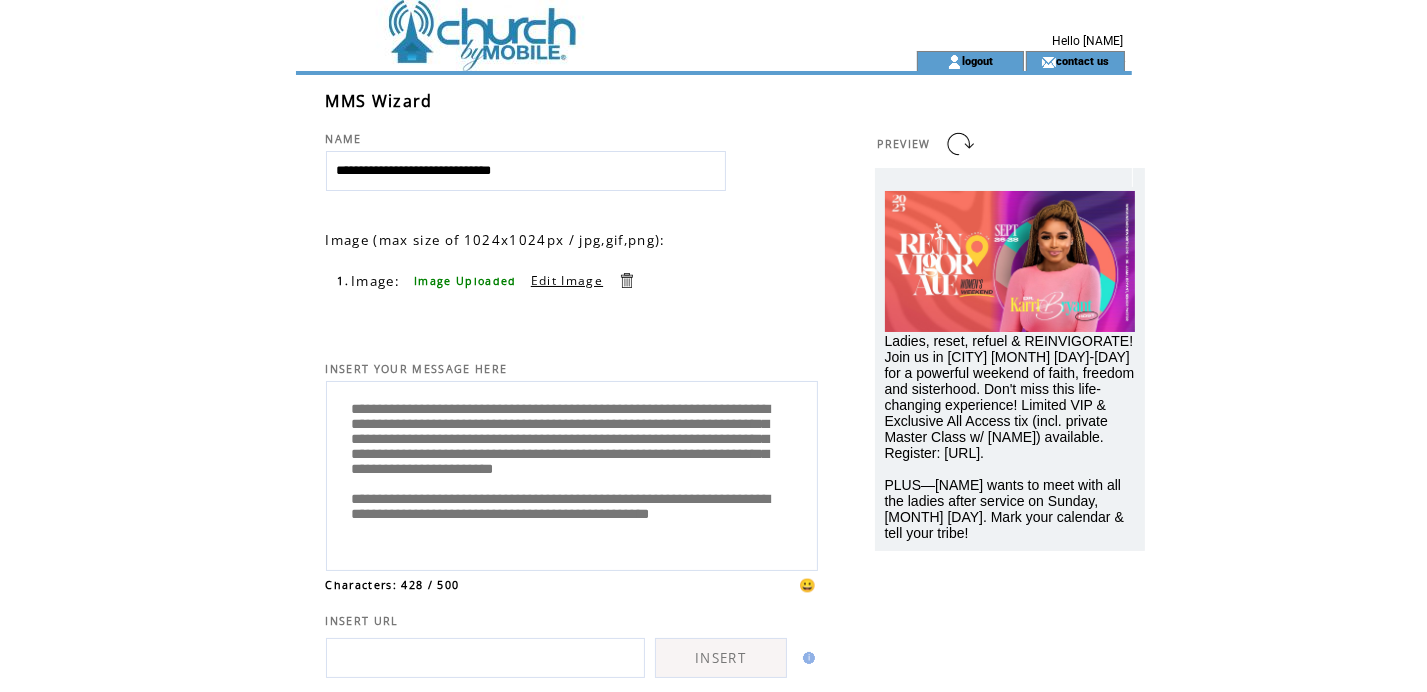 scroll, scrollTop: 81, scrollLeft: 0, axis: vertical 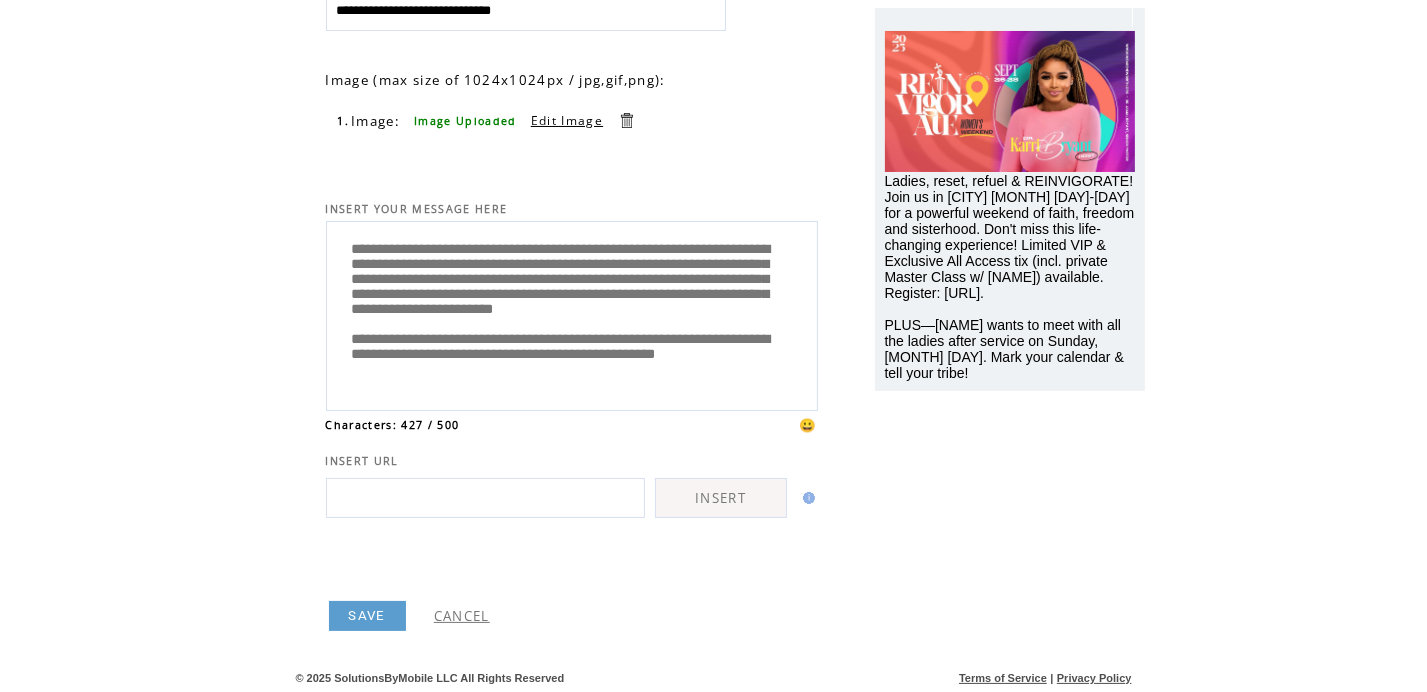 type on "**********" 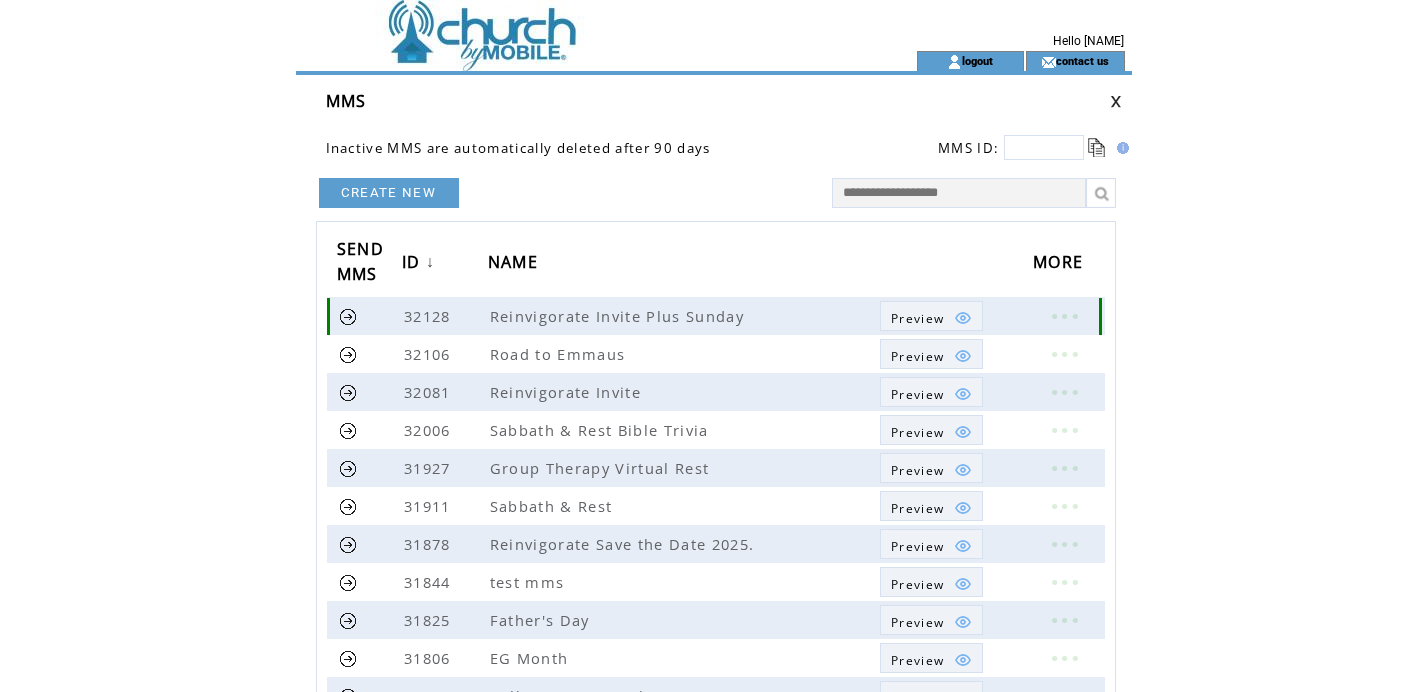 scroll, scrollTop: 0, scrollLeft: 0, axis: both 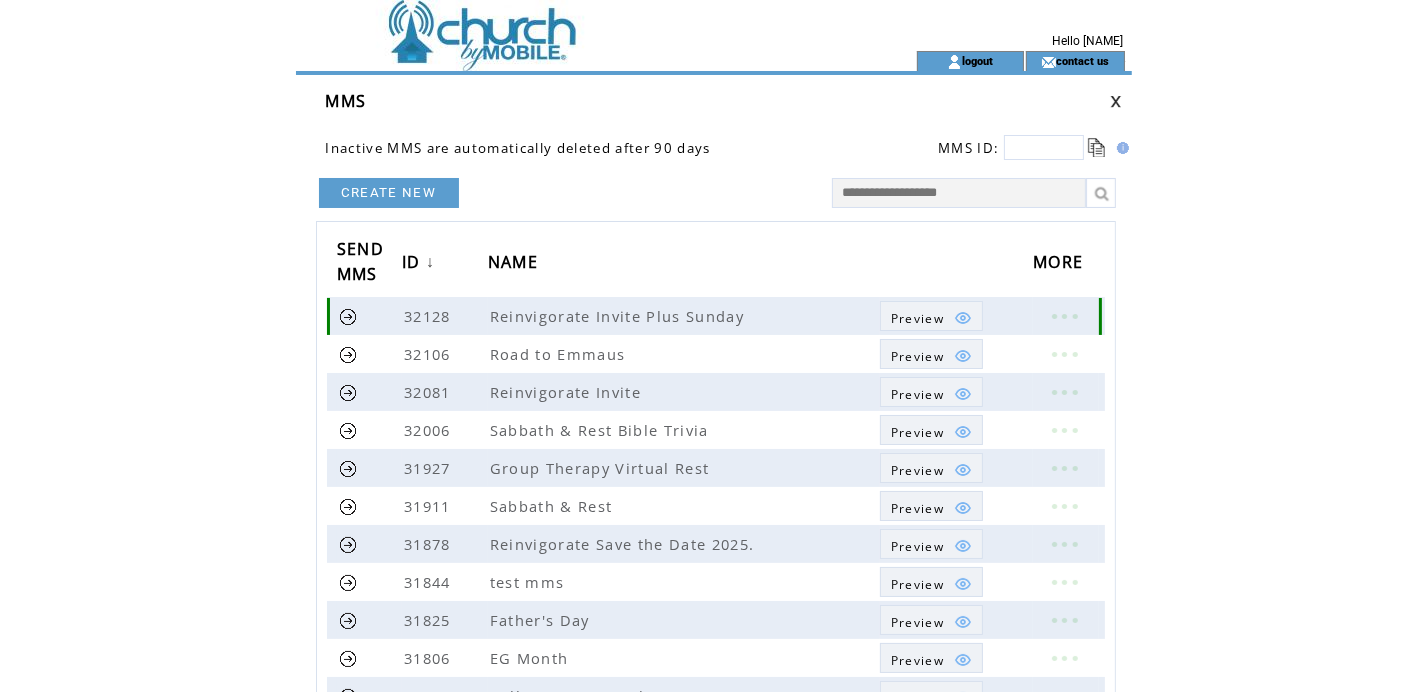 click at bounding box center (1064, 316) 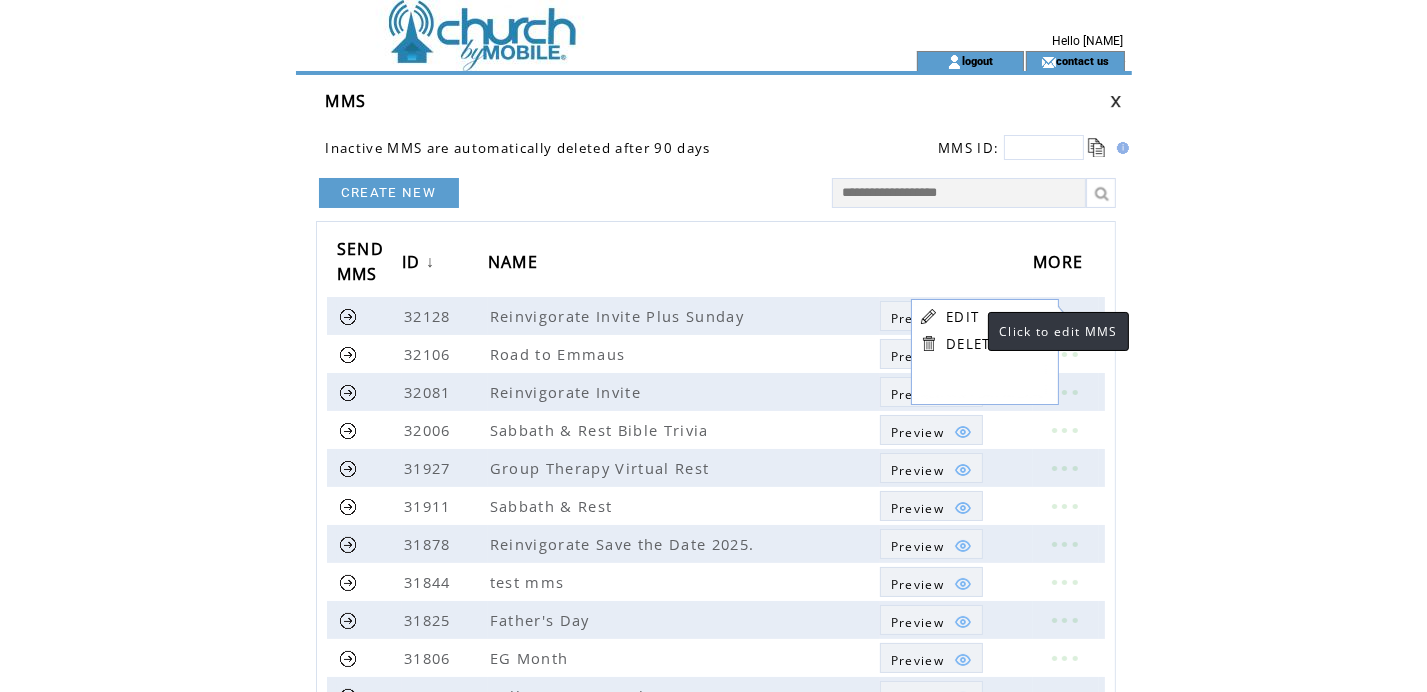 click on "EDIT" at bounding box center [962, 317] 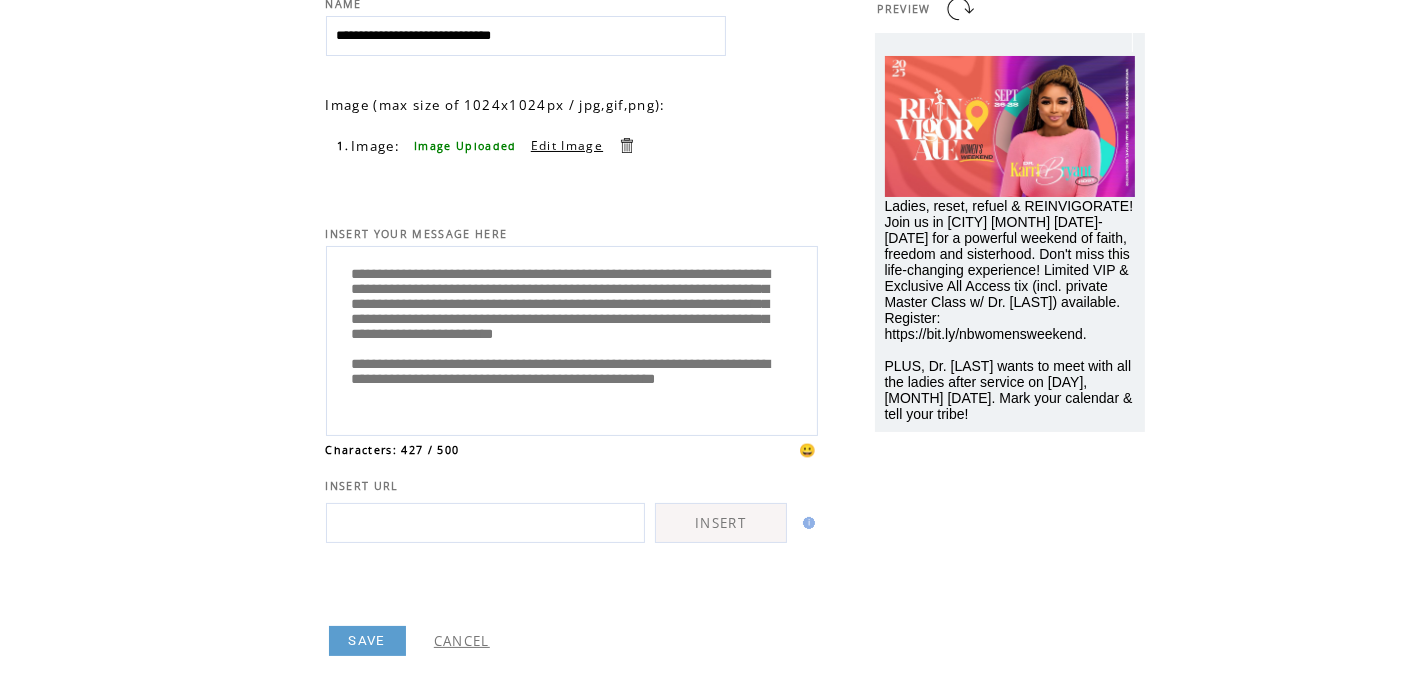 scroll, scrollTop: 160, scrollLeft: 0, axis: vertical 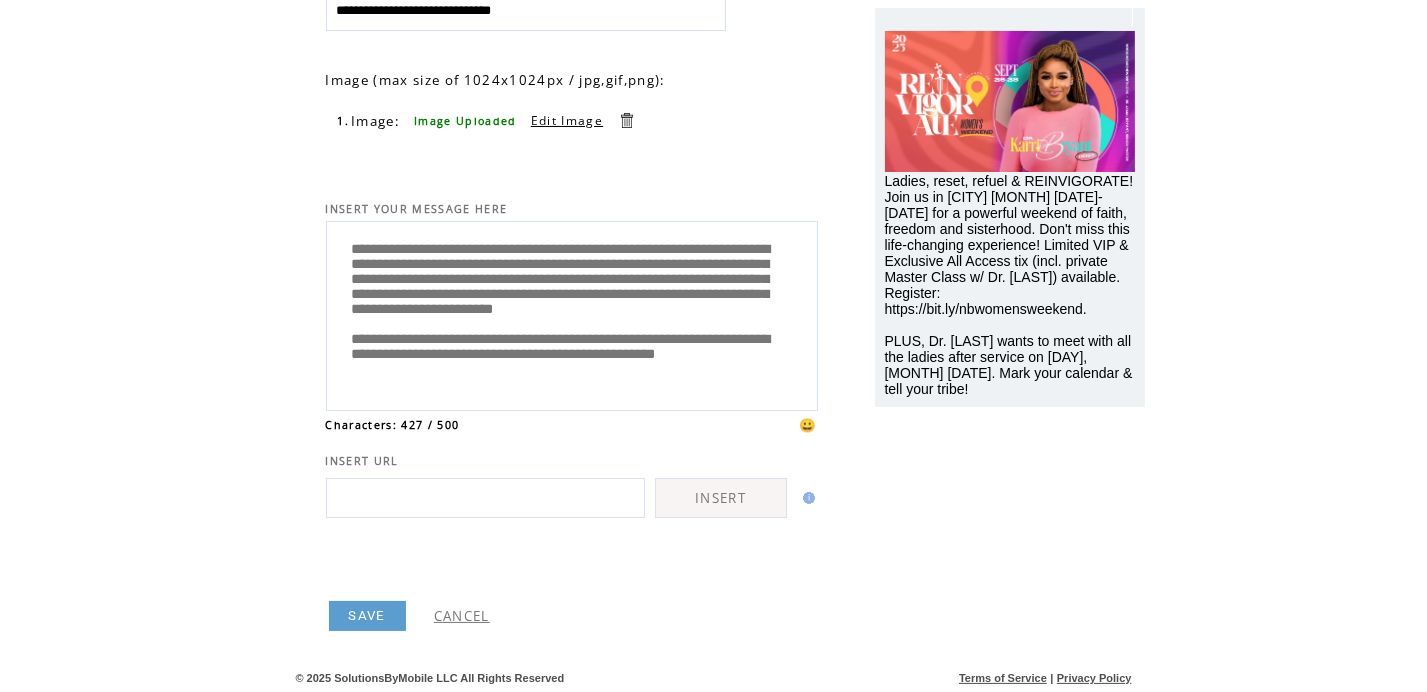 click on "CANCEL" at bounding box center (462, 616) 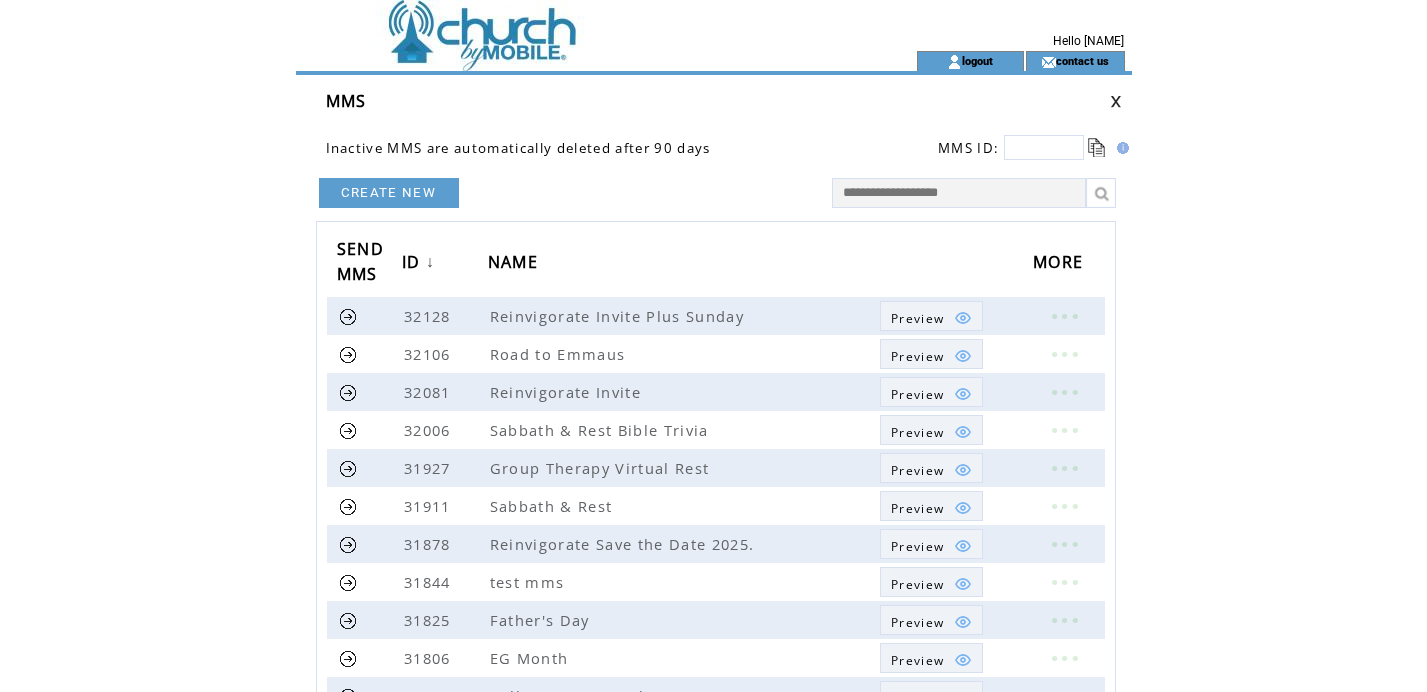 scroll, scrollTop: 0, scrollLeft: 0, axis: both 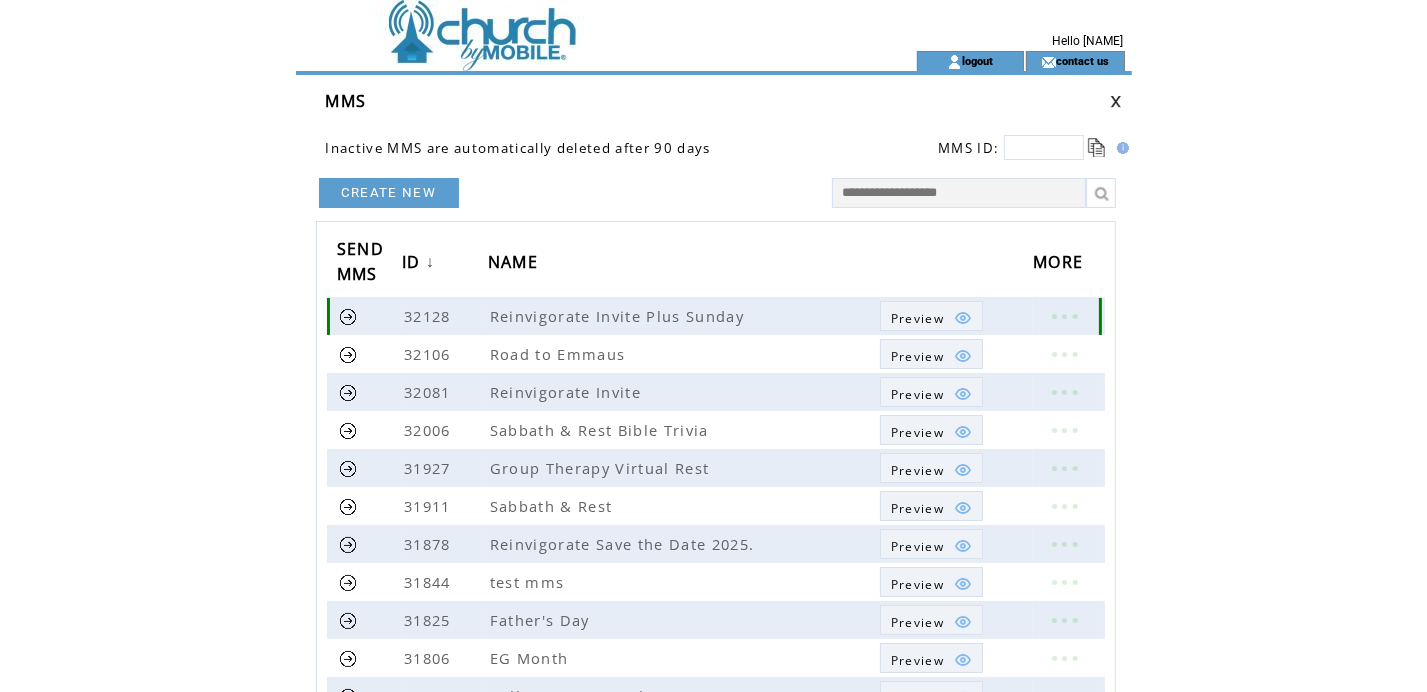 click at bounding box center (348, 316) 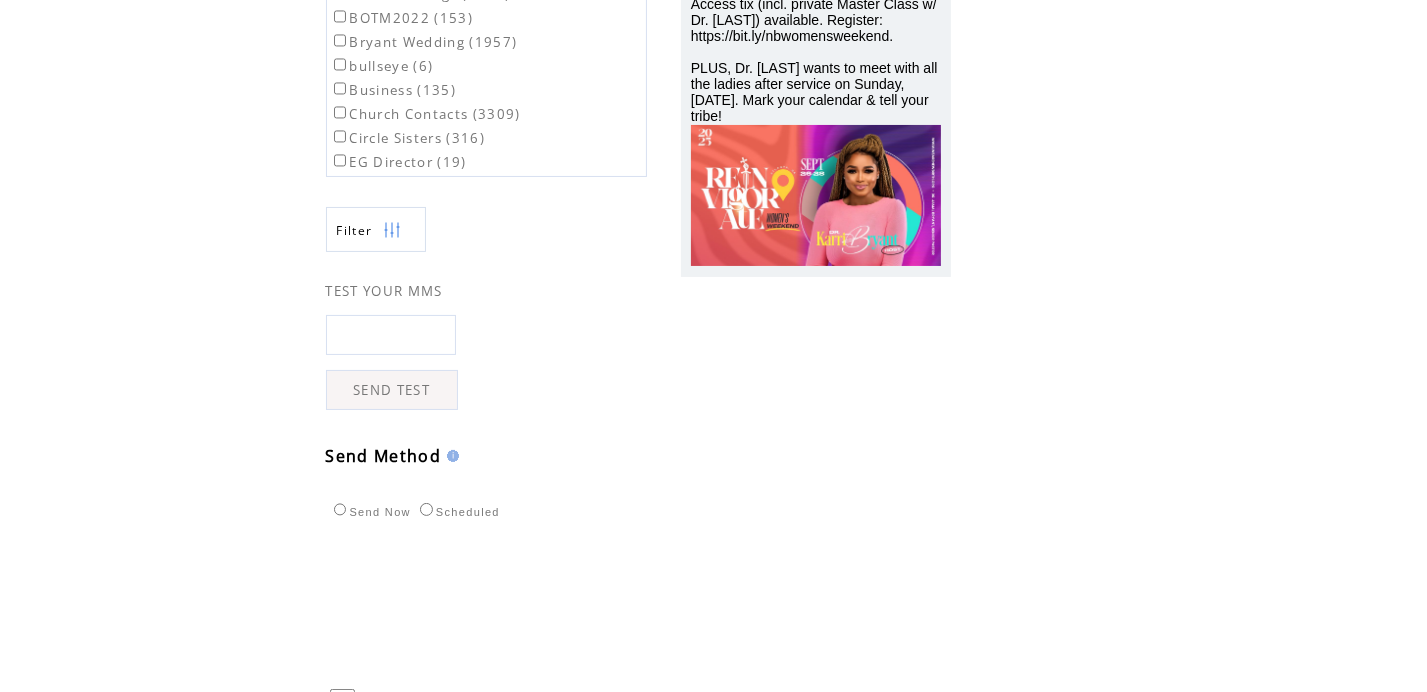 scroll, scrollTop: 228, scrollLeft: 0, axis: vertical 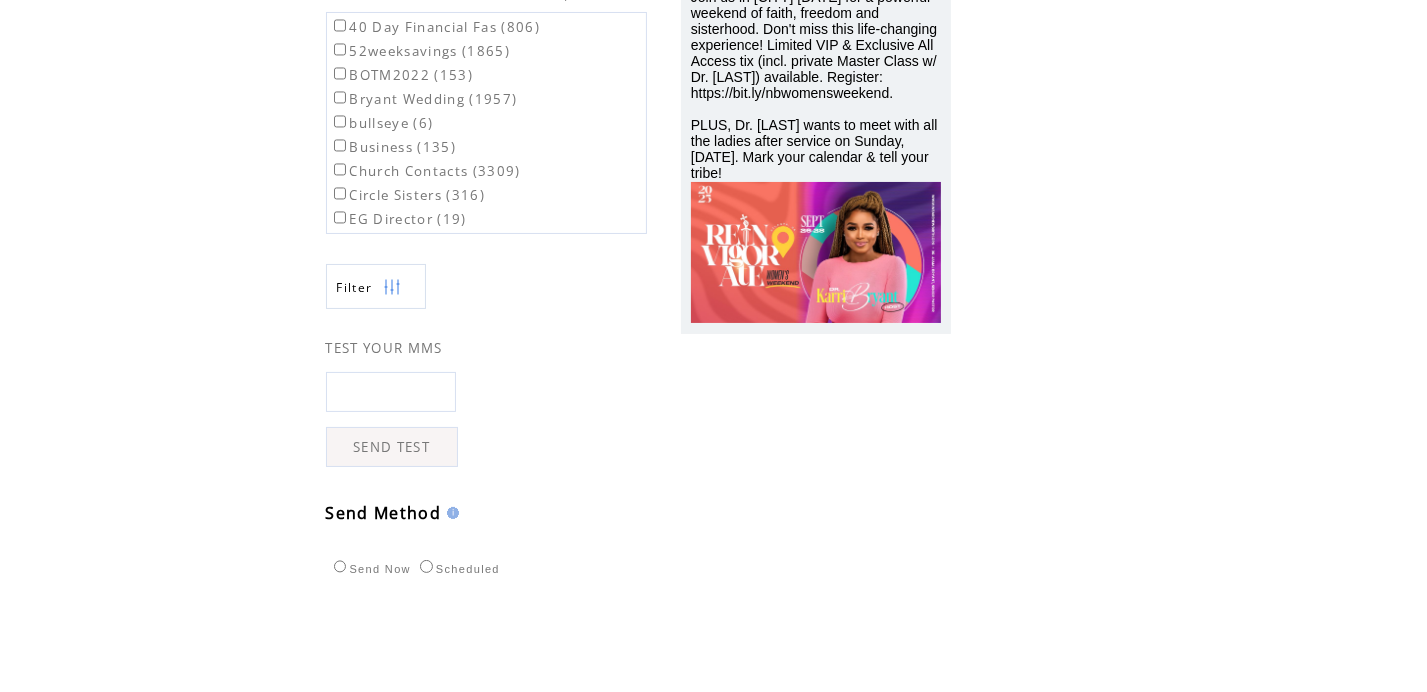 click at bounding box center [391, 392] 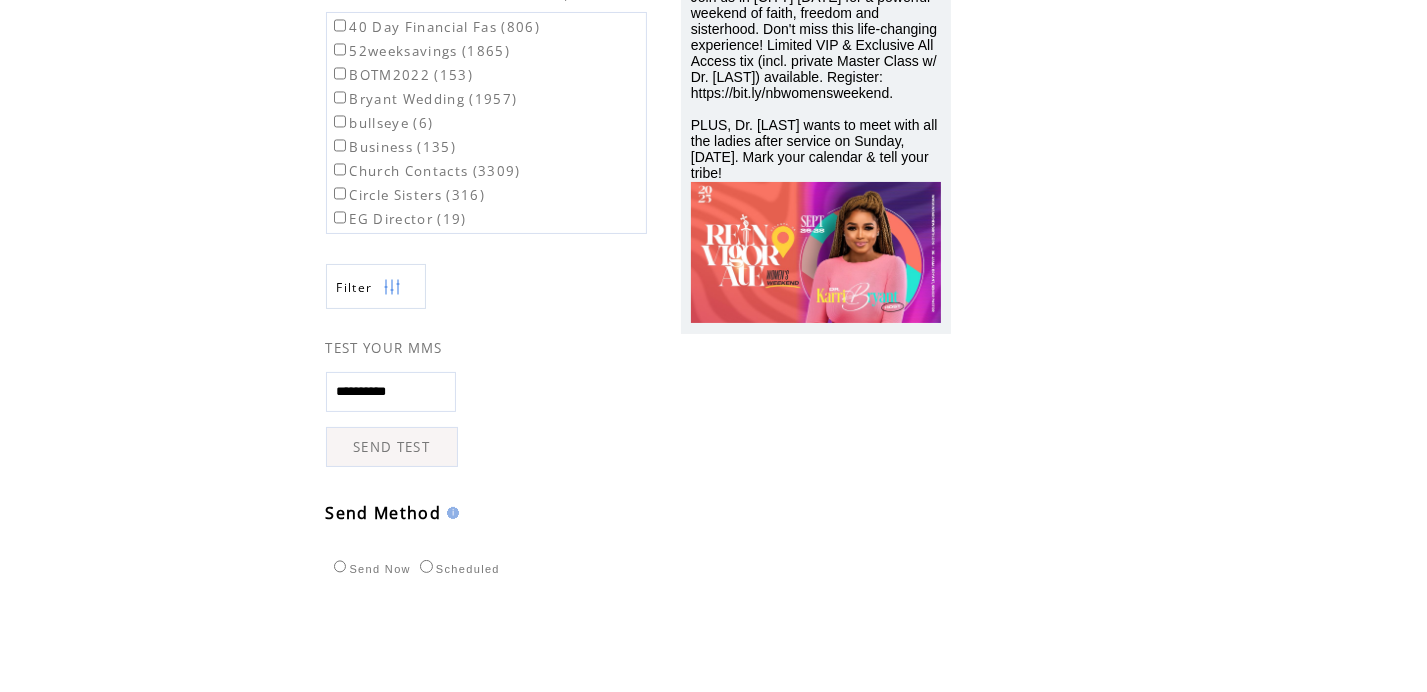click on "SEND TEST" at bounding box center [392, 447] 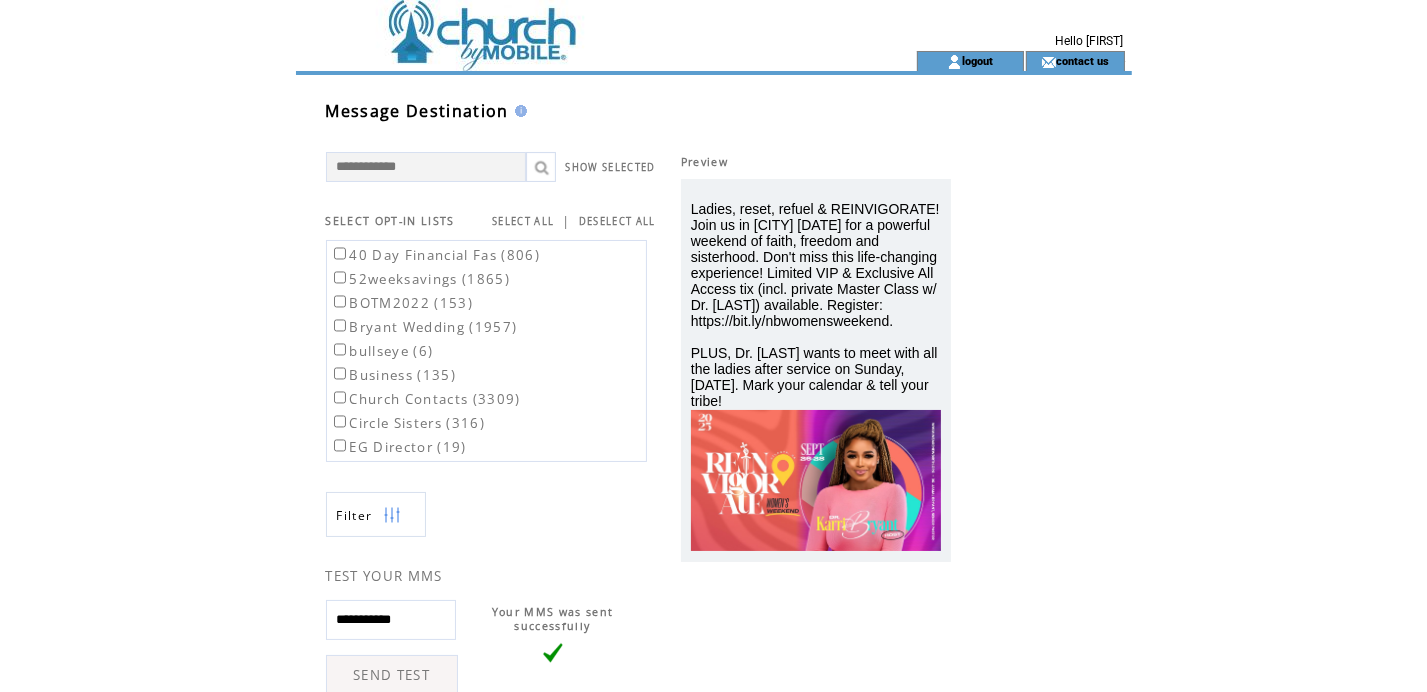 scroll, scrollTop: 100, scrollLeft: 0, axis: vertical 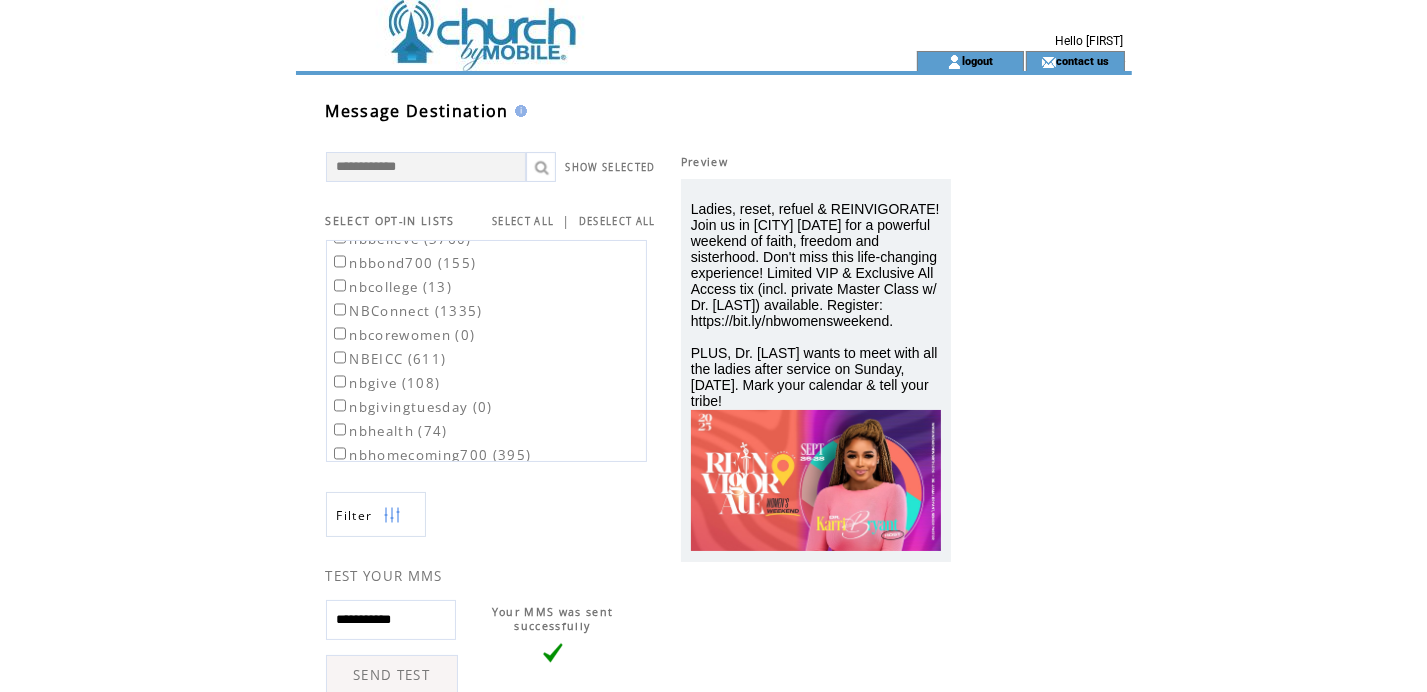 click at bounding box center (570, 25) 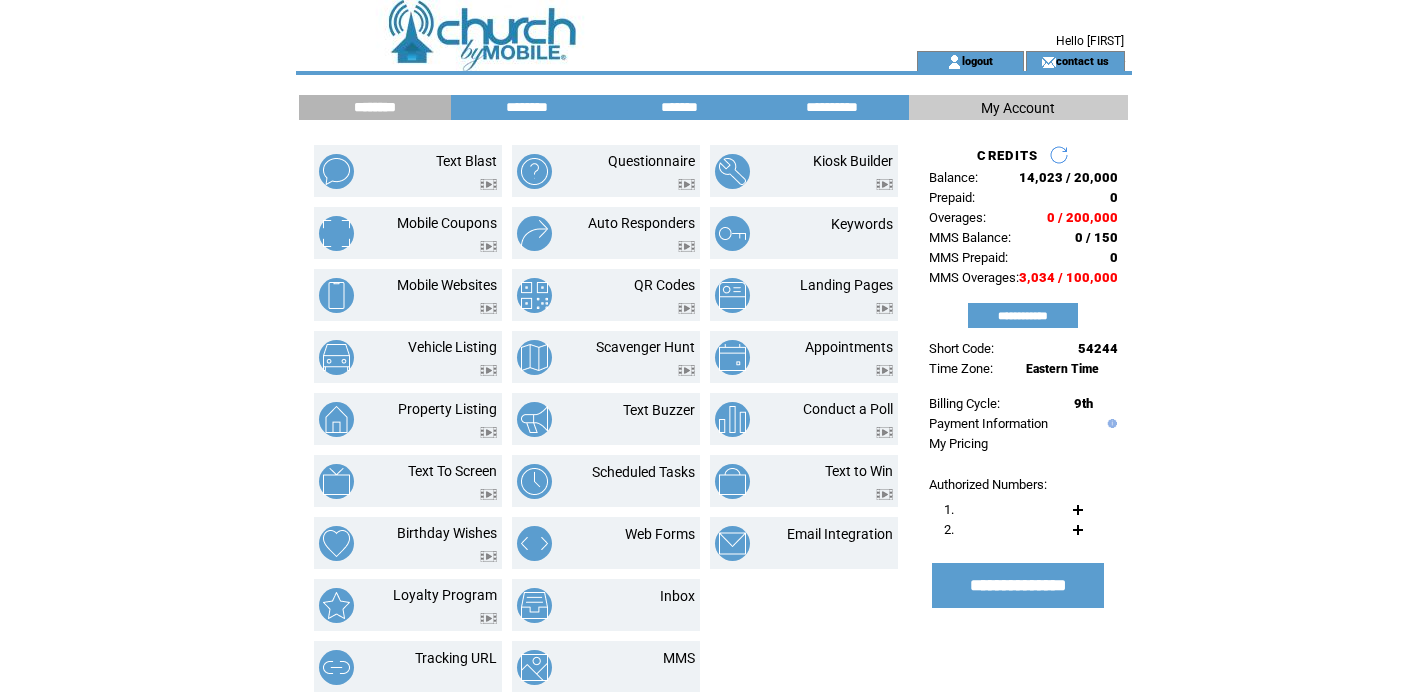 scroll, scrollTop: 331, scrollLeft: 0, axis: vertical 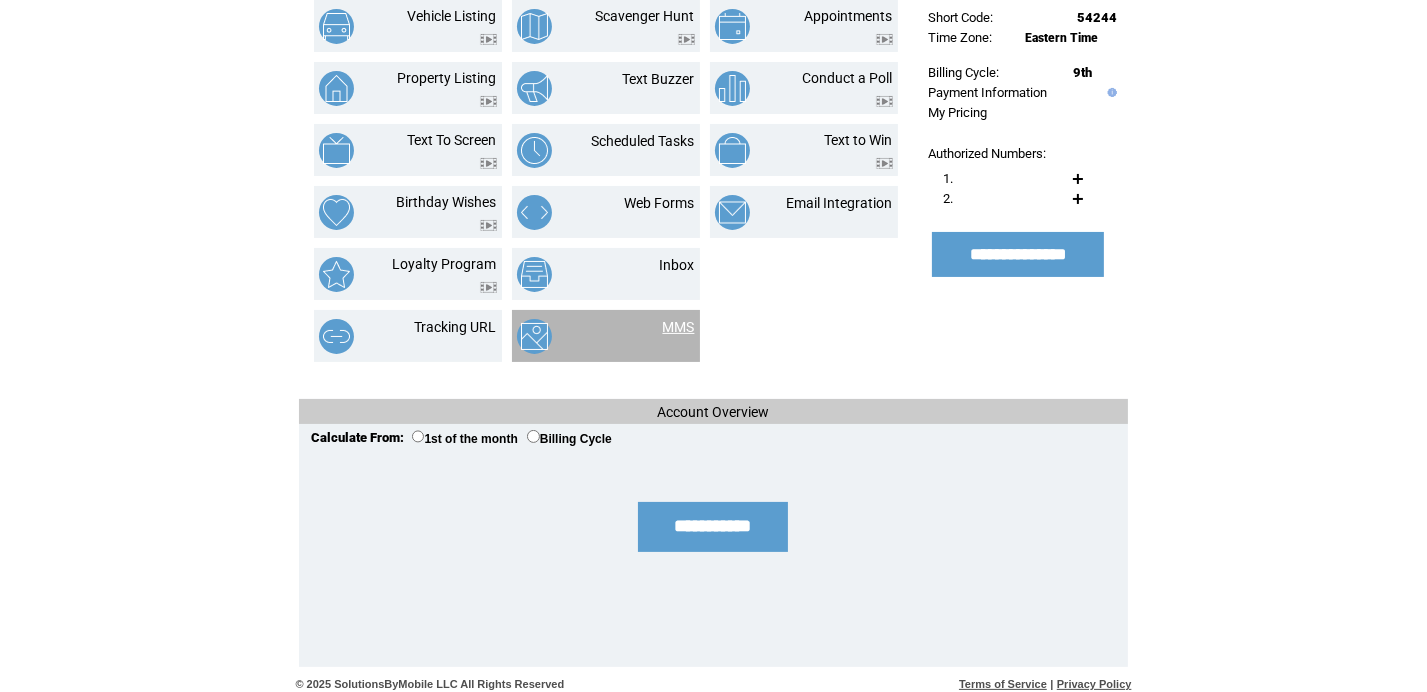 click at bounding box center (804, 336) 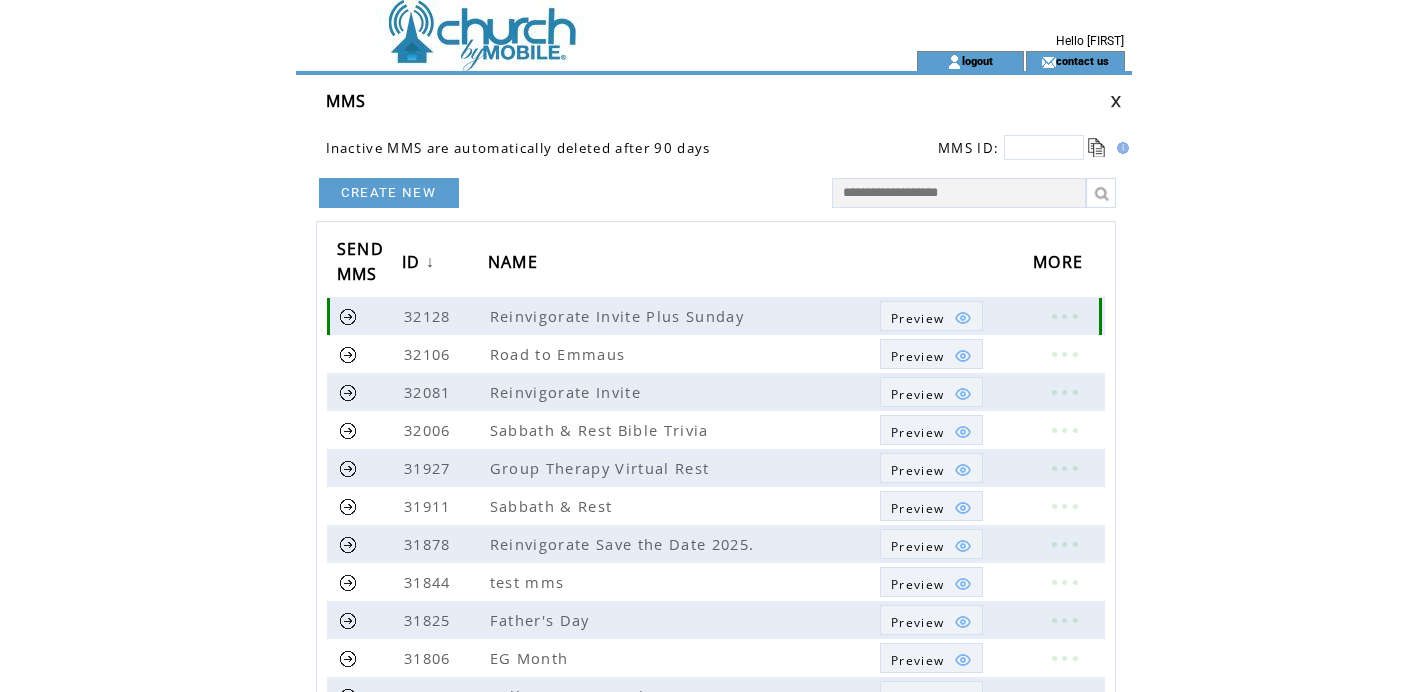 scroll, scrollTop: 0, scrollLeft: 0, axis: both 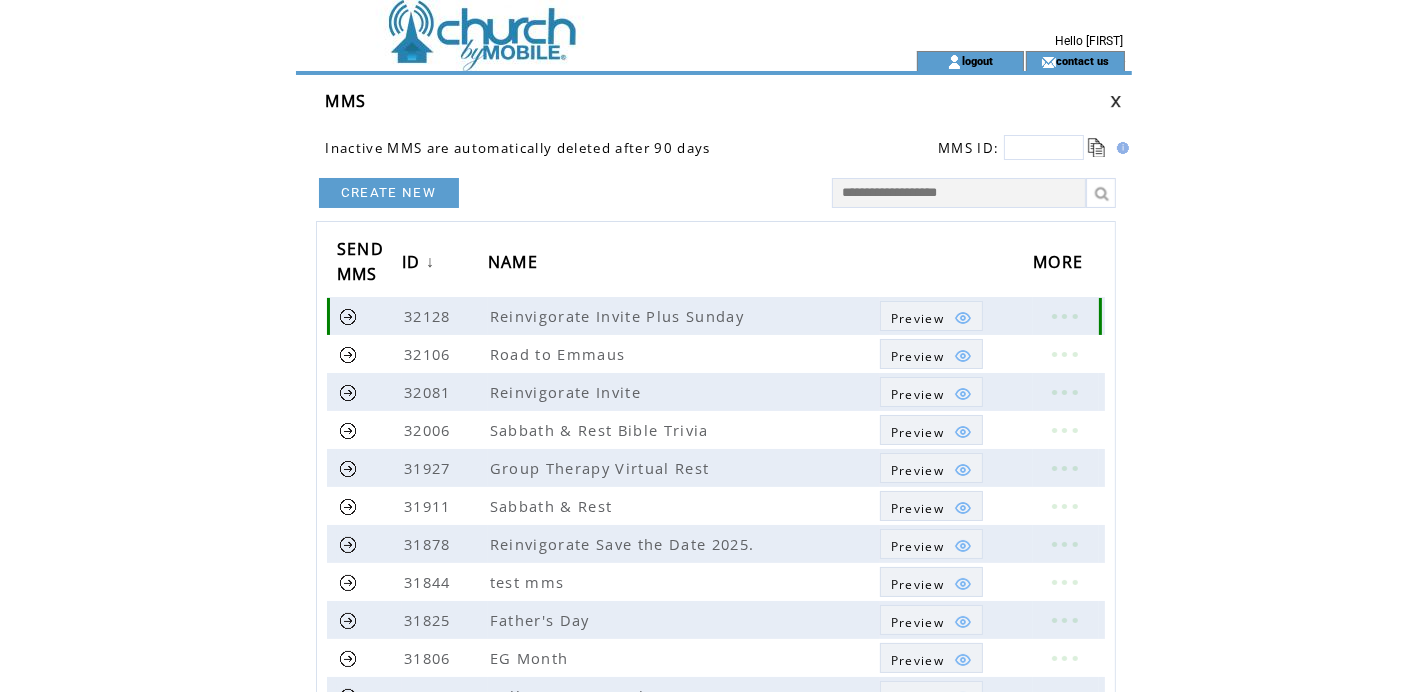 click at bounding box center [1064, 316] 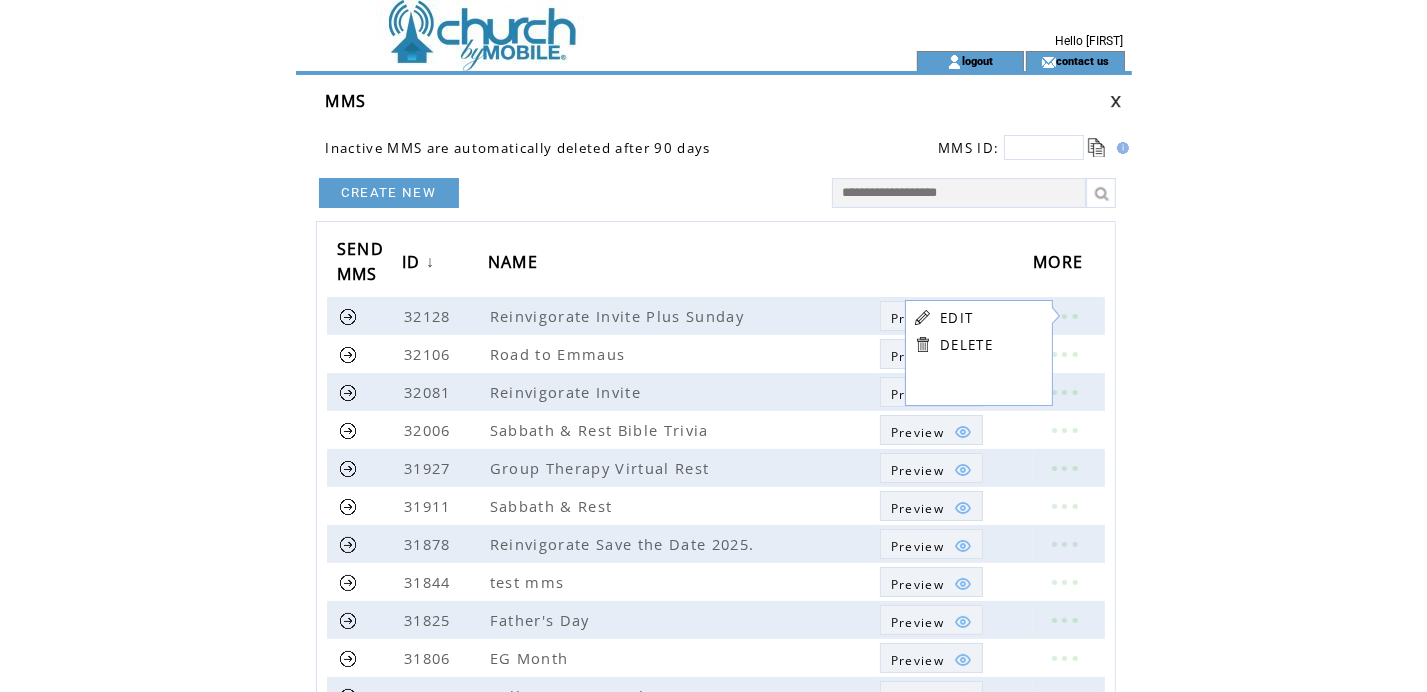 click on "EDIT" at bounding box center (956, 318) 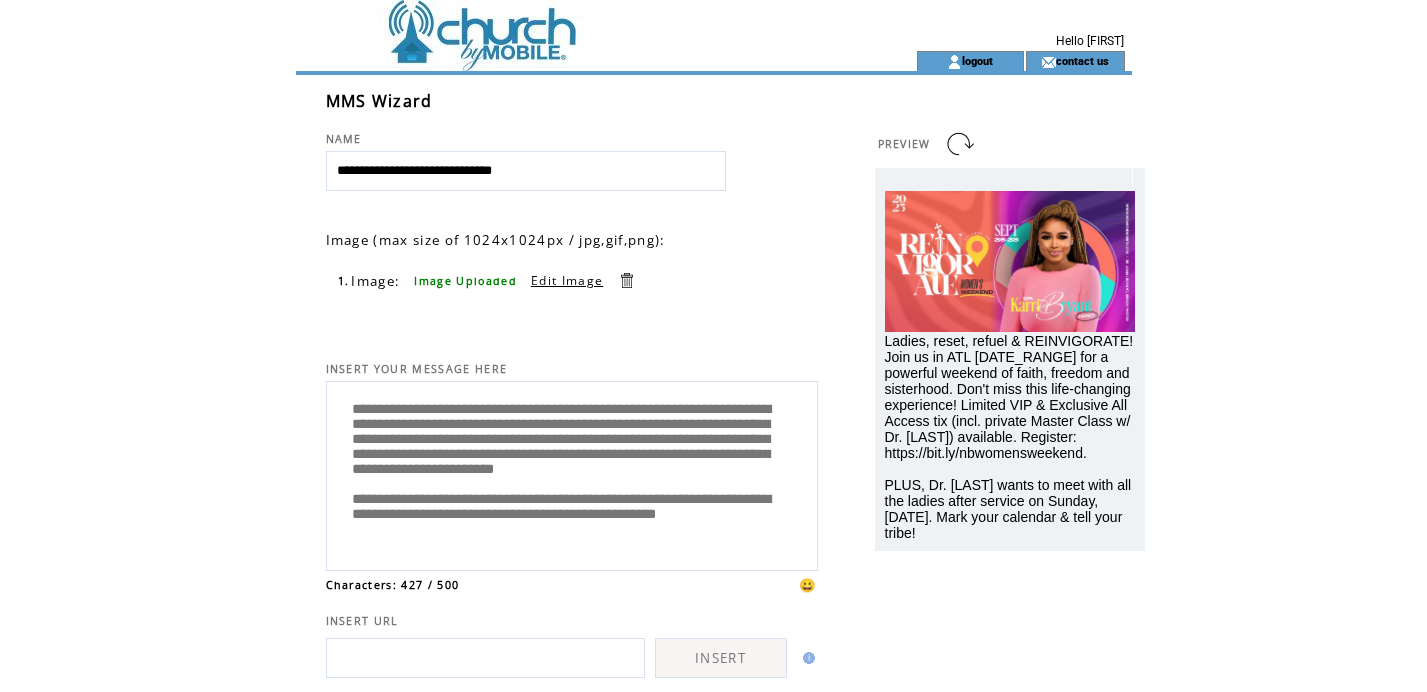 scroll, scrollTop: 0, scrollLeft: 0, axis: both 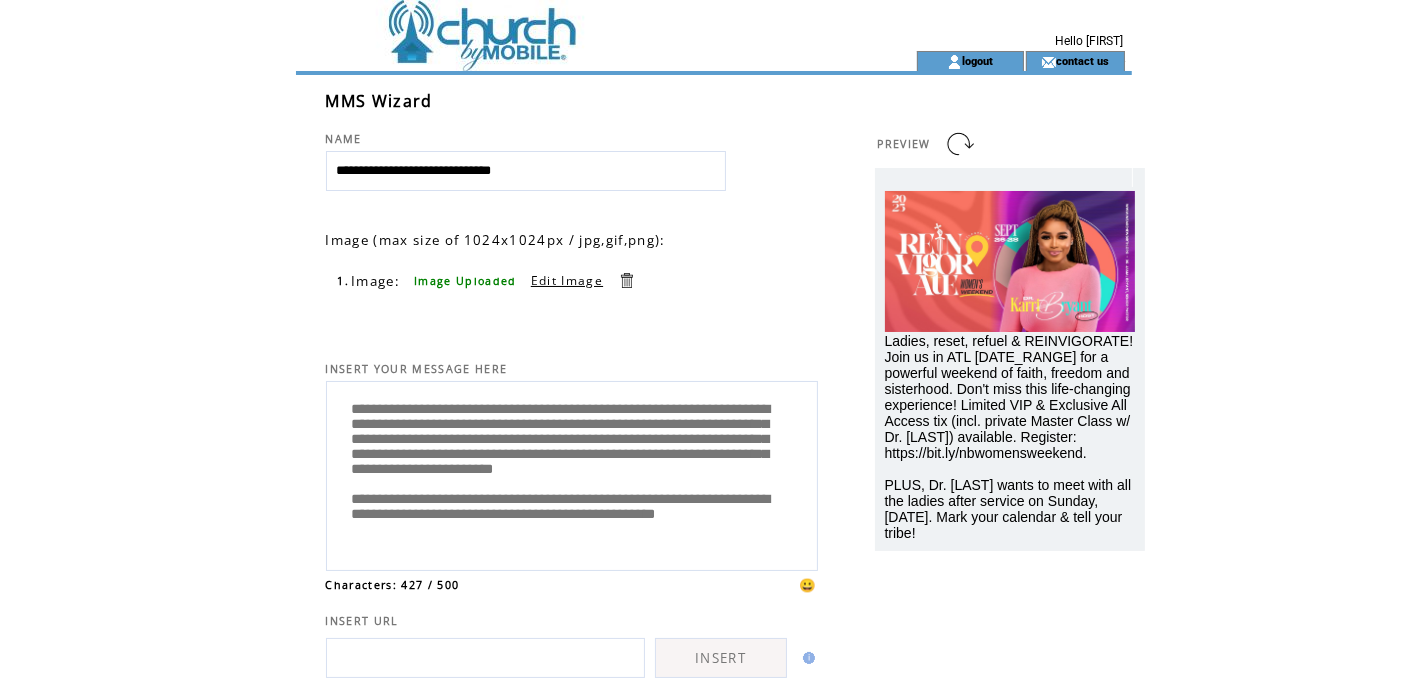drag, startPoint x: 769, startPoint y: 413, endPoint x: 748, endPoint y: 404, distance: 22.847319 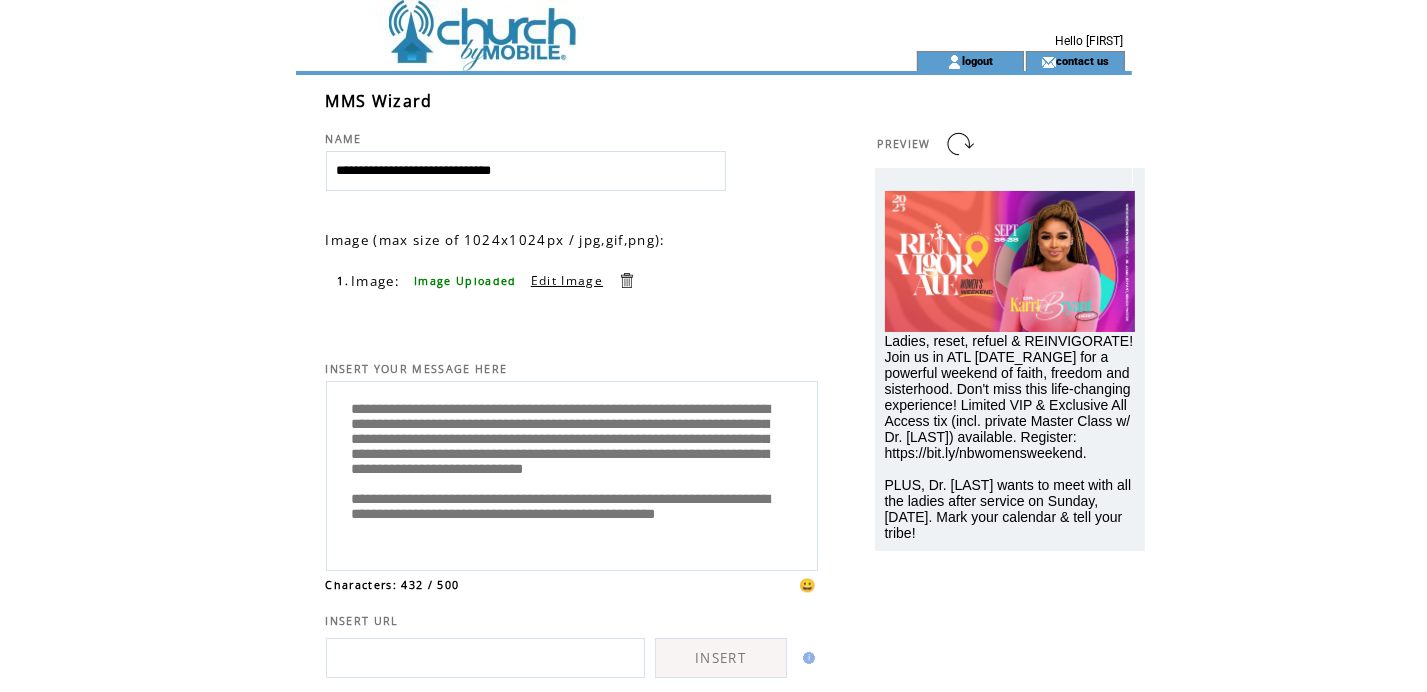 click on "**********" at bounding box center [572, 473] 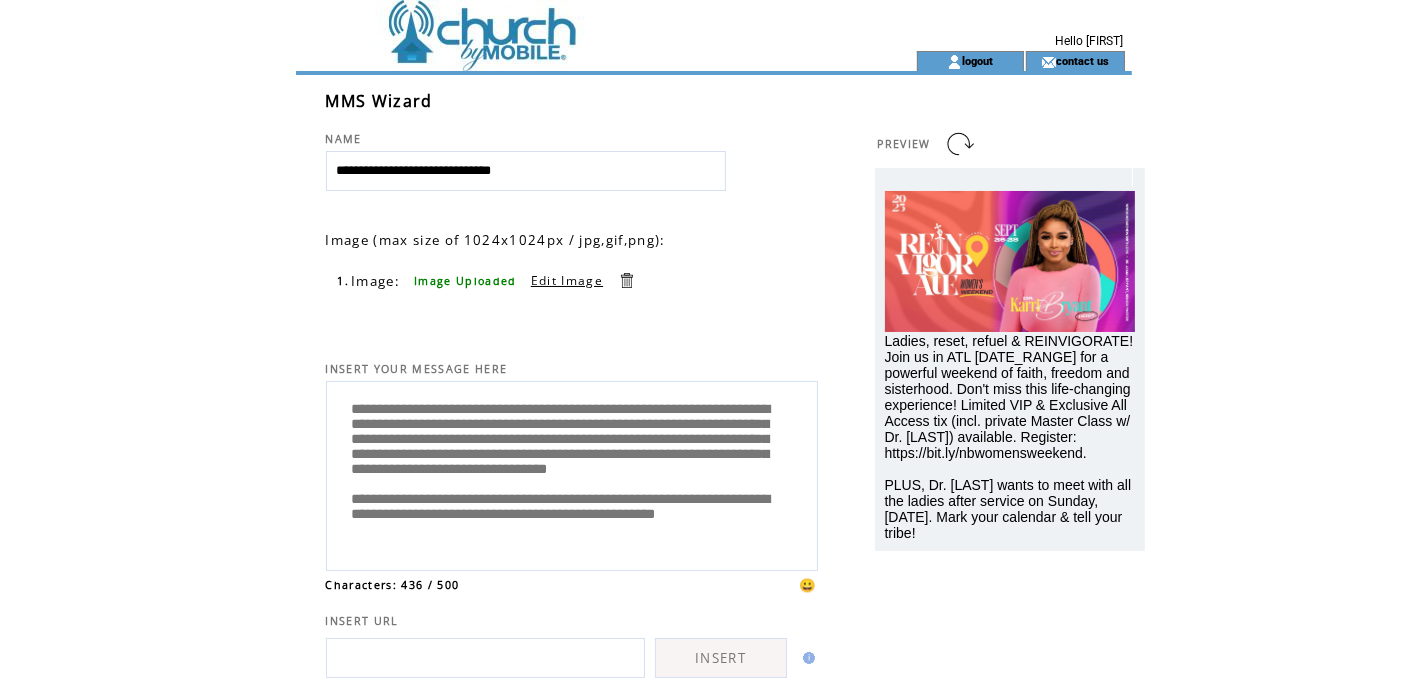 click on "**********" at bounding box center [572, 473] 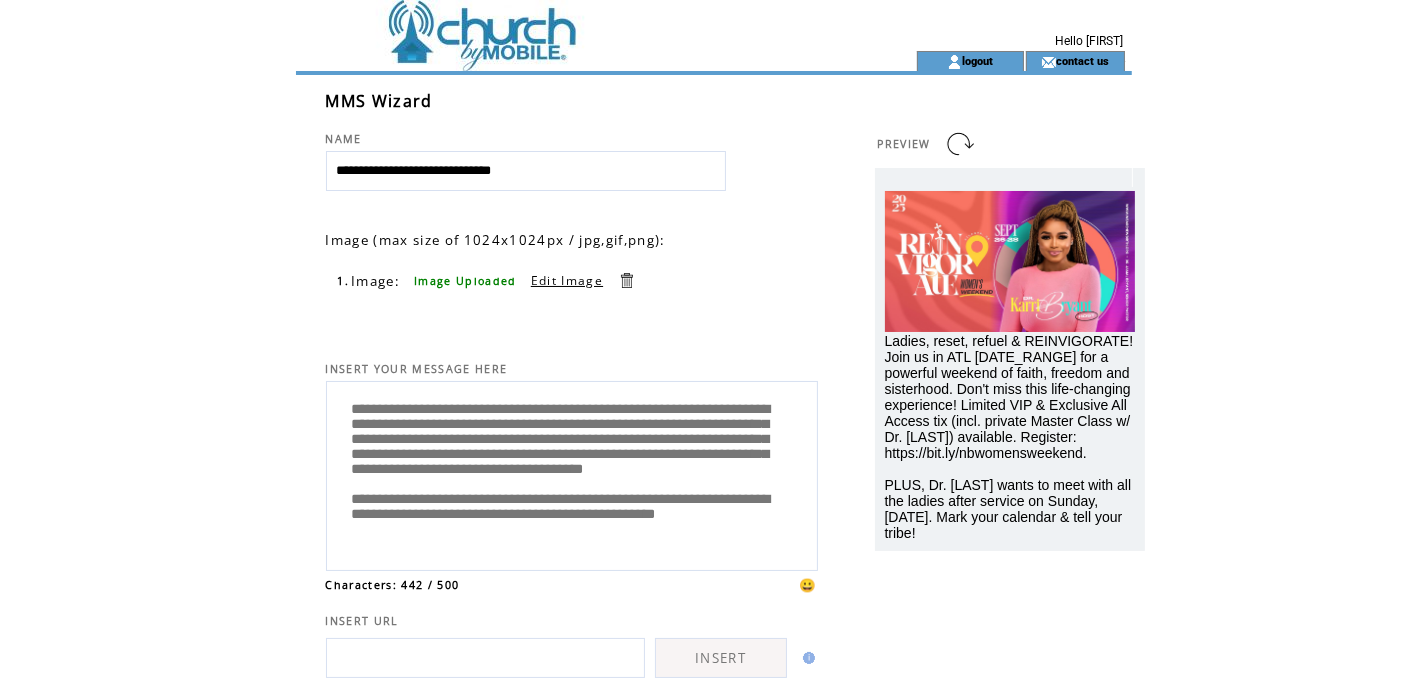click on "**********" at bounding box center [572, 473] 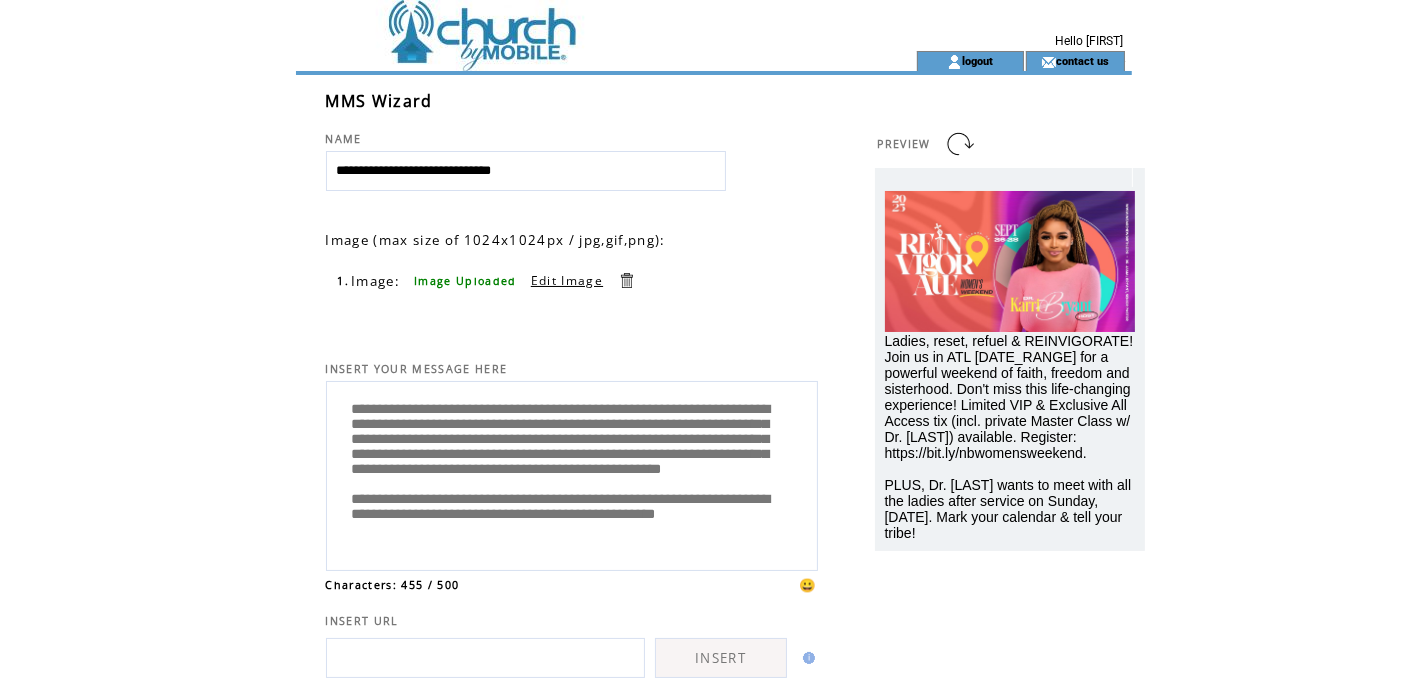 drag, startPoint x: 528, startPoint y: 472, endPoint x: 651, endPoint y: 513, distance: 129.65338 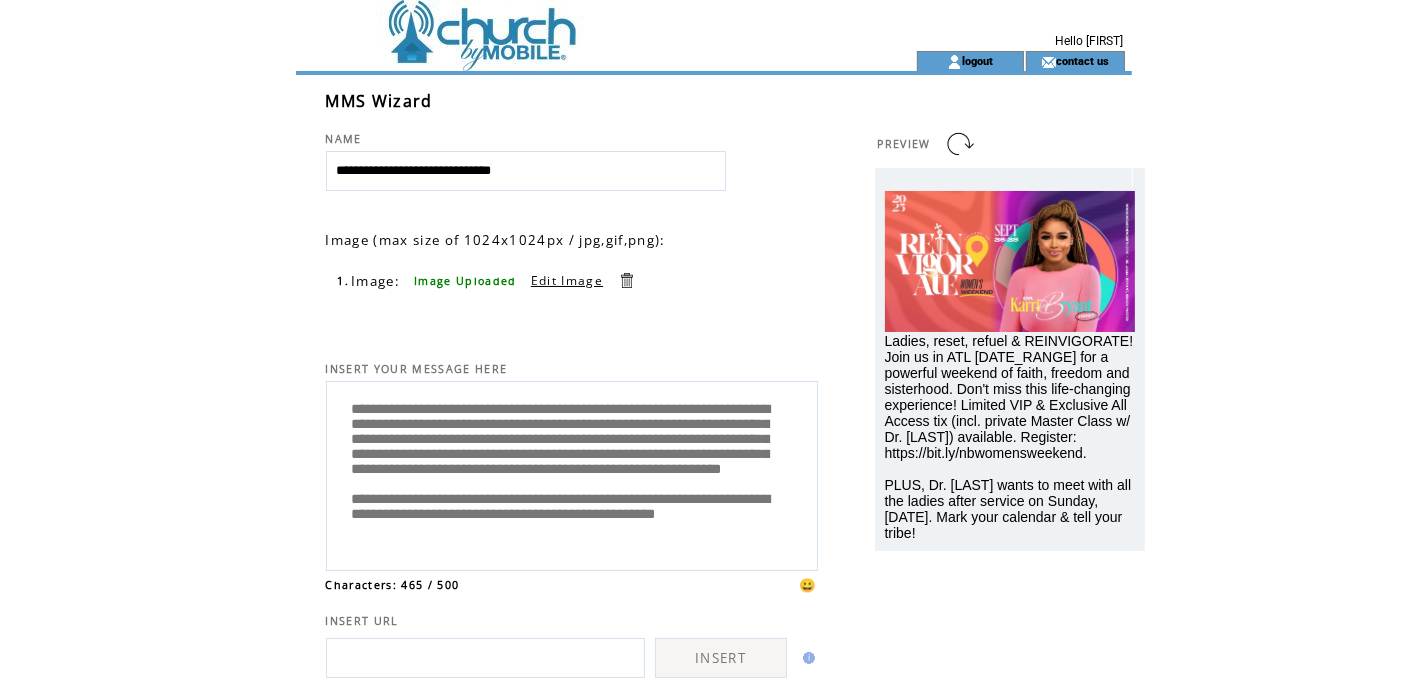 scroll, scrollTop: 81, scrollLeft: 0, axis: vertical 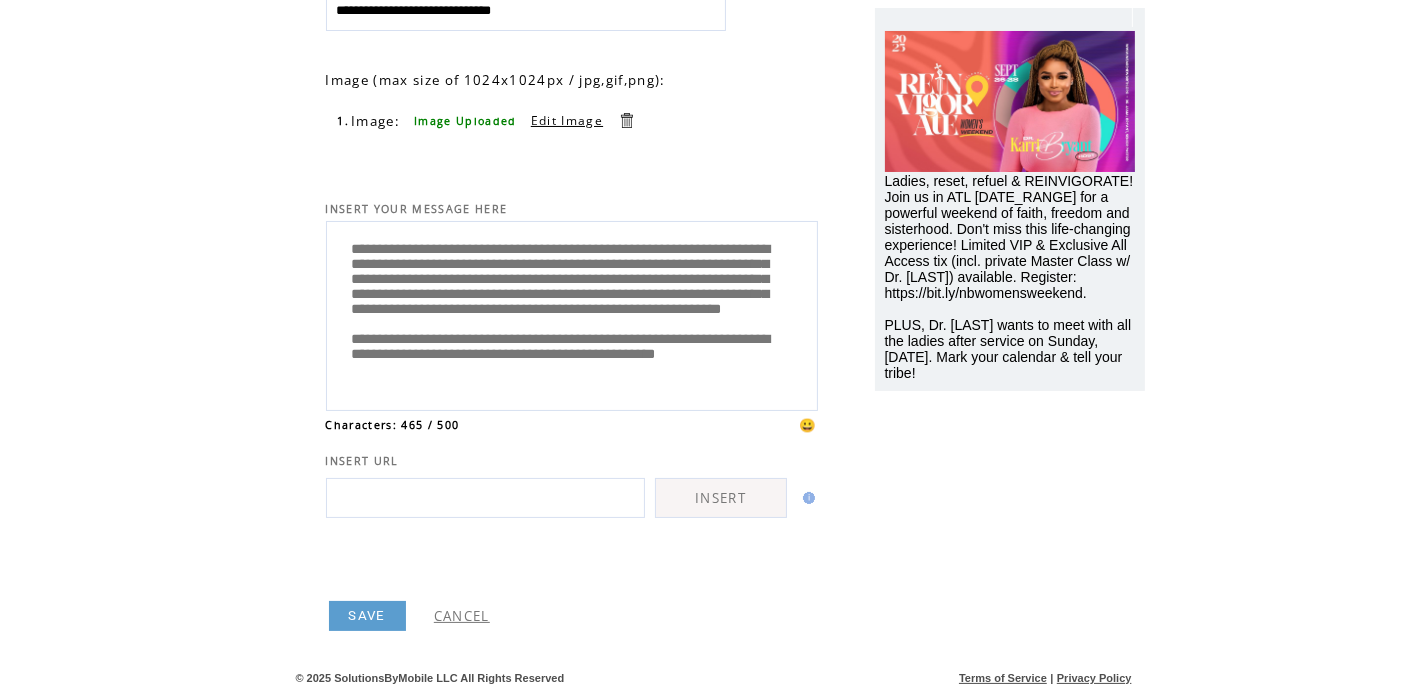 type on "**********" 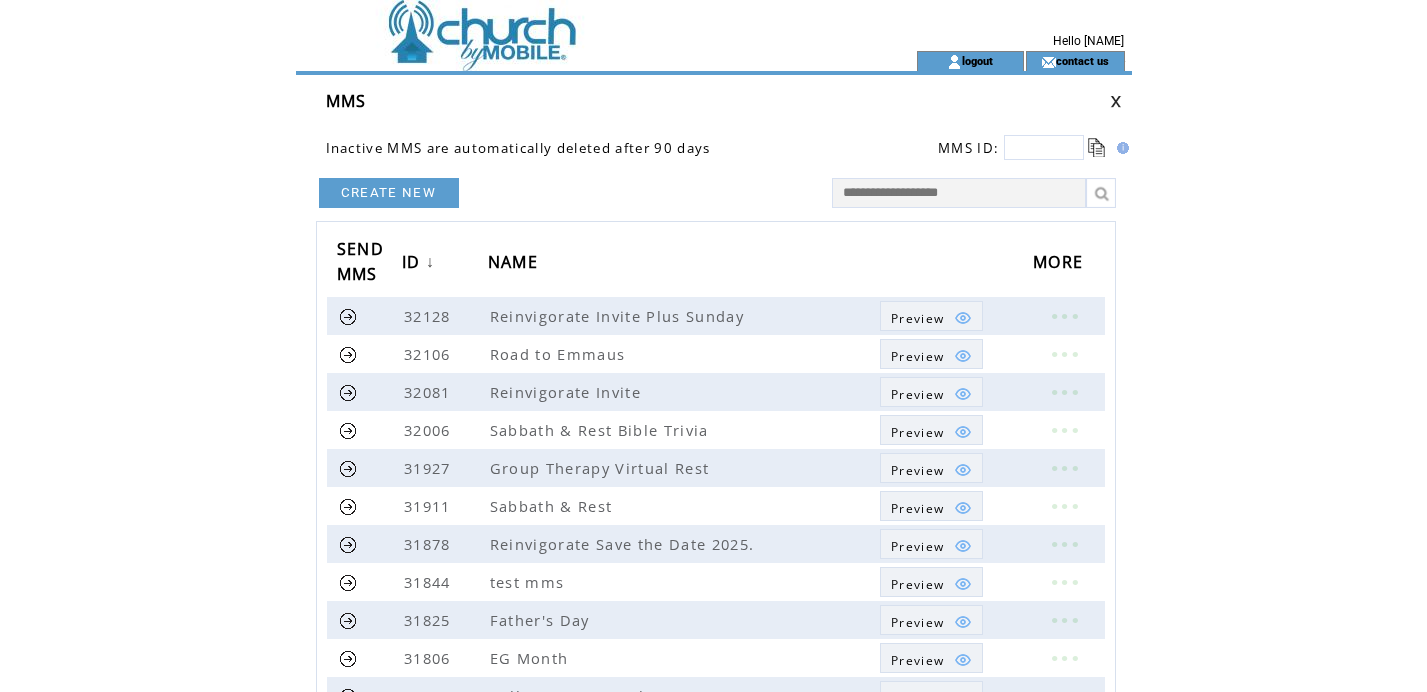 scroll, scrollTop: 0, scrollLeft: 0, axis: both 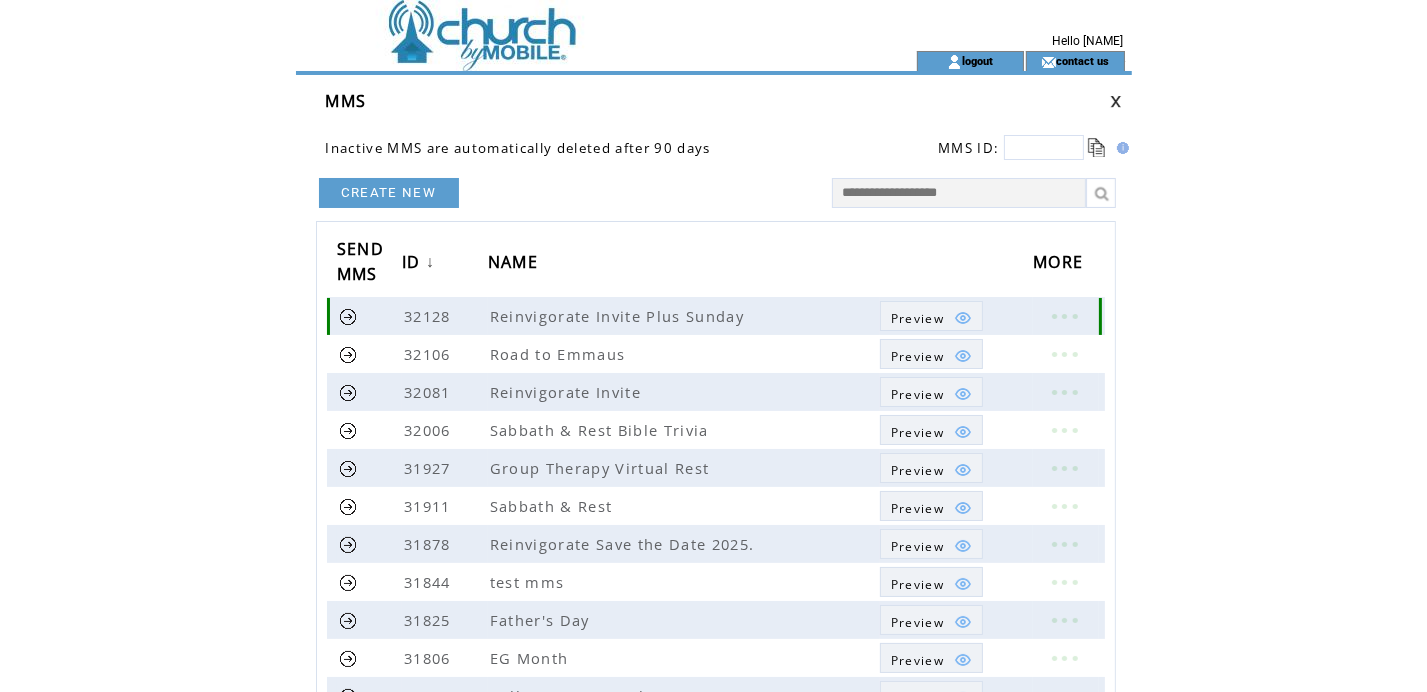 click at bounding box center (348, 316) 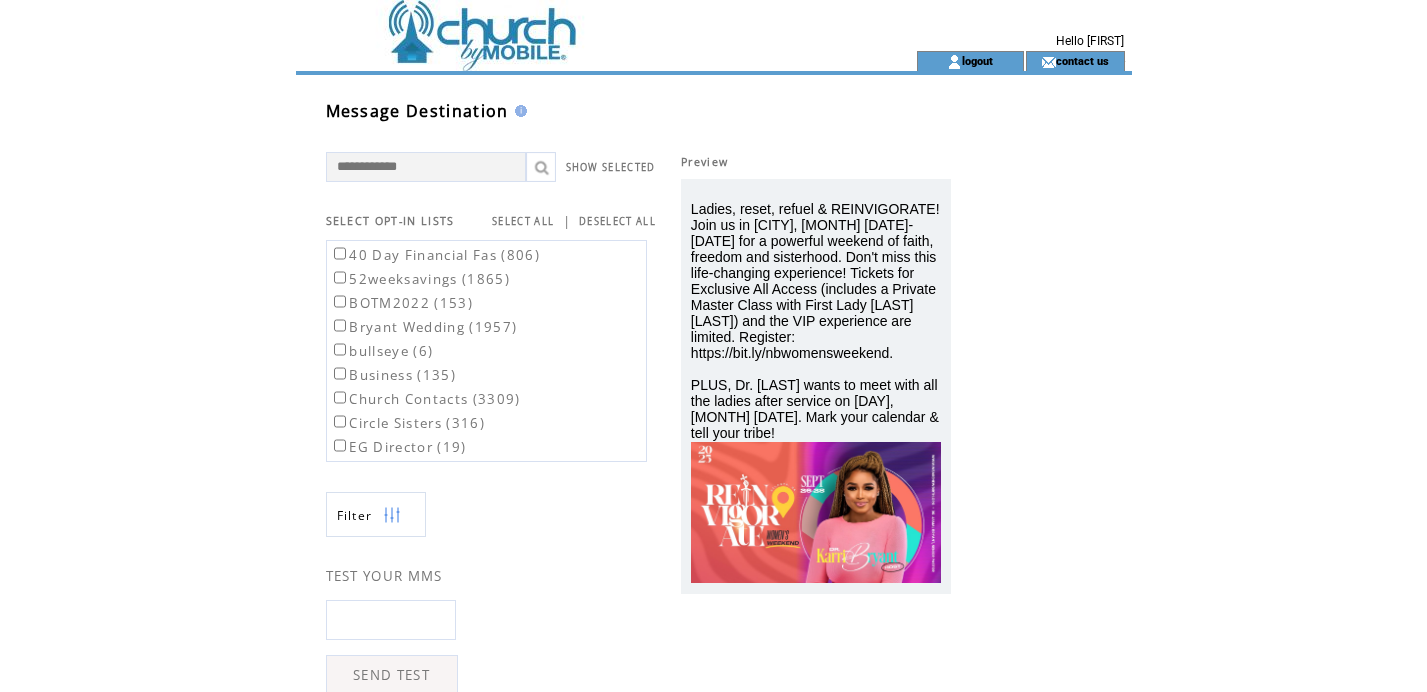 scroll, scrollTop: 0, scrollLeft: 0, axis: both 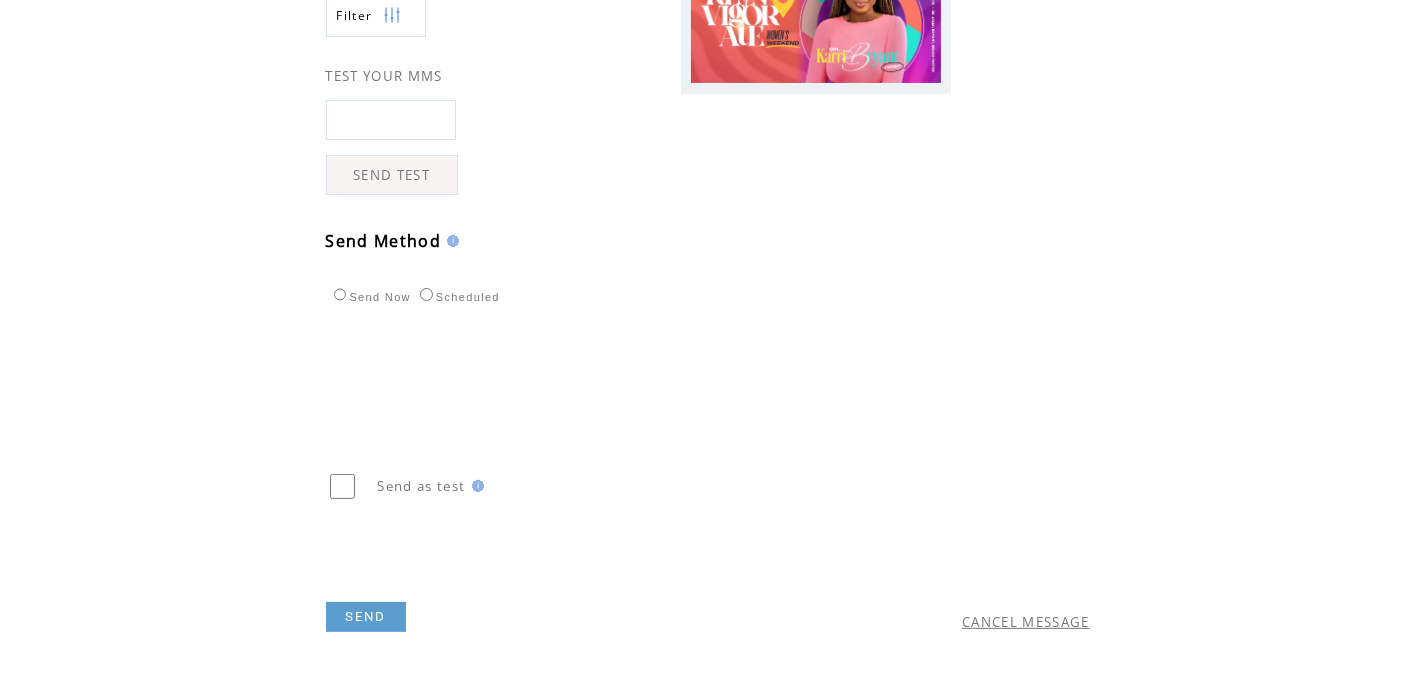 click at bounding box center [391, 120] 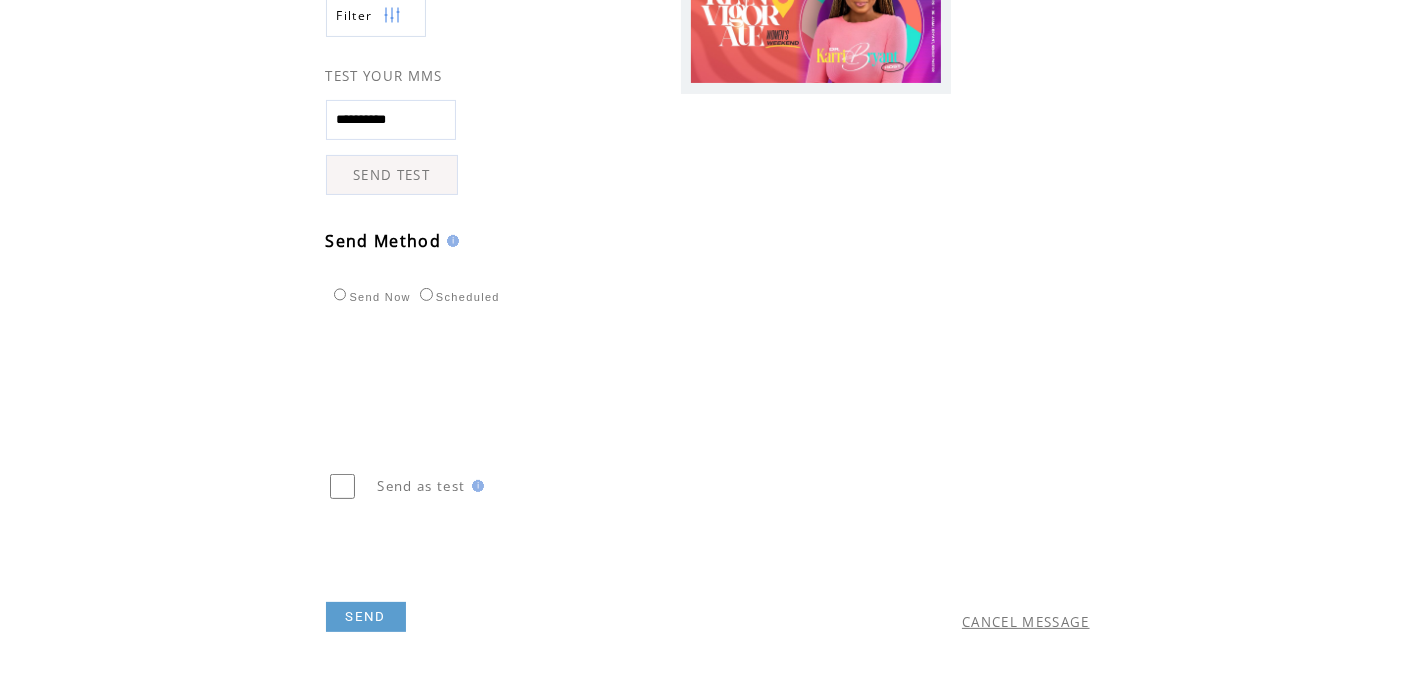 click on "SEND TEST" at bounding box center [392, 175] 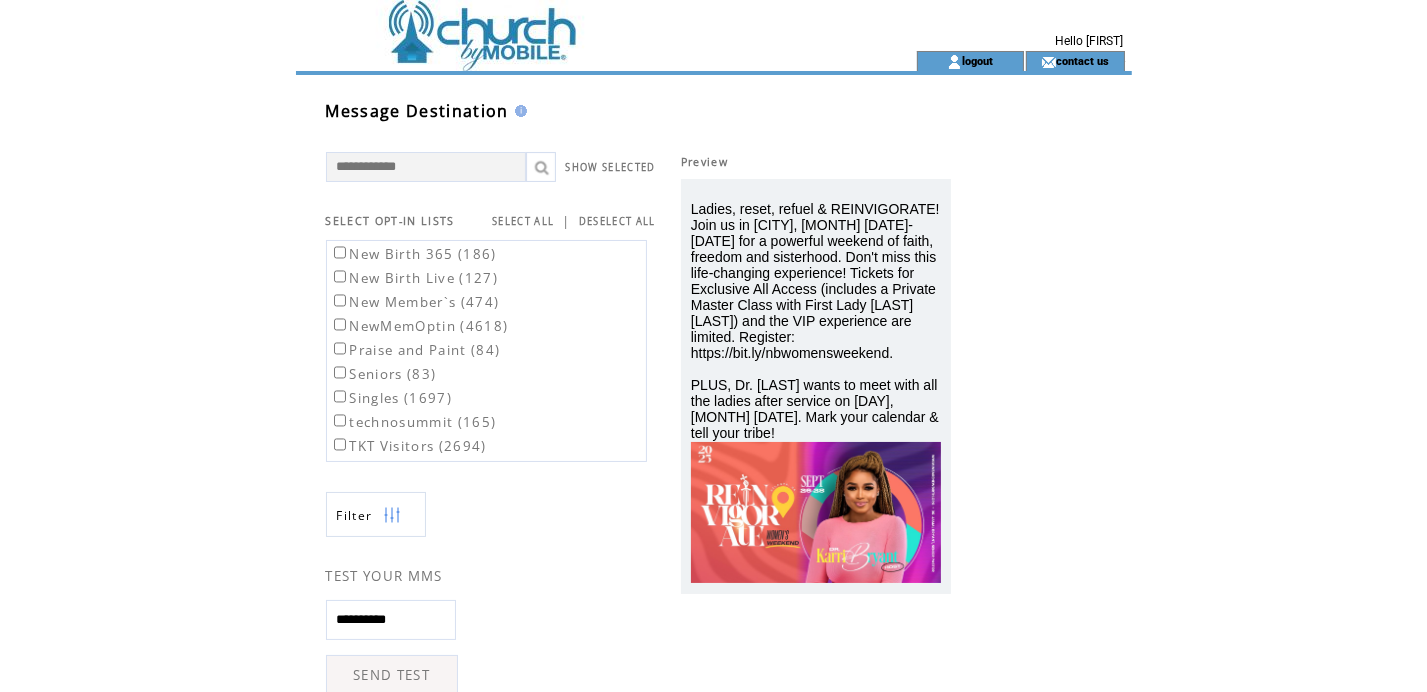 scroll, scrollTop: 1107, scrollLeft: 0, axis: vertical 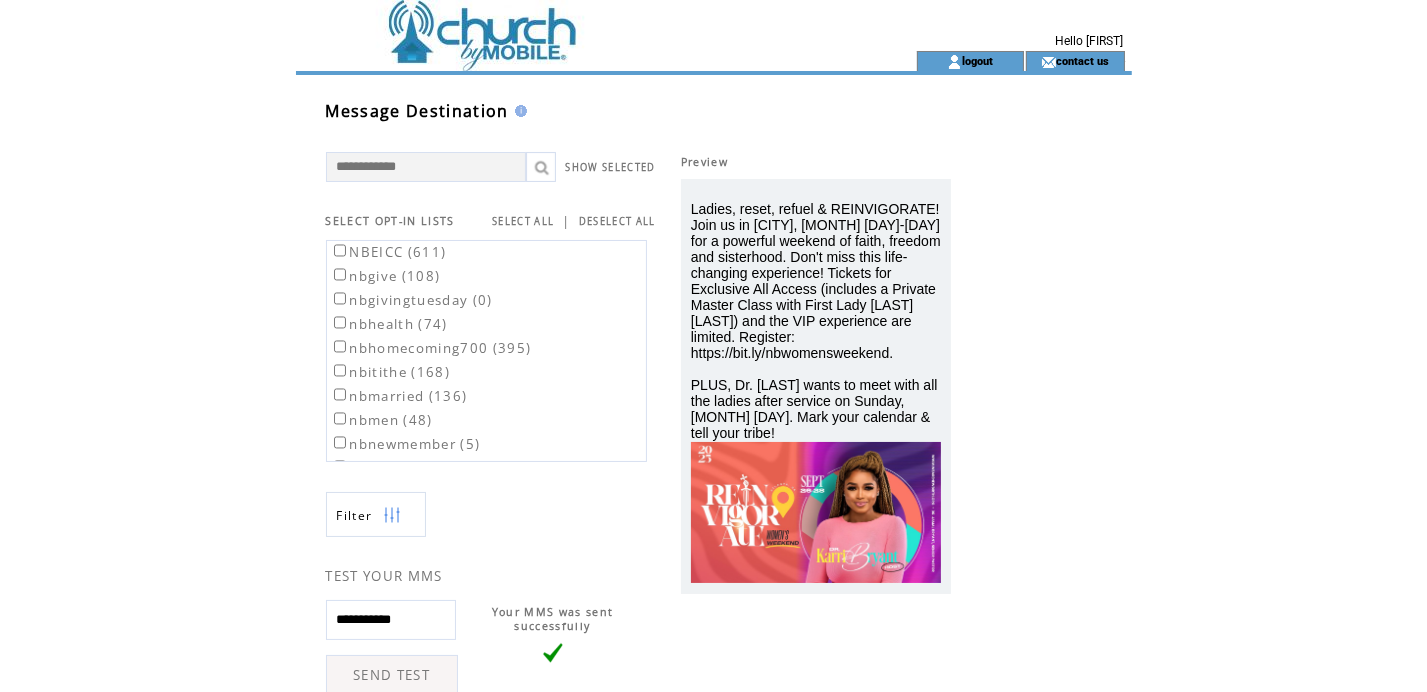 click on "nbmarried (136)" at bounding box center [399, 396] 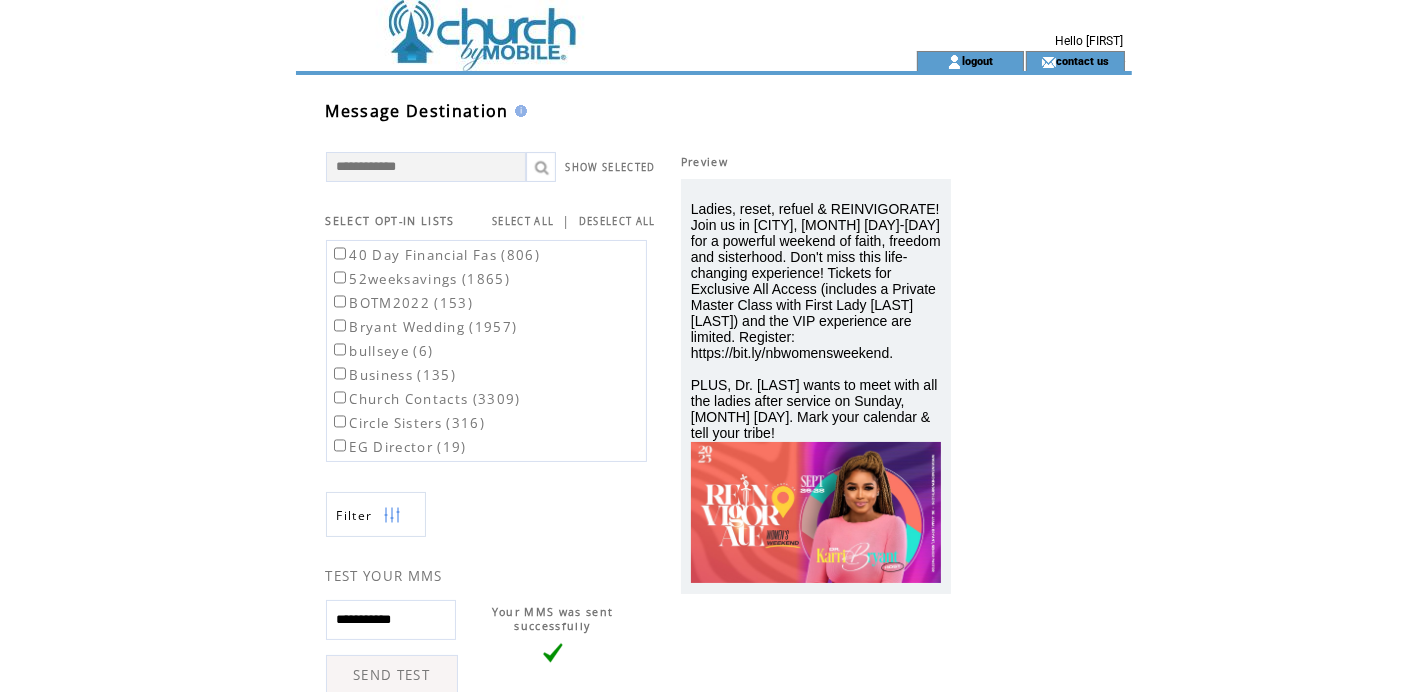 scroll, scrollTop: 100, scrollLeft: 0, axis: vertical 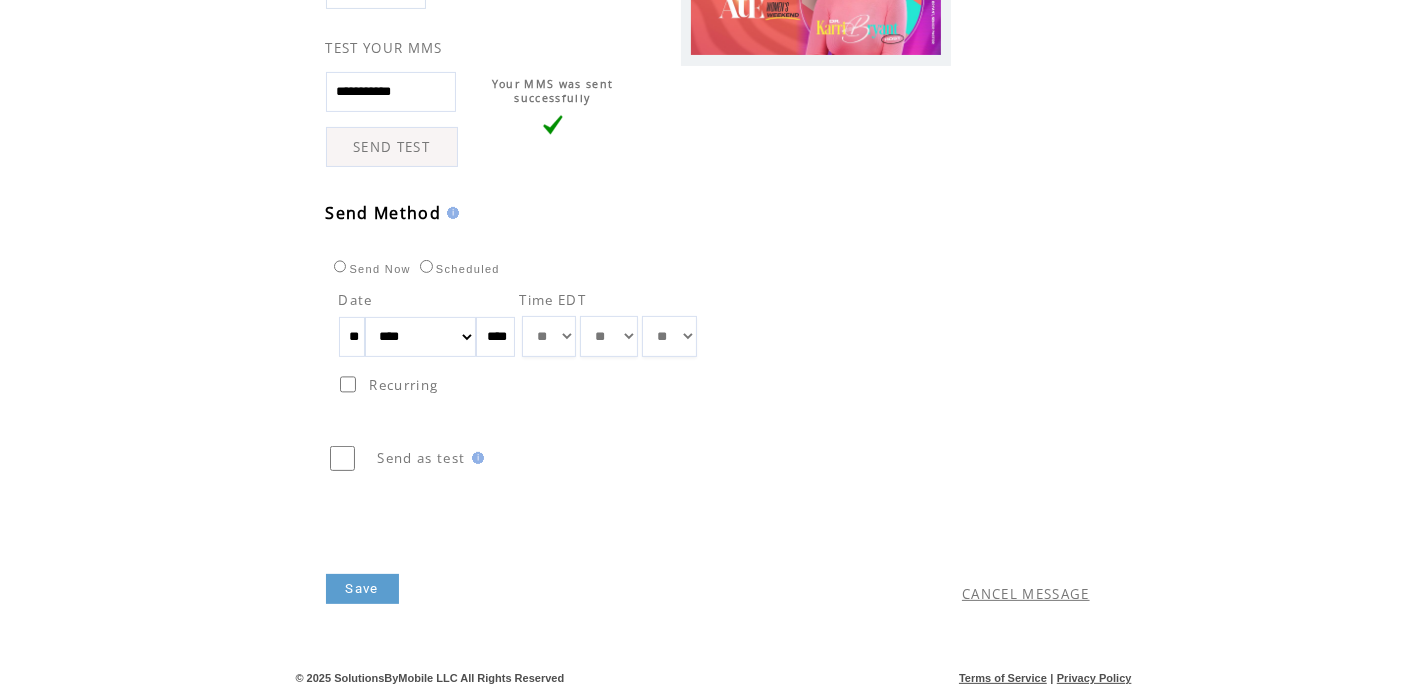 click on "** 	 ** 	 ** 	 ** 	 ** 	 ** 	 ** 	 ** 	 ** 	 ** 	 ** 	 ** 	 **" at bounding box center [549, 336] 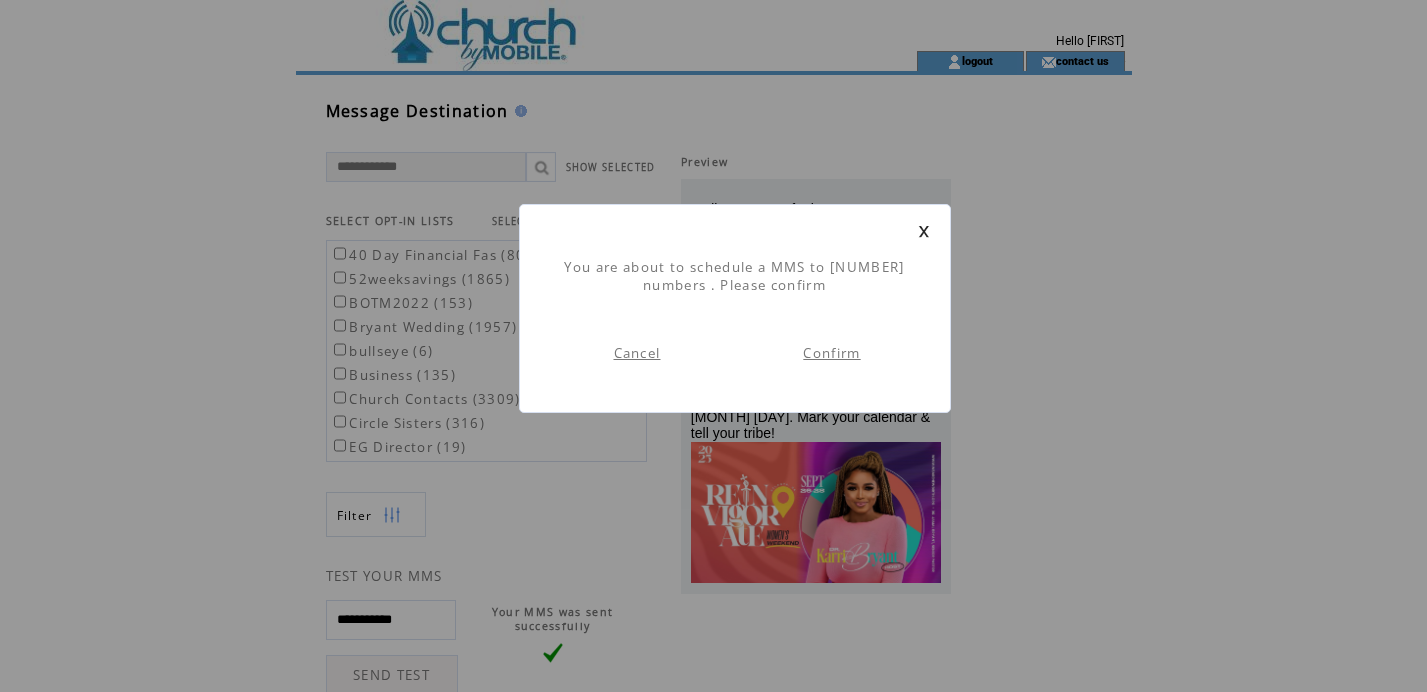 scroll, scrollTop: 0, scrollLeft: 0, axis: both 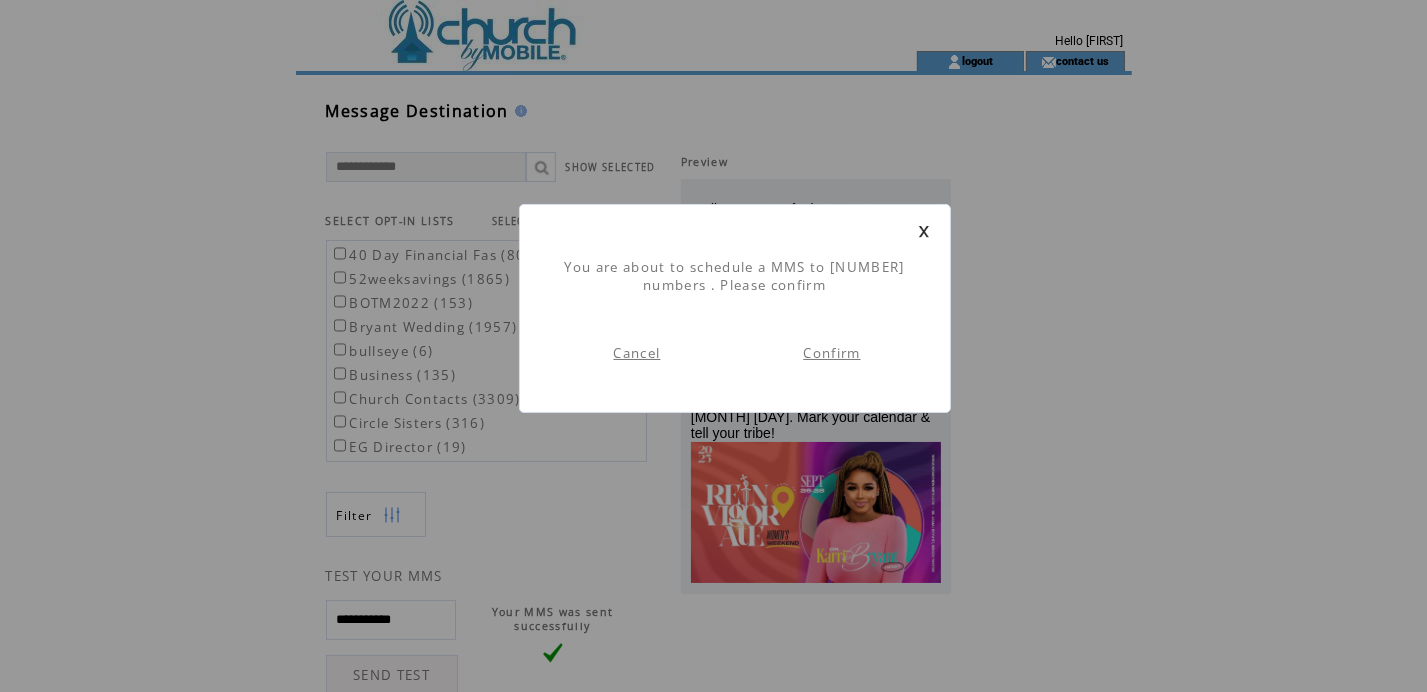 click on "Confirm" at bounding box center [831, 353] 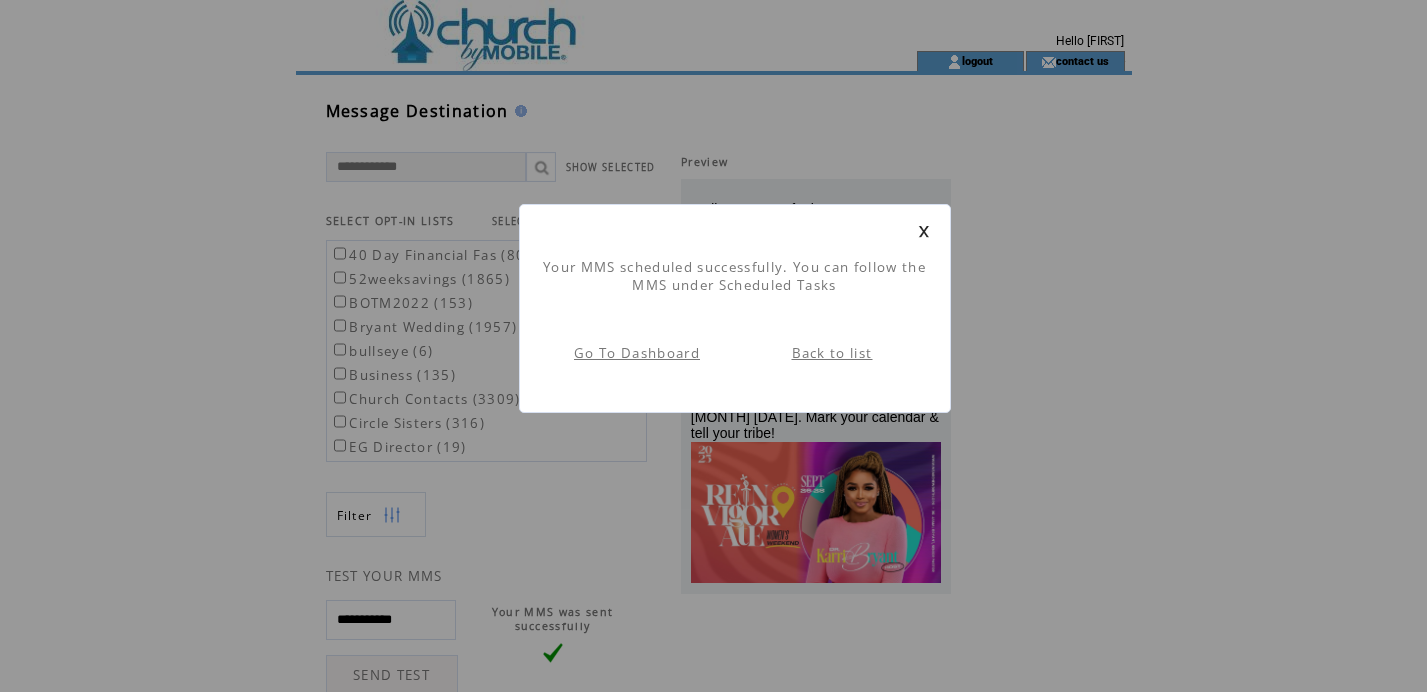 scroll, scrollTop: 0, scrollLeft: 0, axis: both 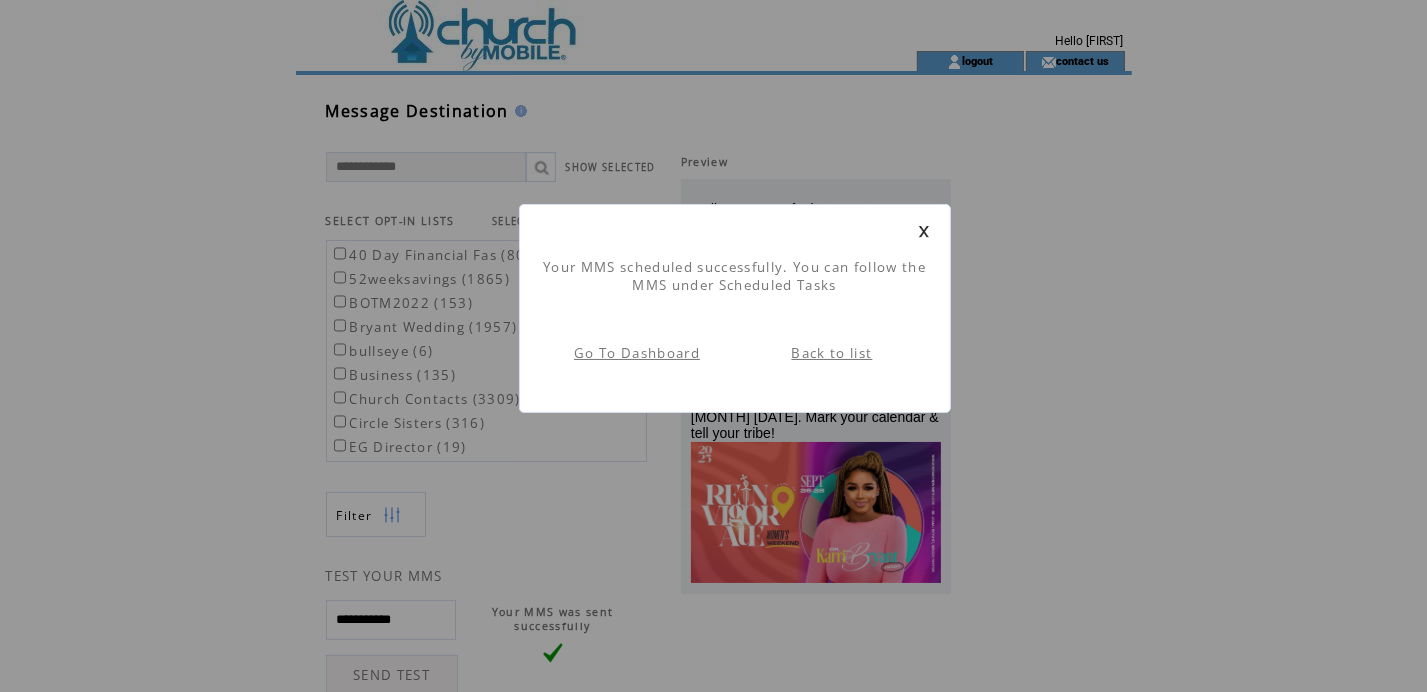click on "Back to list" at bounding box center [832, 353] 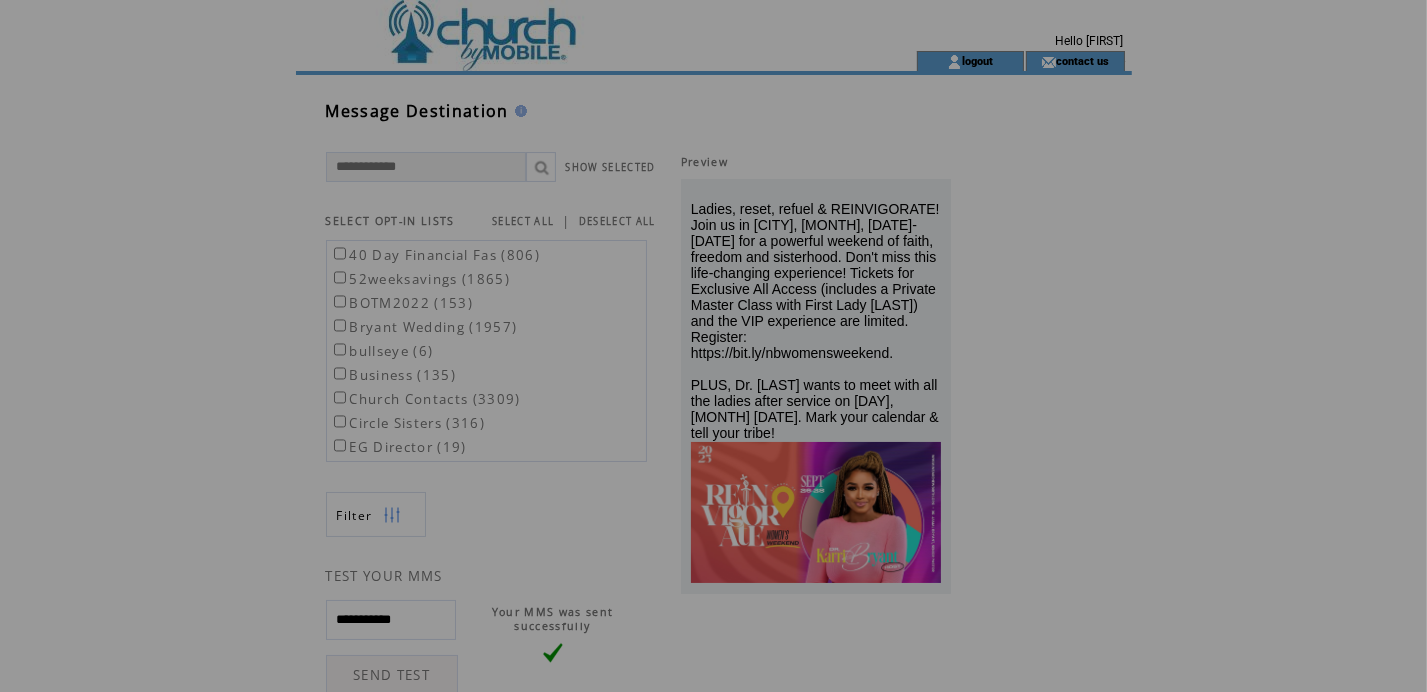 scroll, scrollTop: 0, scrollLeft: 0, axis: both 